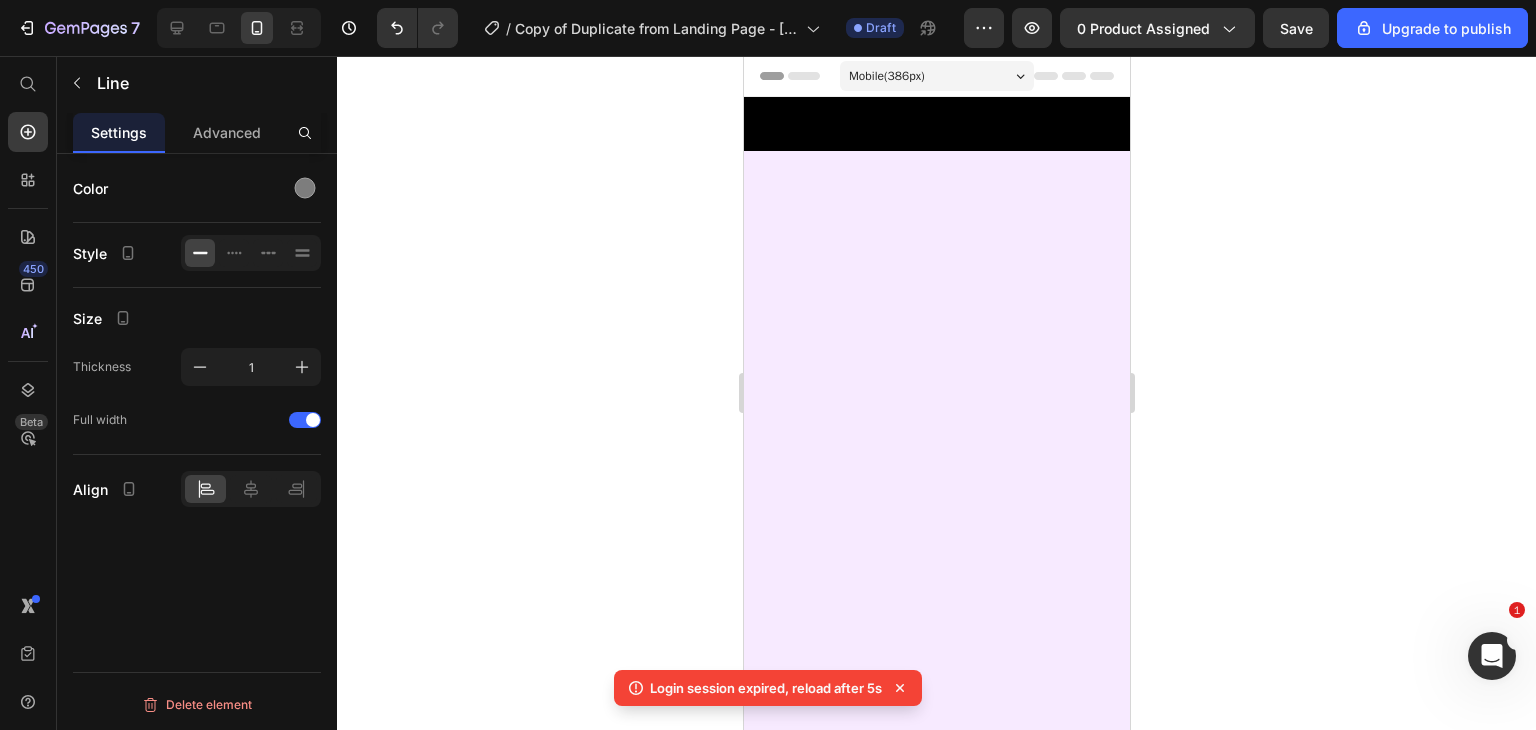scroll, scrollTop: 3232, scrollLeft: 0, axis: vertical 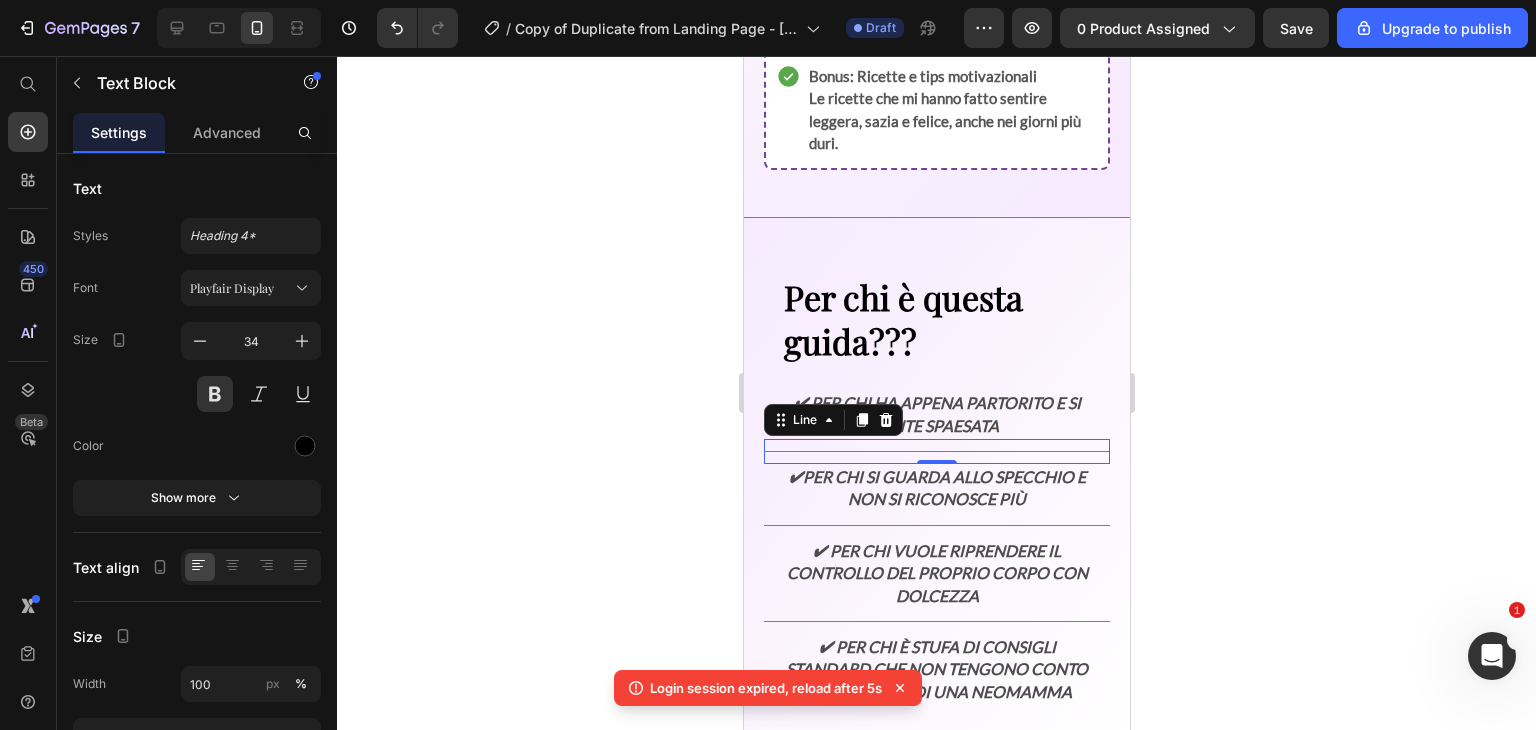 click on "Per chi è questa guida???" at bounding box center (936, 319) 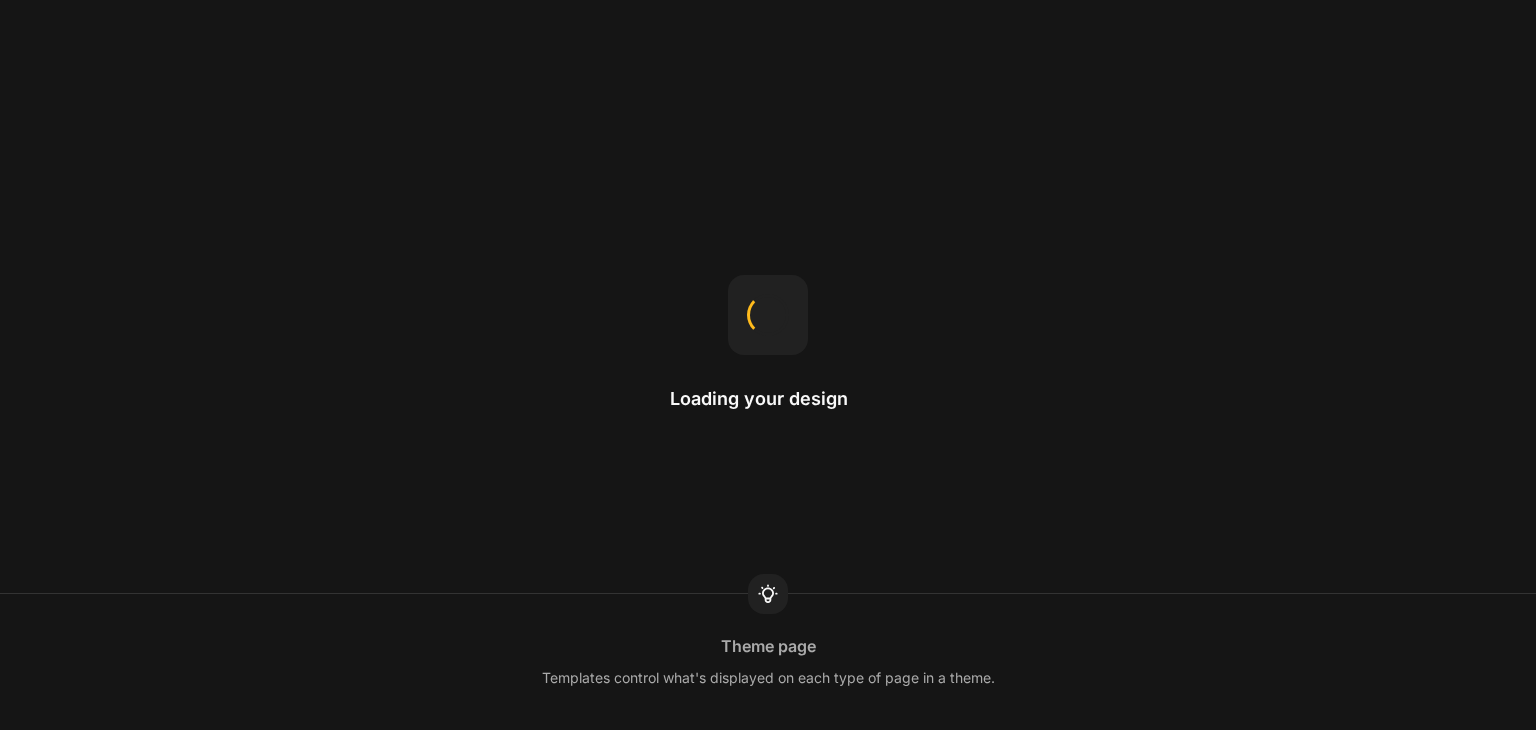 scroll, scrollTop: 0, scrollLeft: 0, axis: both 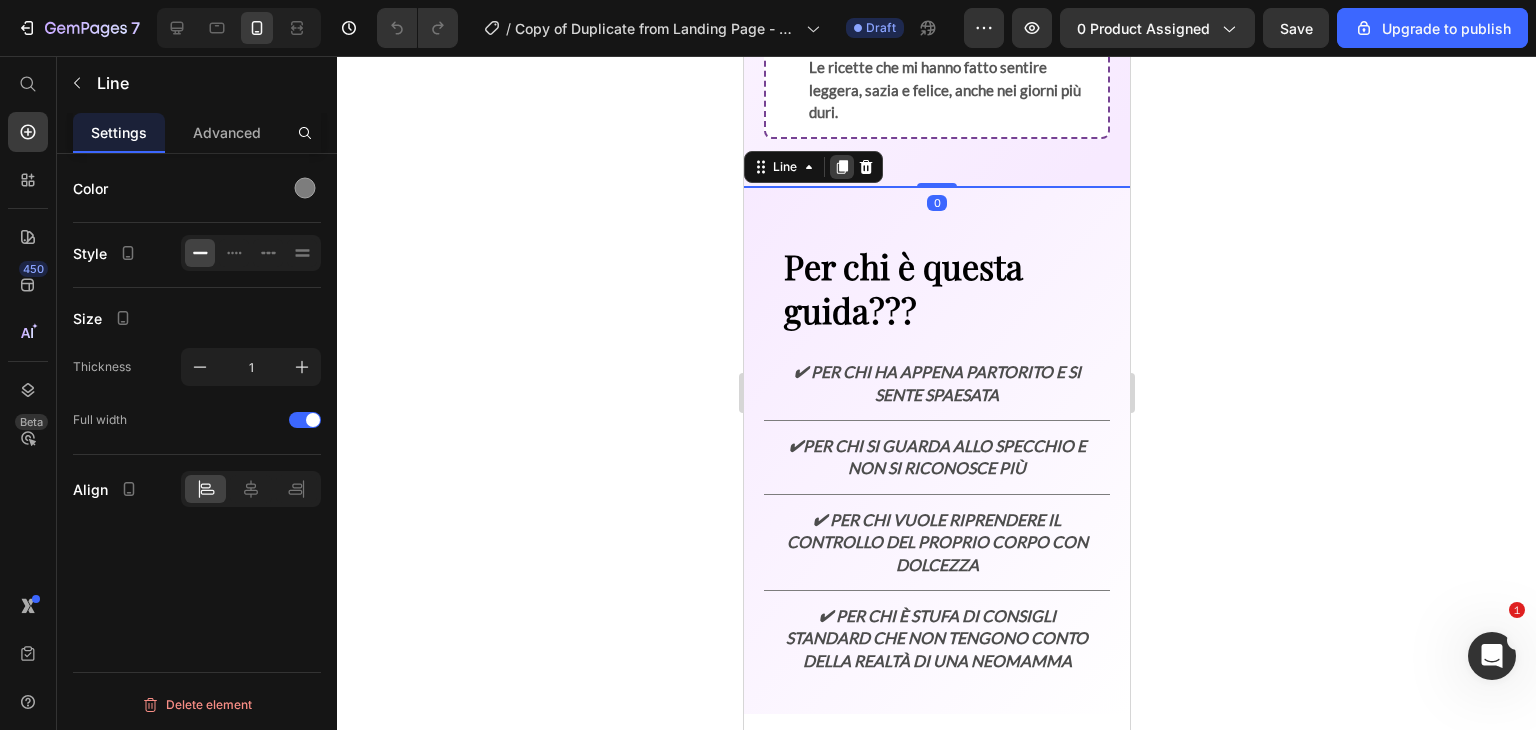 click 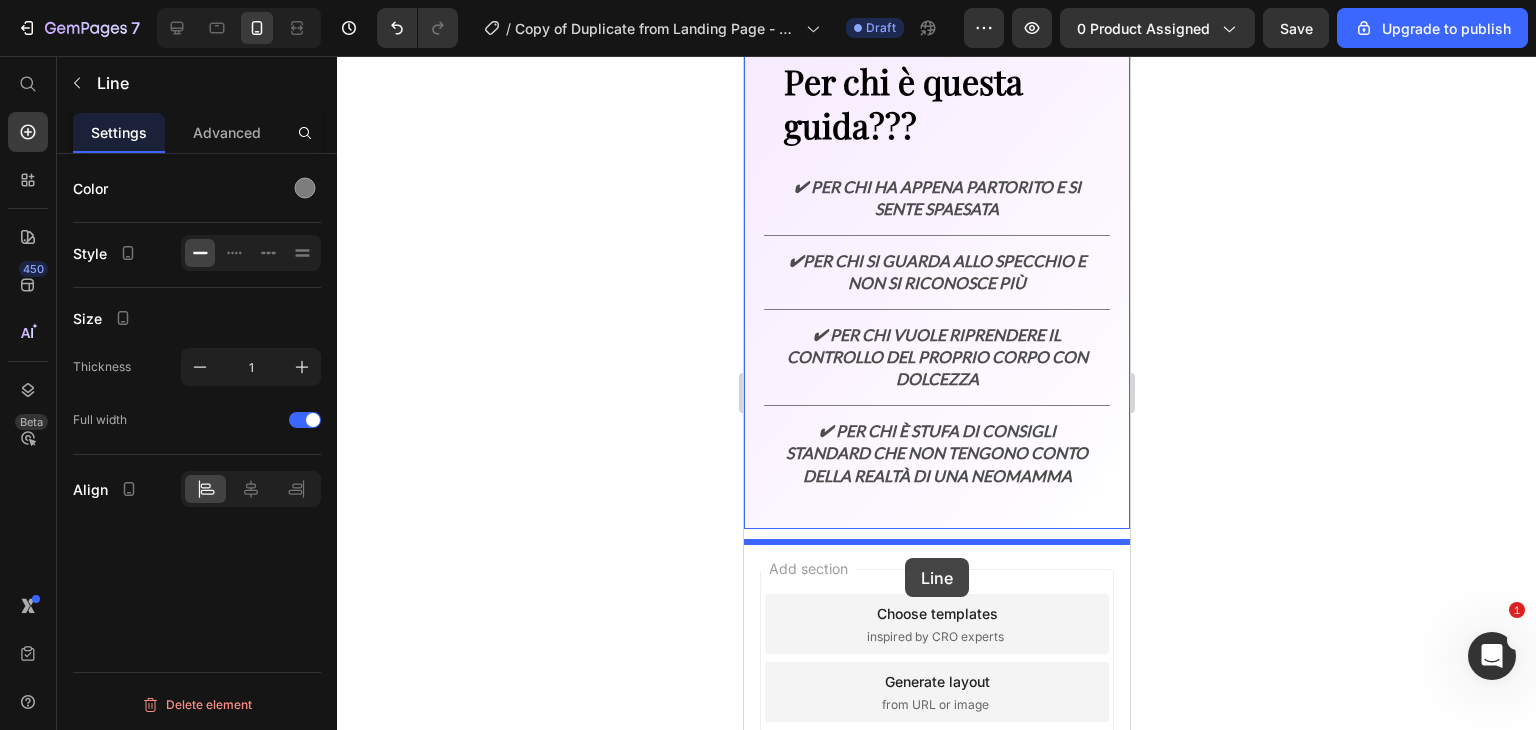 drag, startPoint x: 798, startPoint y: 161, endPoint x: 904, endPoint y: 558, distance: 410.90753 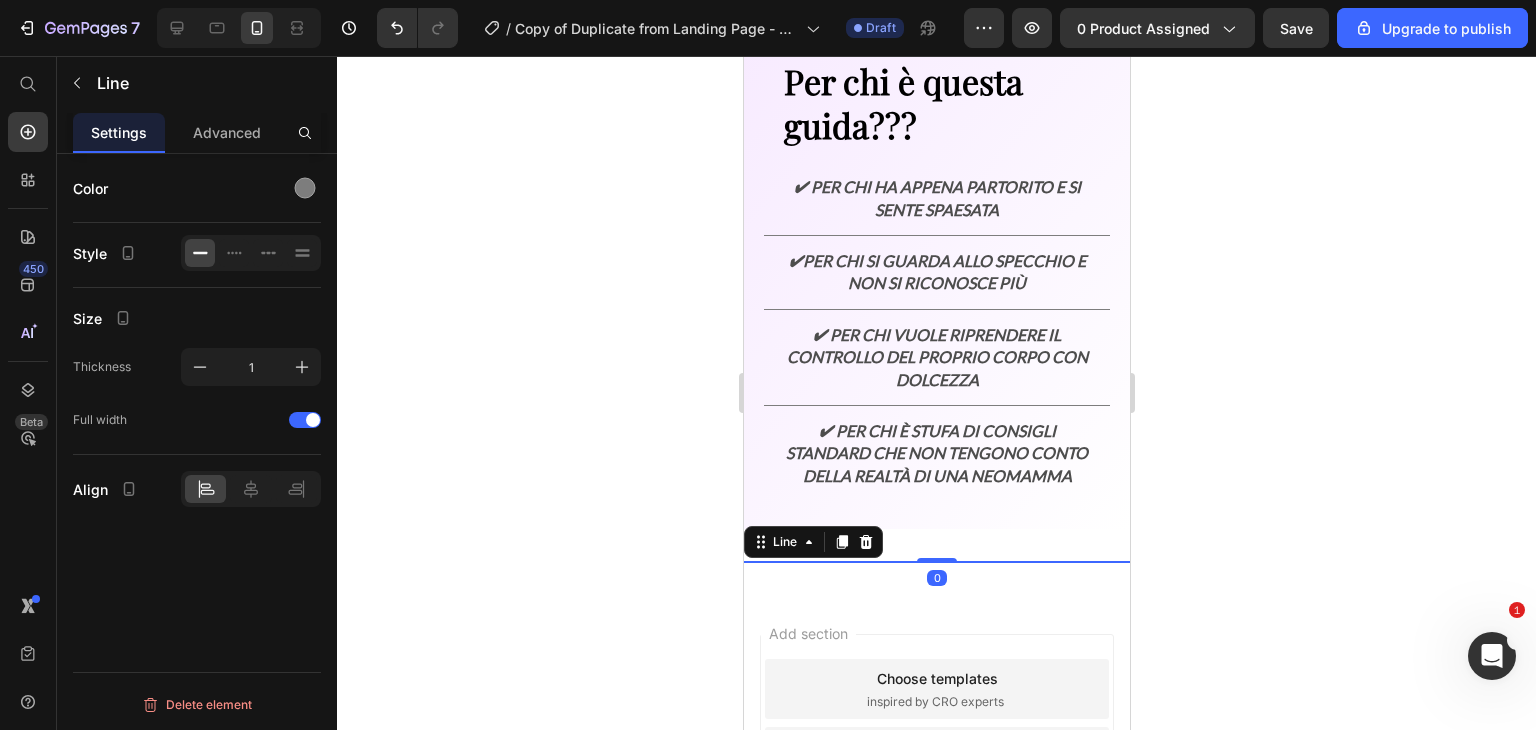 click 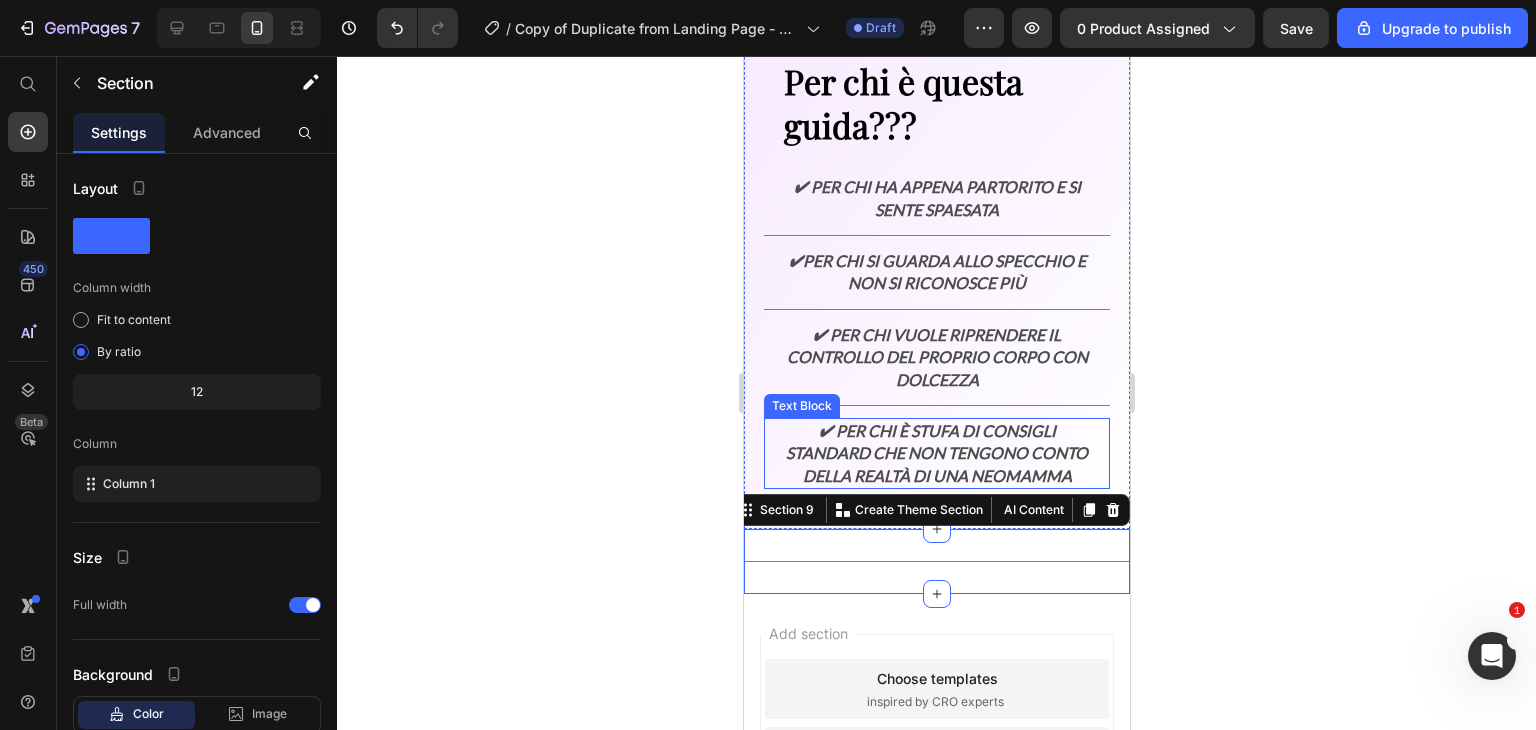 click on "✔ Per chi è stufa di consigli standard che non tengono conto della realtà di una neomamma" at bounding box center [936, 453] 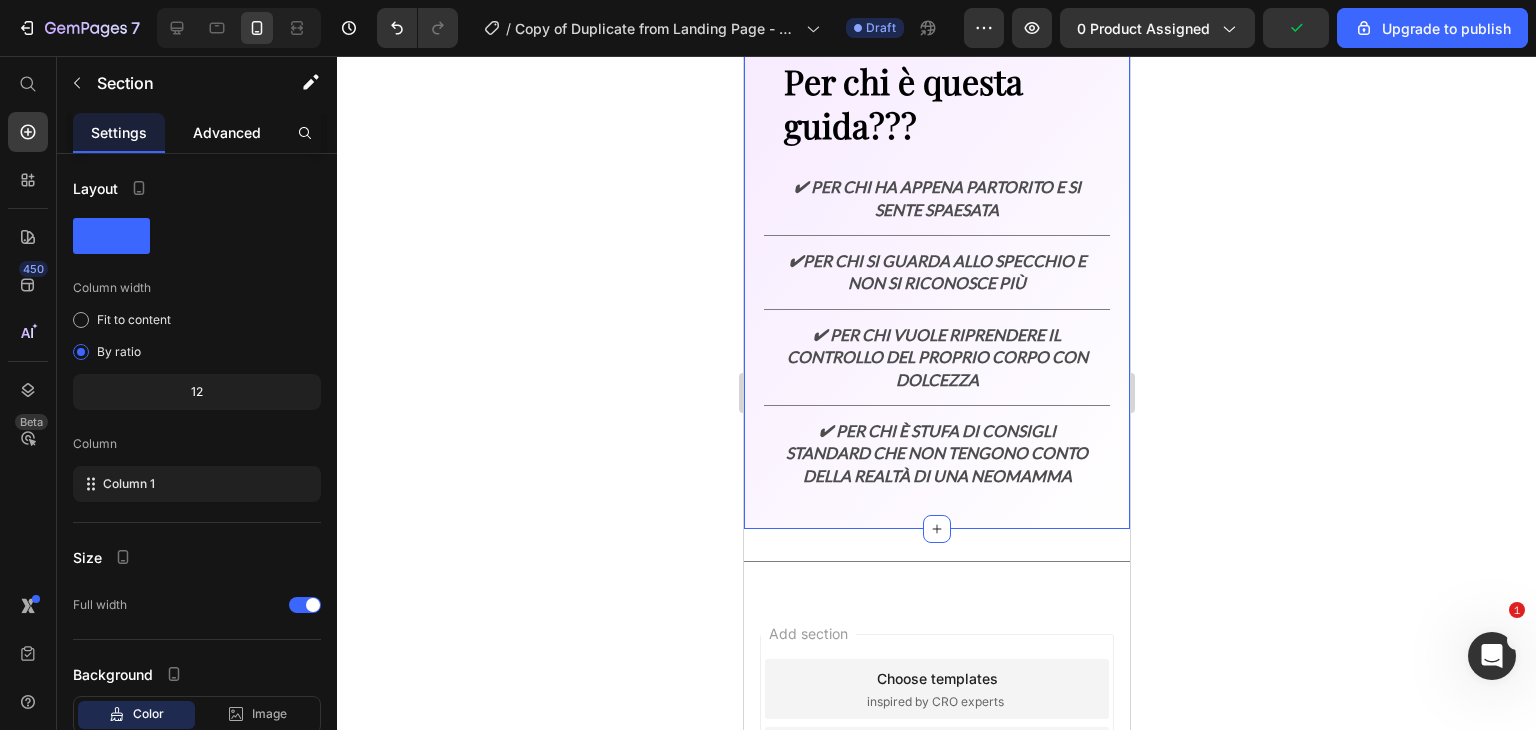 click on "Advanced" 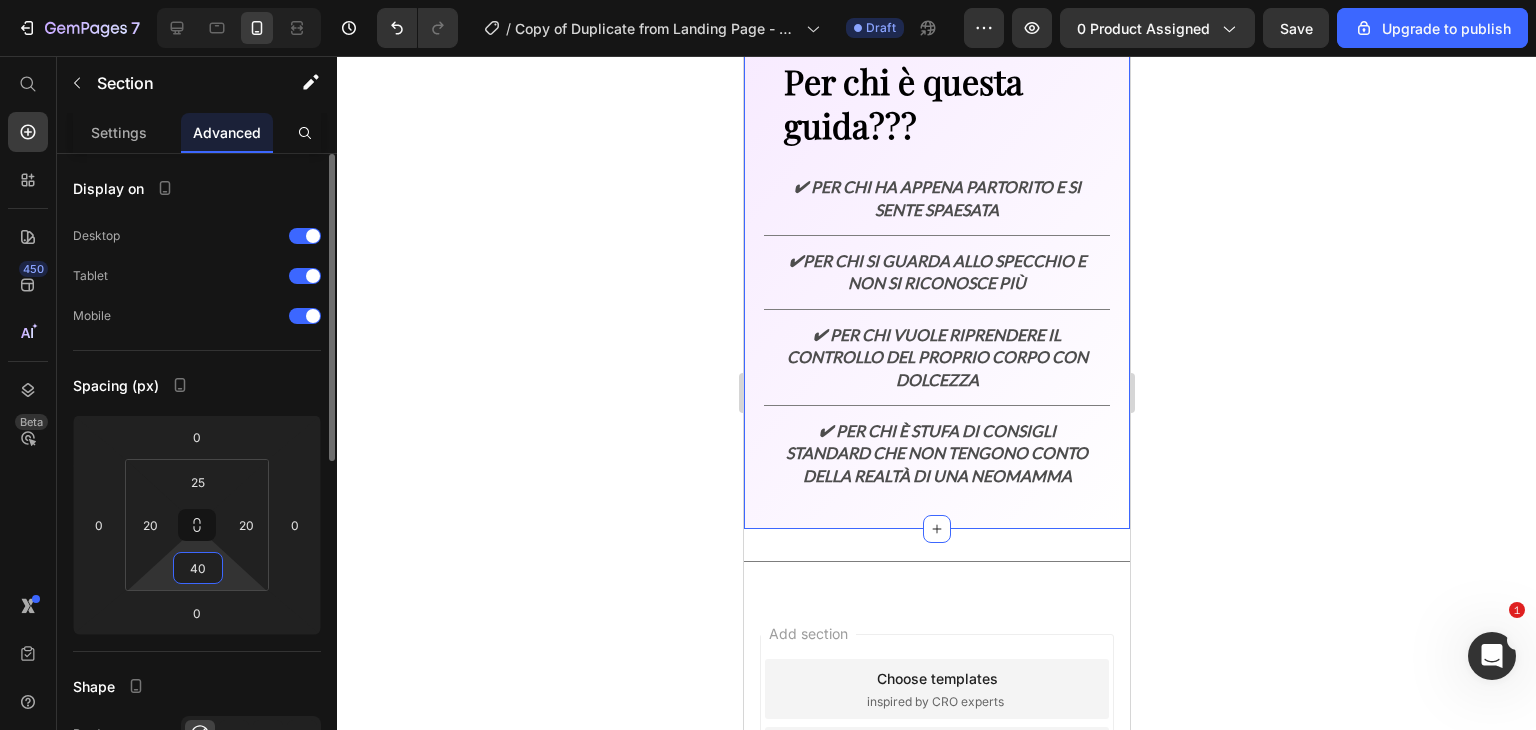 click on "40" at bounding box center [198, 568] 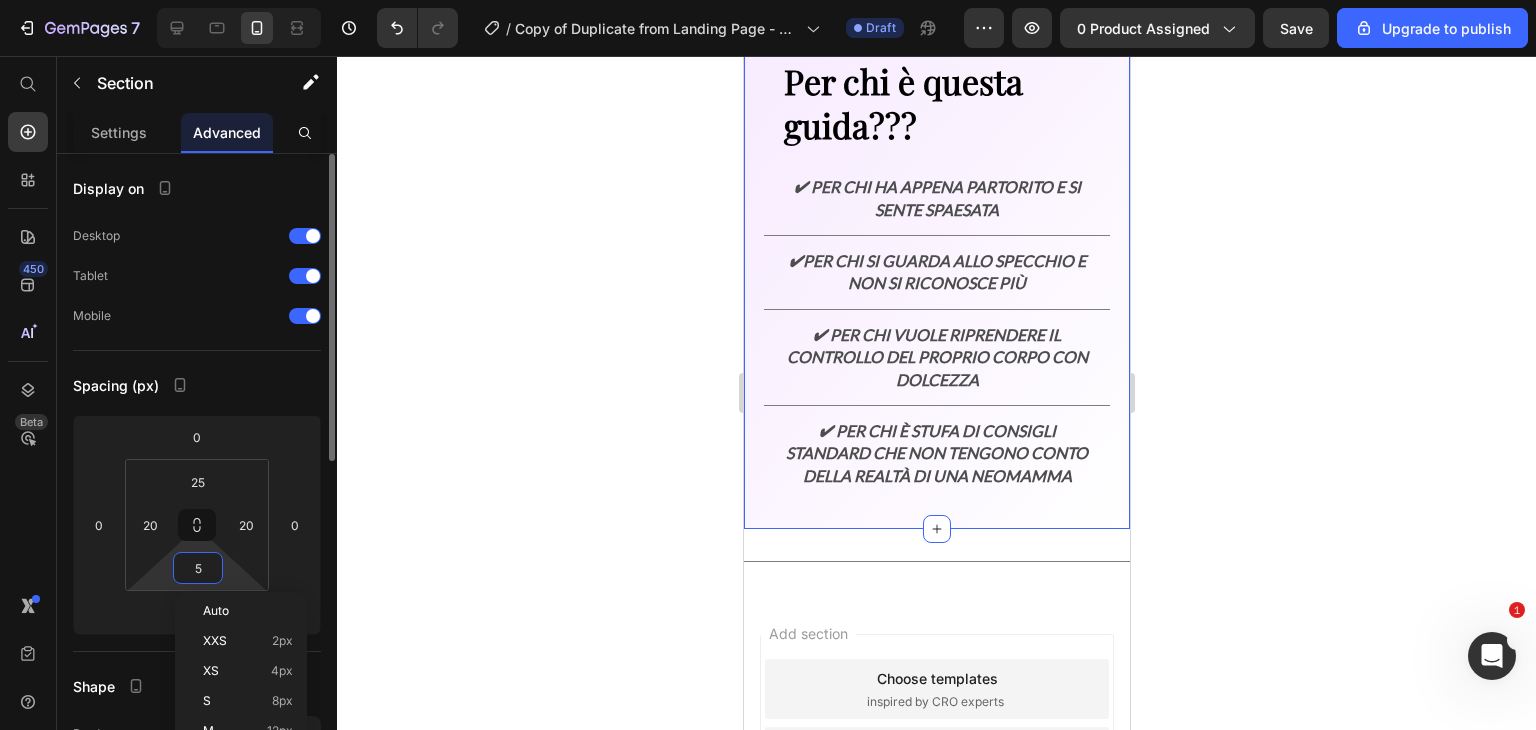 type on "50" 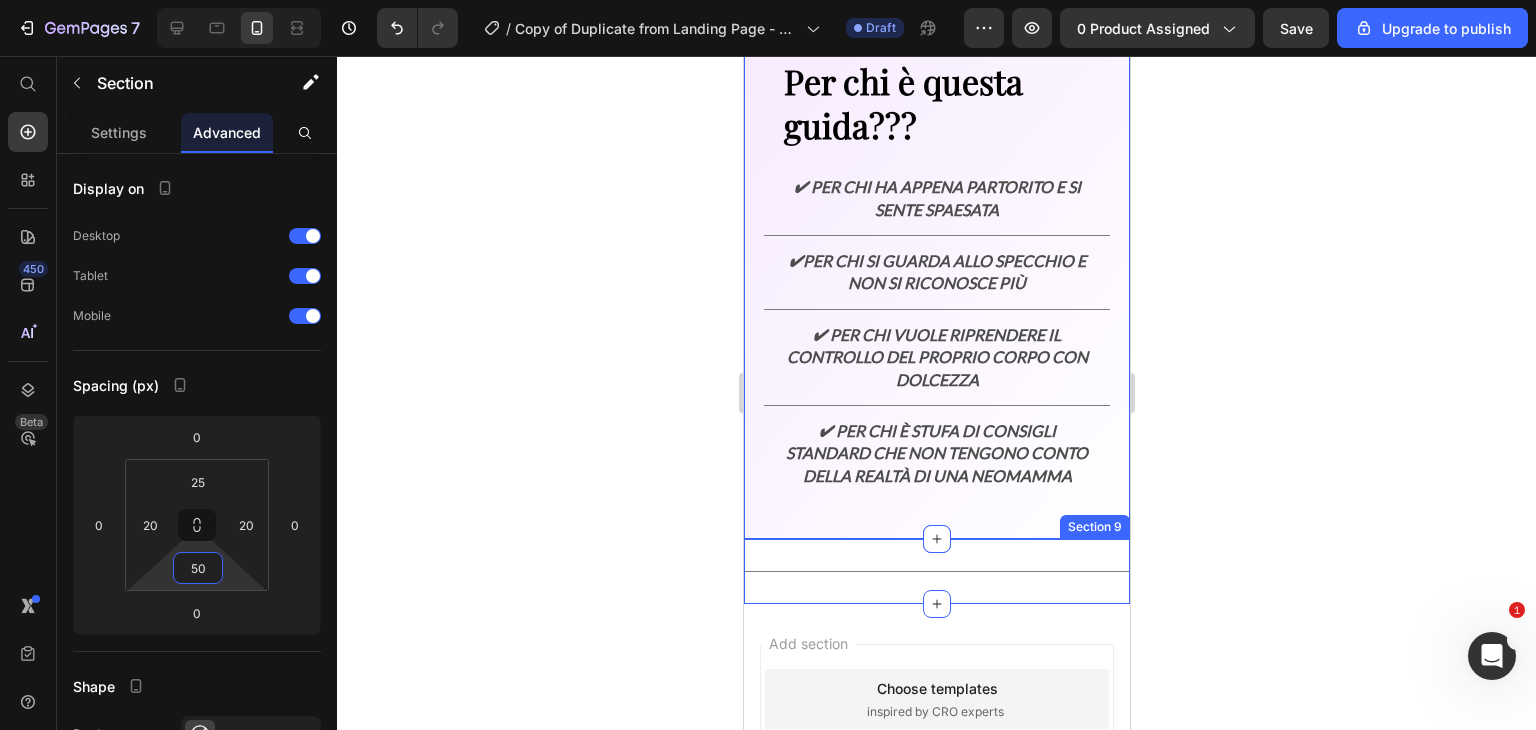 click on "Title Line Section 9" at bounding box center (936, 571) 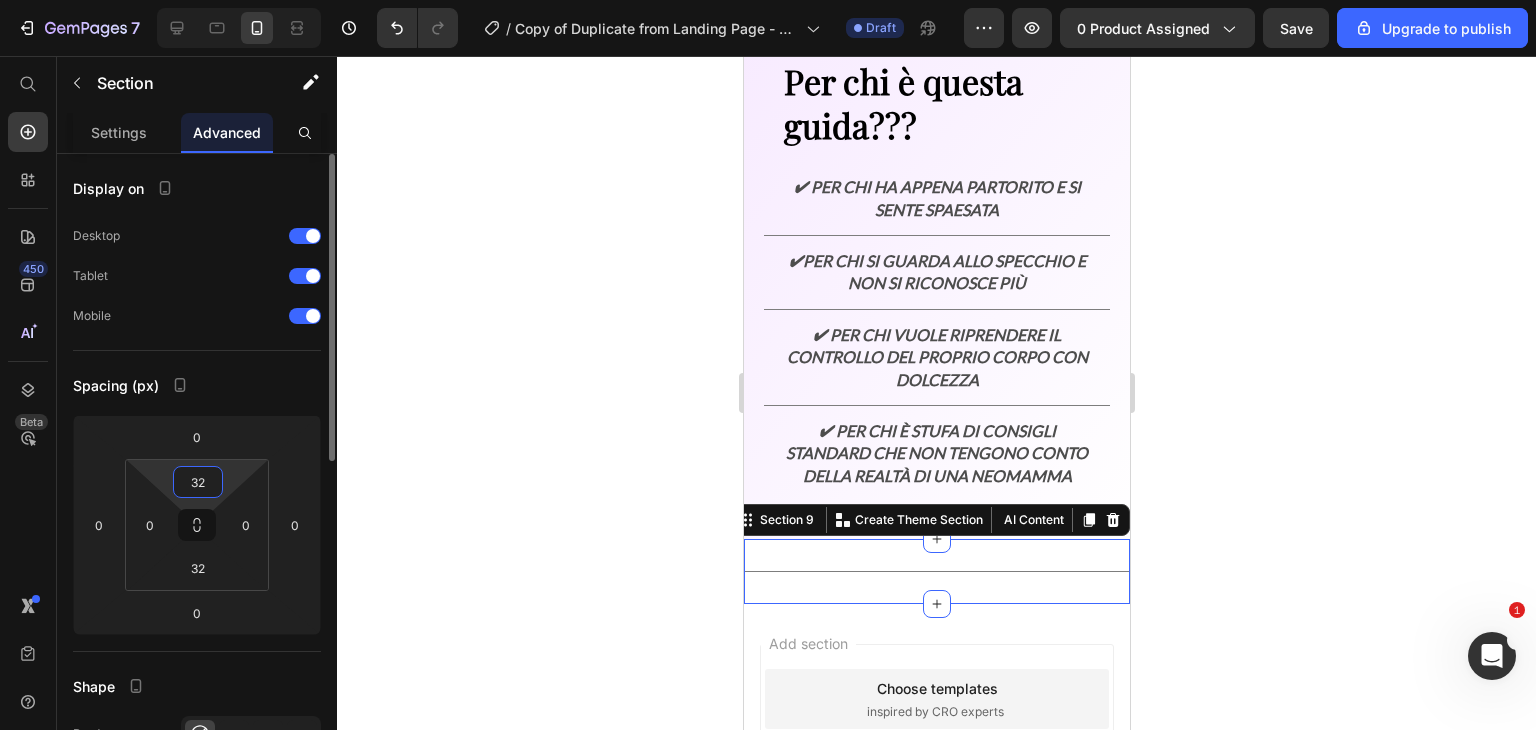 click on "32" at bounding box center (198, 482) 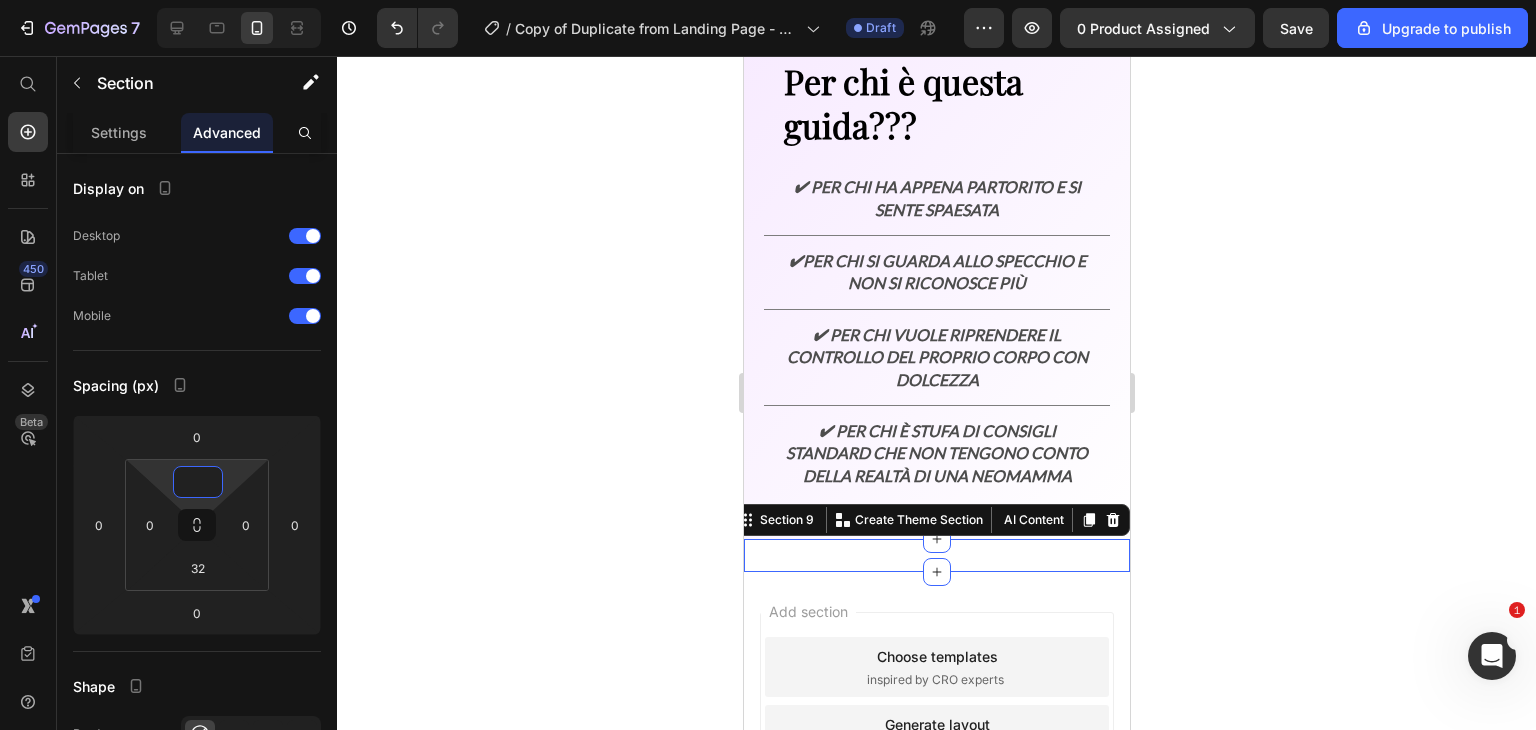 type on "0" 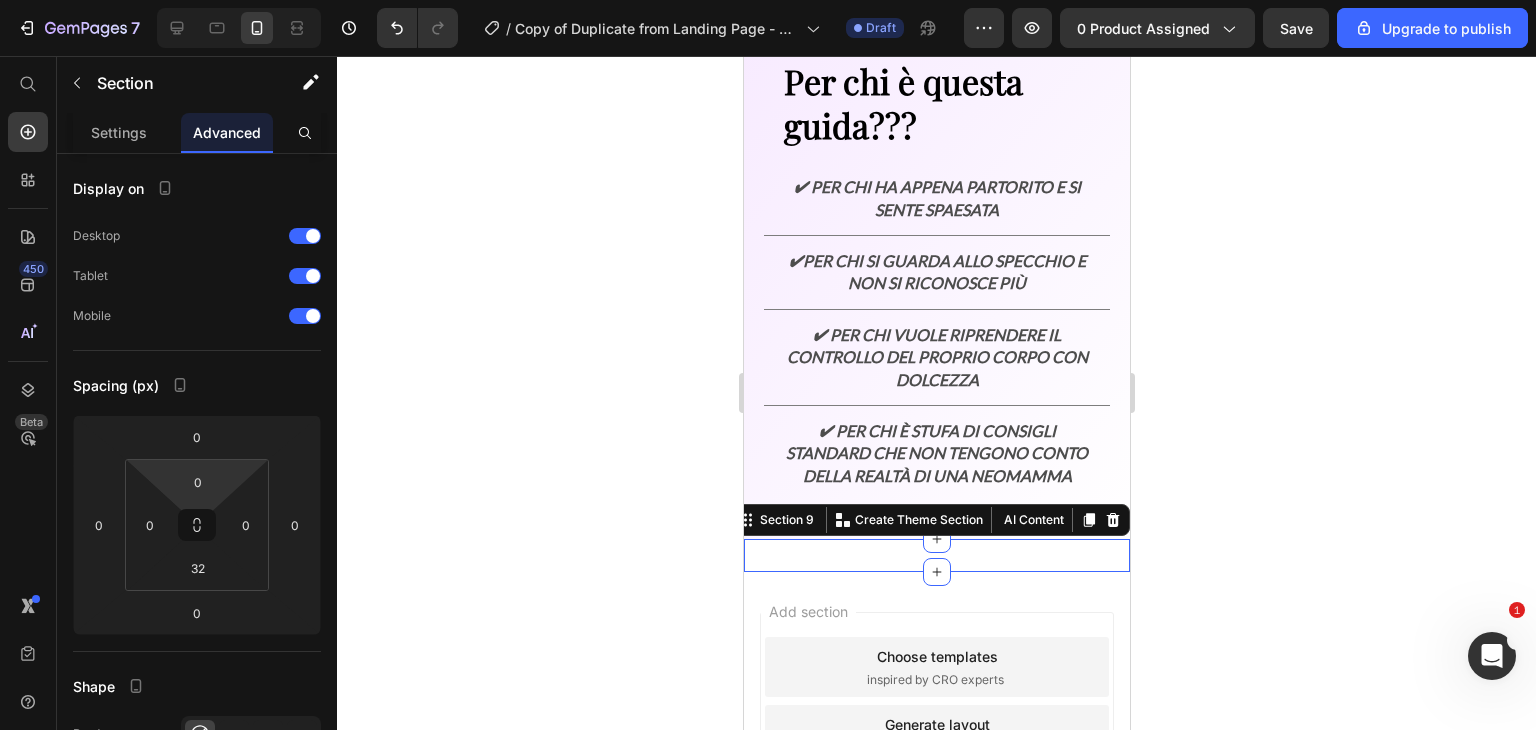 click 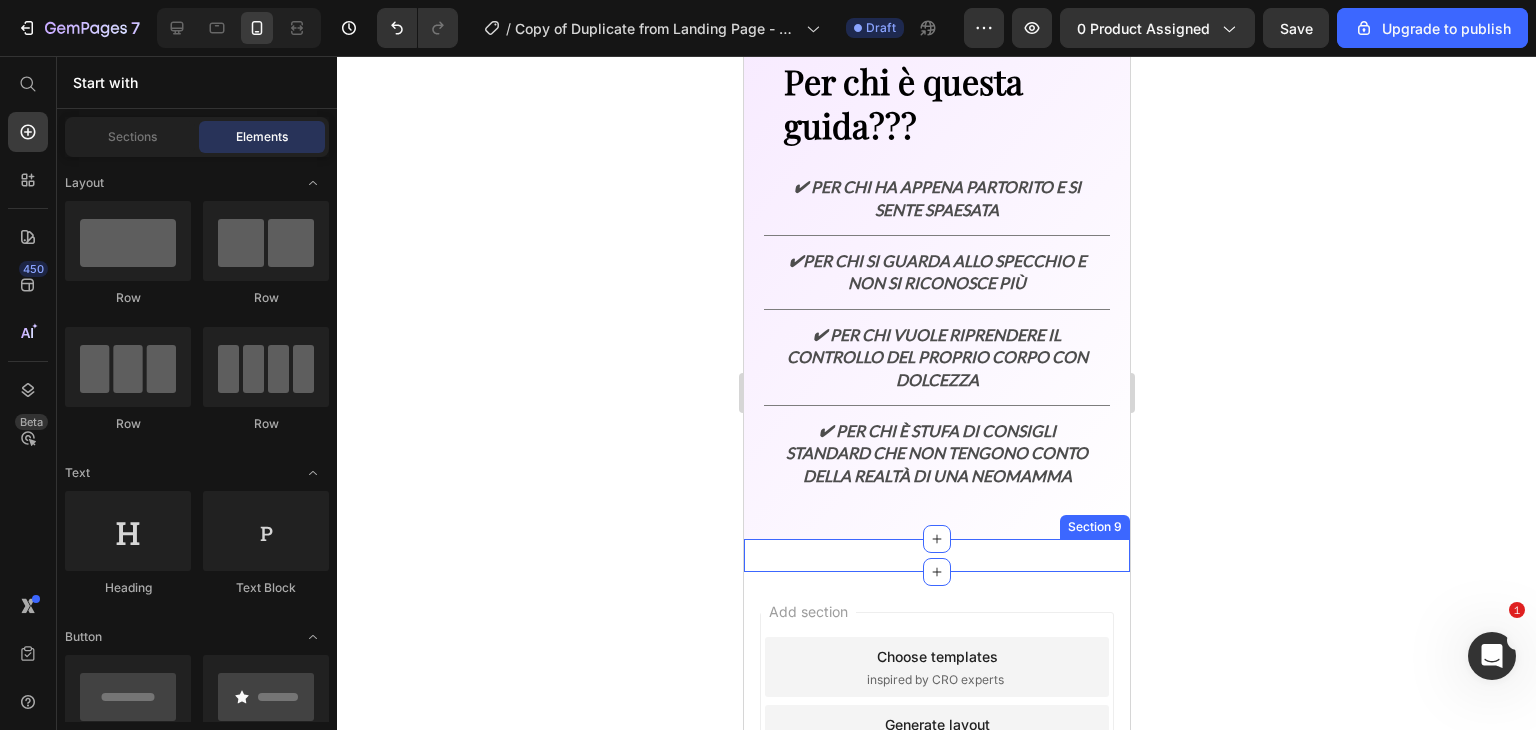 click on "Title Line Section 9" at bounding box center (936, 555) 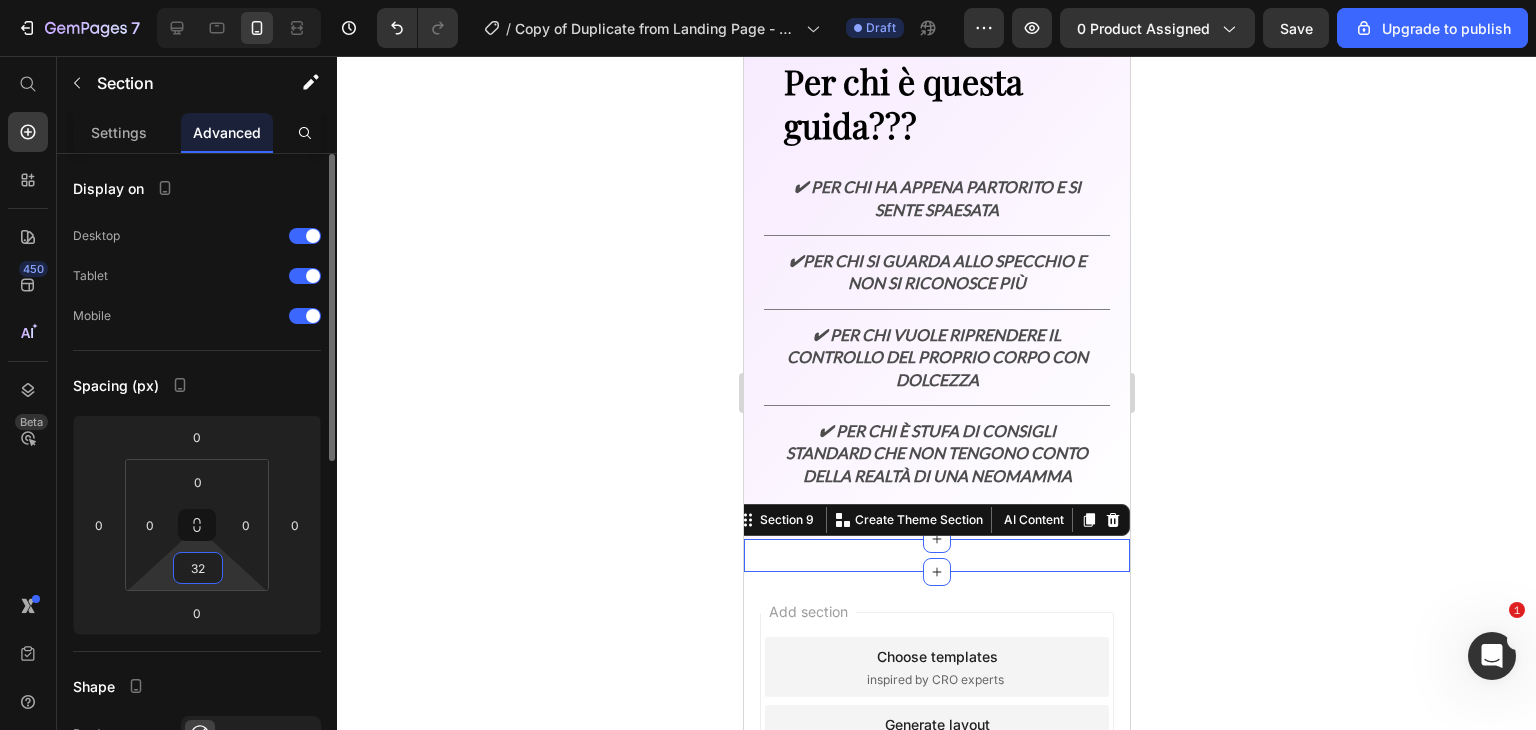 click on "32" at bounding box center (198, 568) 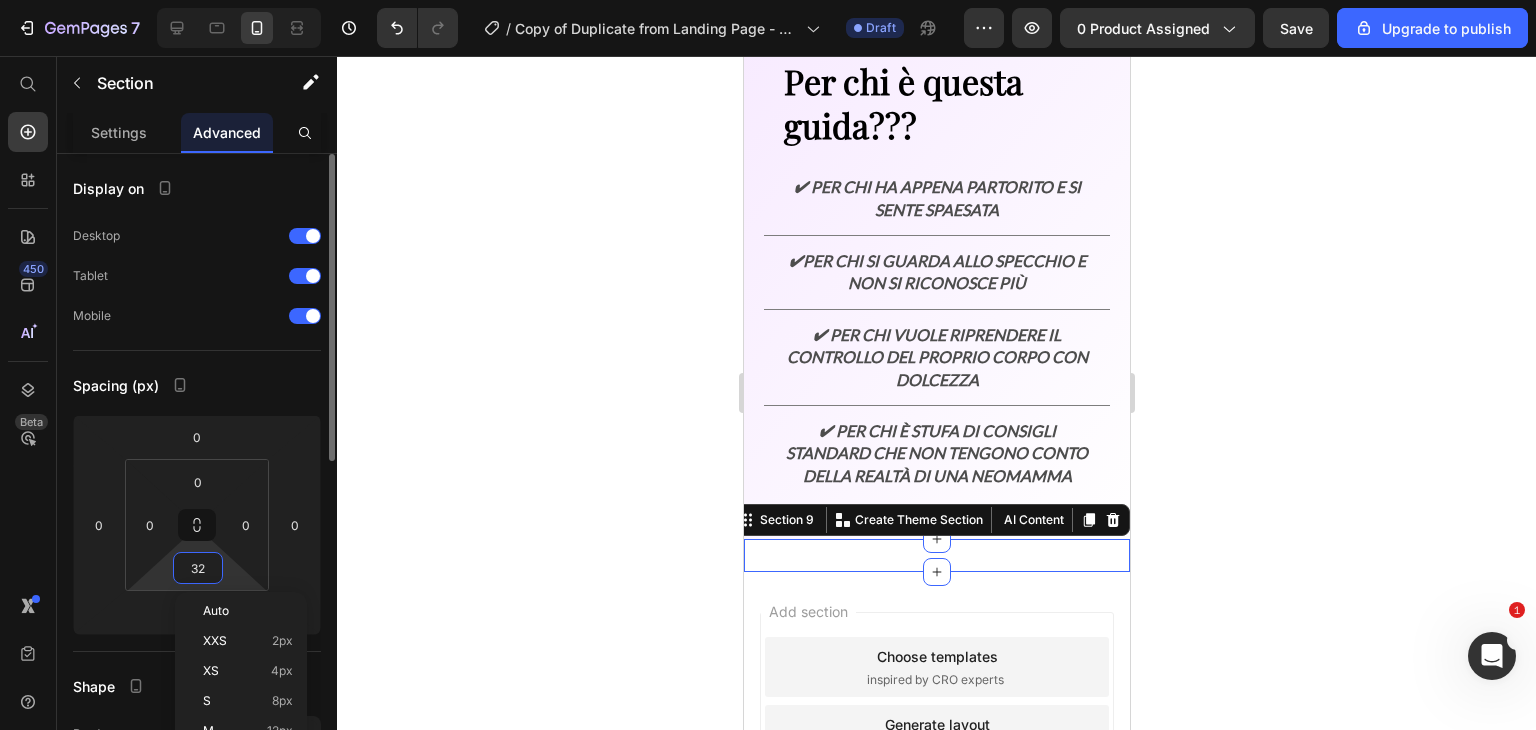 type 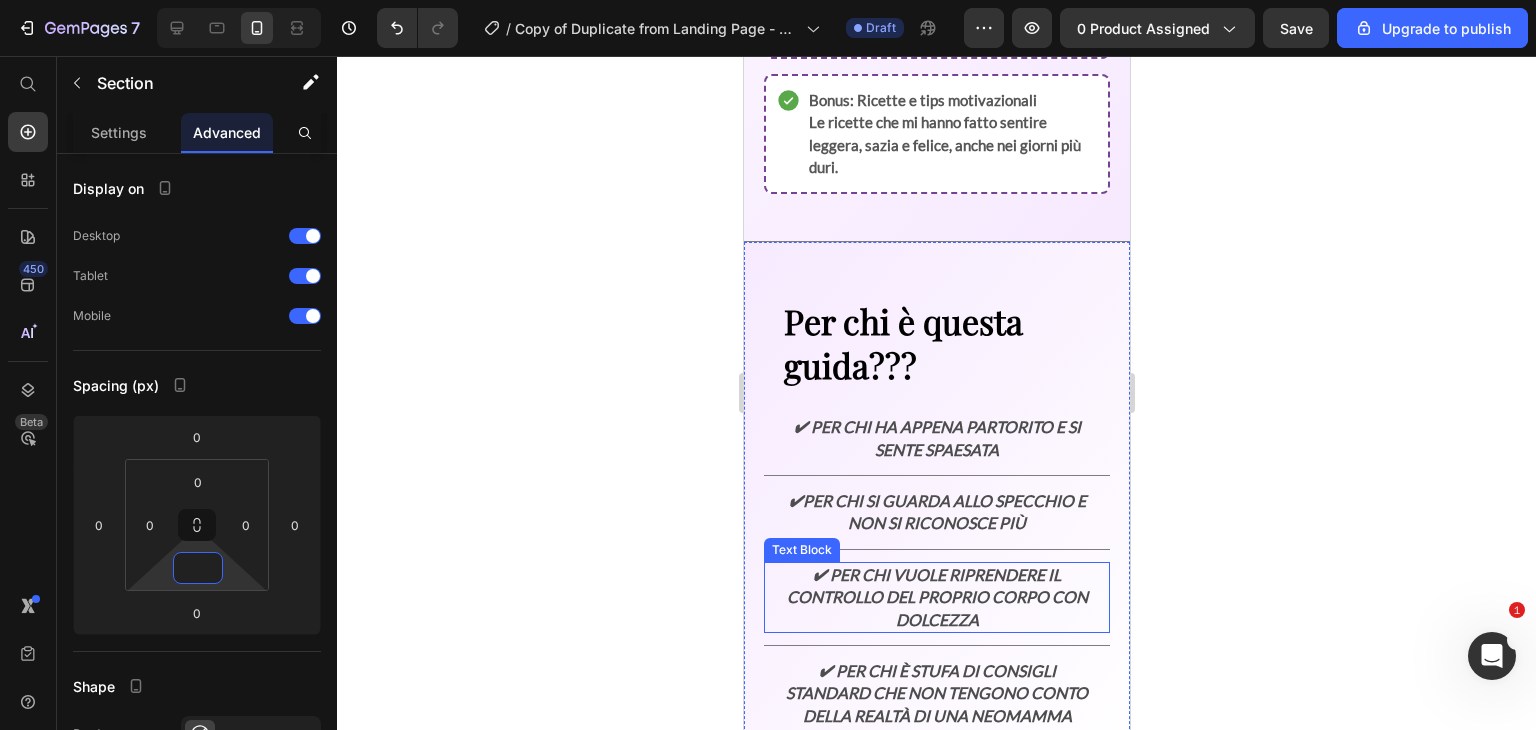 scroll, scrollTop: 2884, scrollLeft: 0, axis: vertical 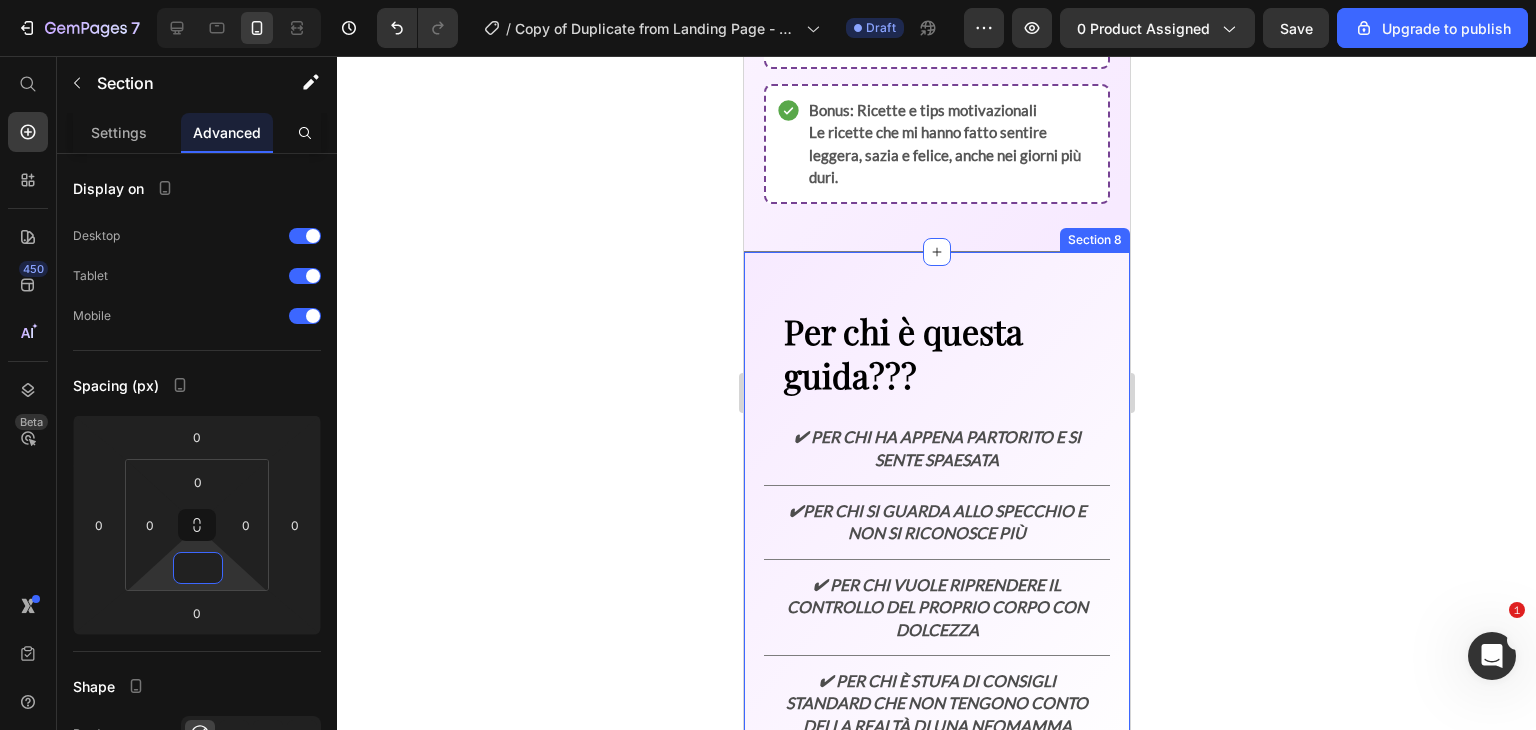 click on "Per chi è questa guida??? Text Block ✔ Per chi ha appena partorito e si sente spaesata Text Block Title Line ✔ Per chi si guarda allo specchio e non si riconosce più Text Block Title Line ✔ Per chi vuole riprendere il controllo del proprio corpo con dolcezza Text Block Title Line ✔ Per chi è stufa di consigli standard che non tengono conto della realtà di una neomamma Text Block Section 8" at bounding box center (936, 520) 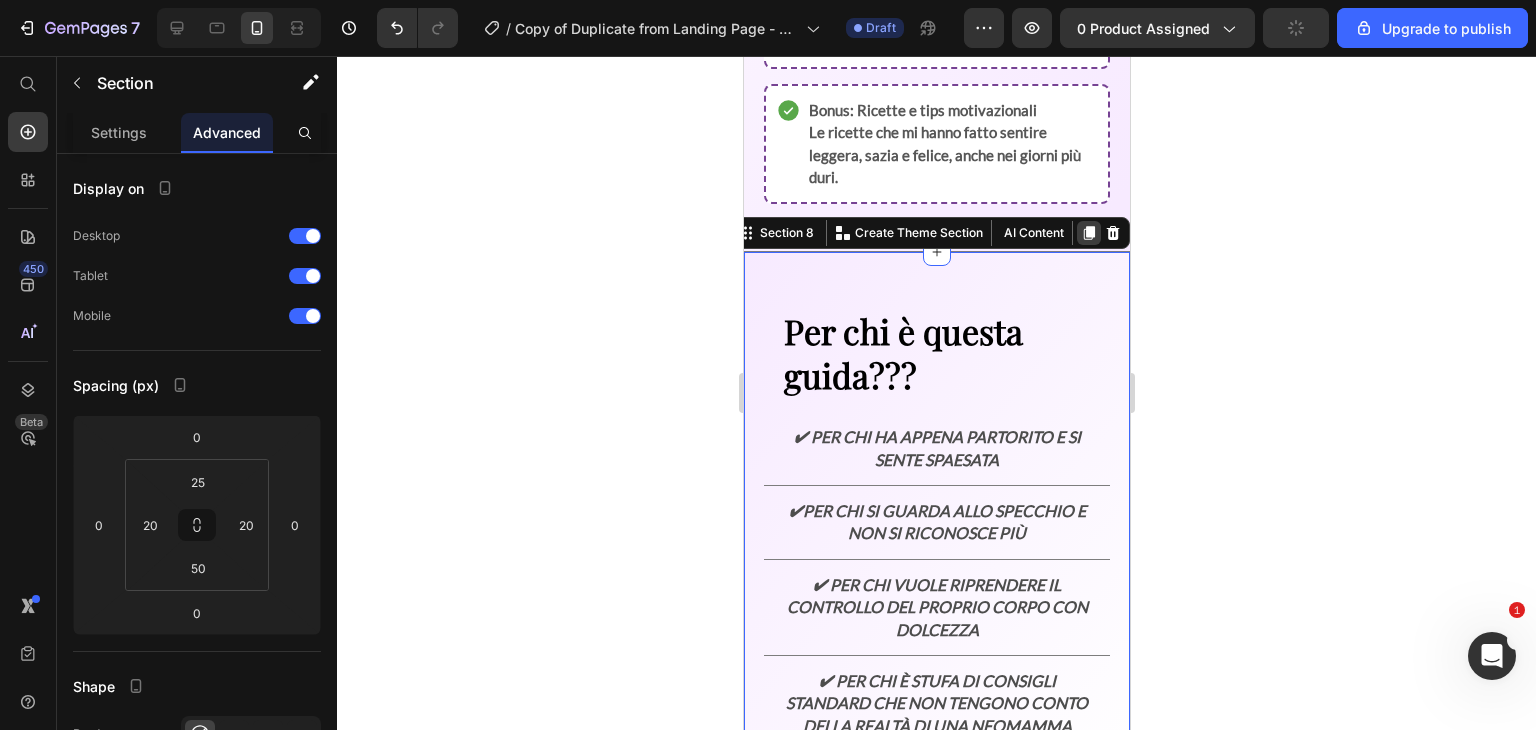 click at bounding box center (1088, 233) 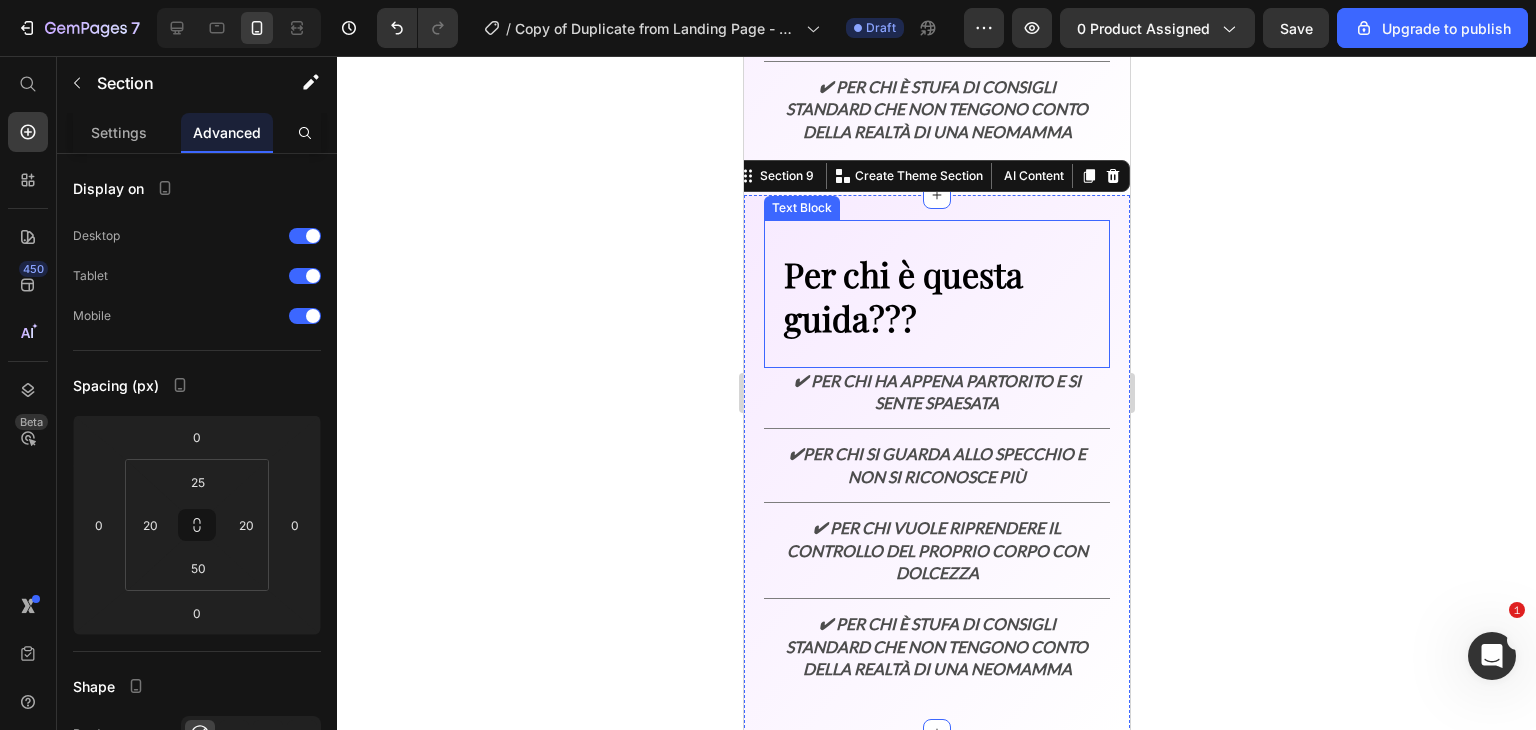 scroll, scrollTop: 3560, scrollLeft: 0, axis: vertical 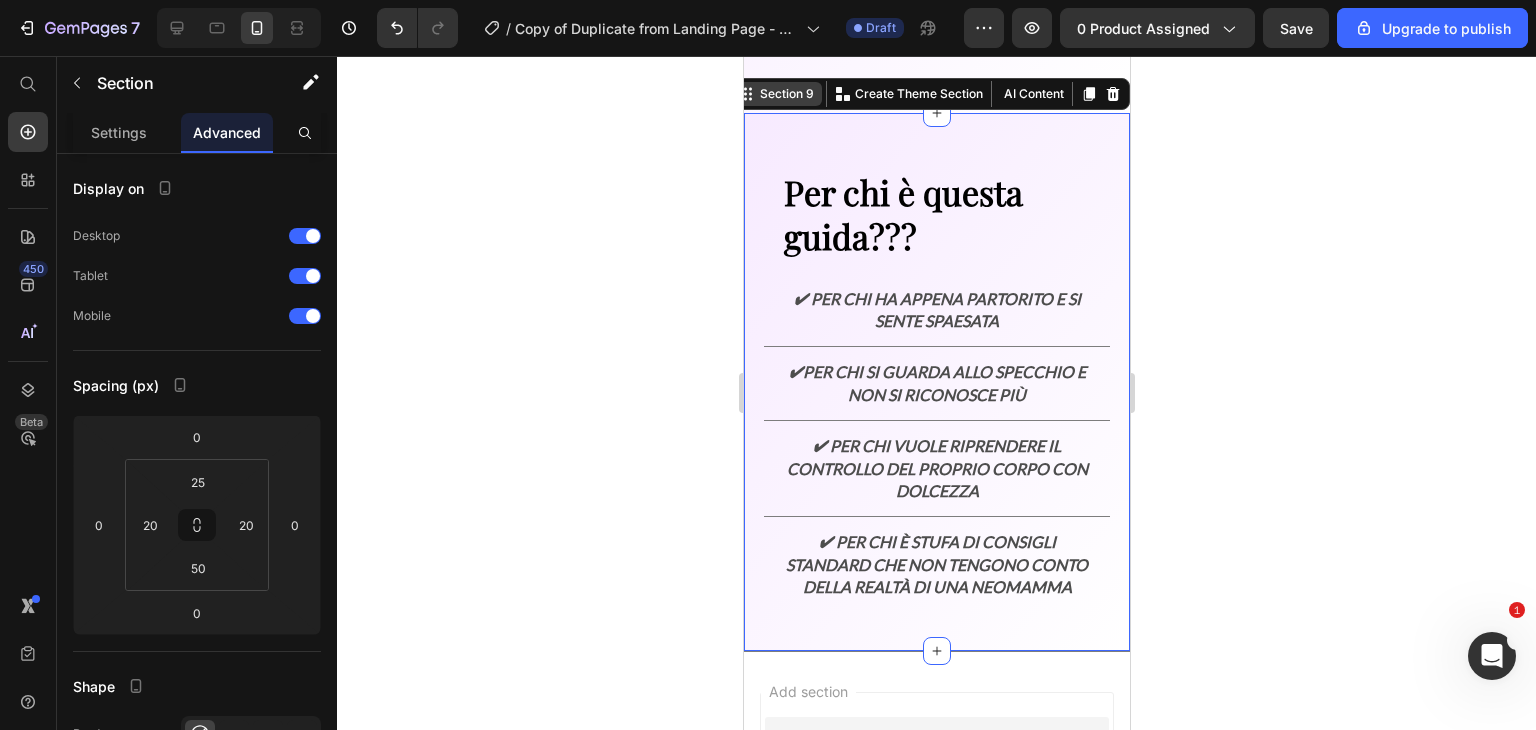 click on "Section 9" at bounding box center (786, 94) 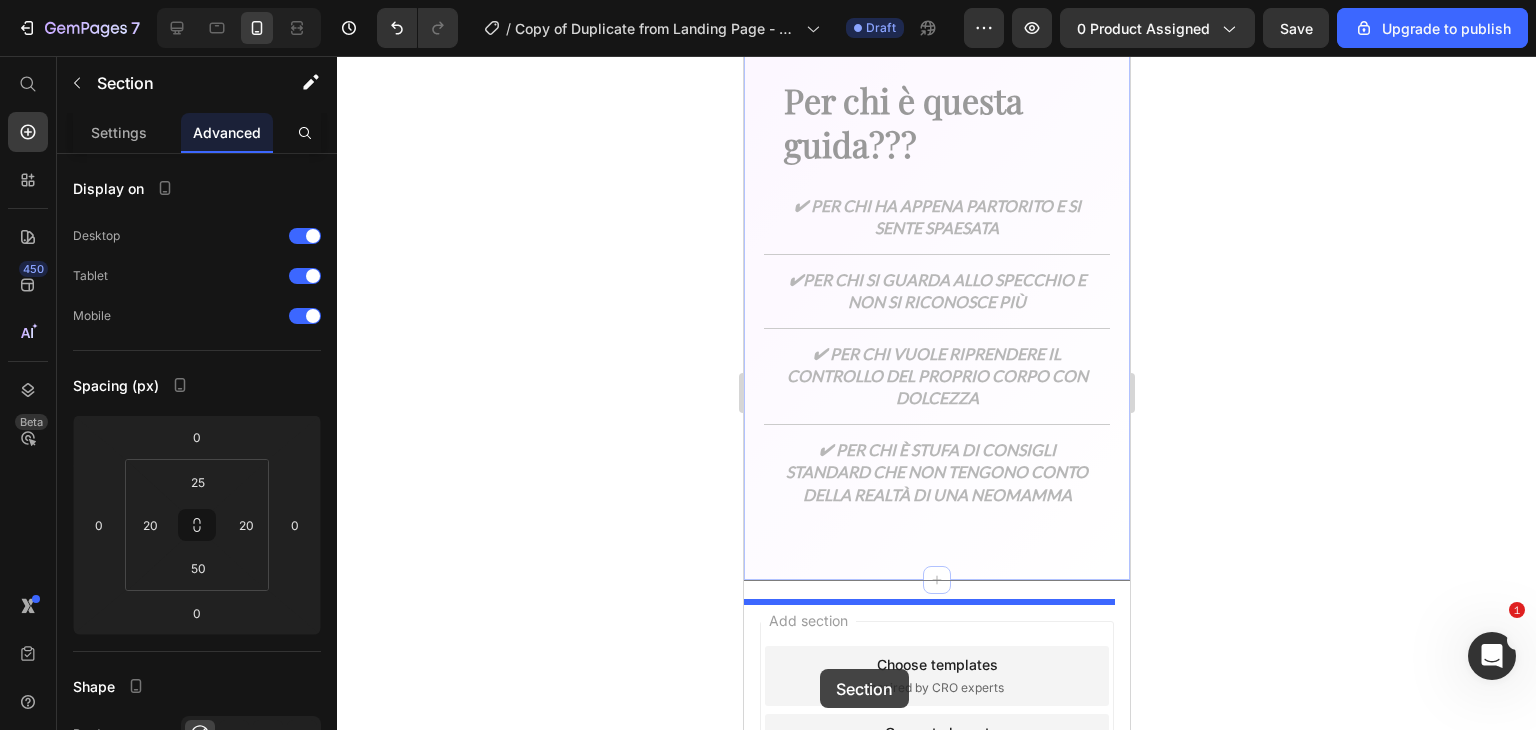 scroll, scrollTop: 3680, scrollLeft: 0, axis: vertical 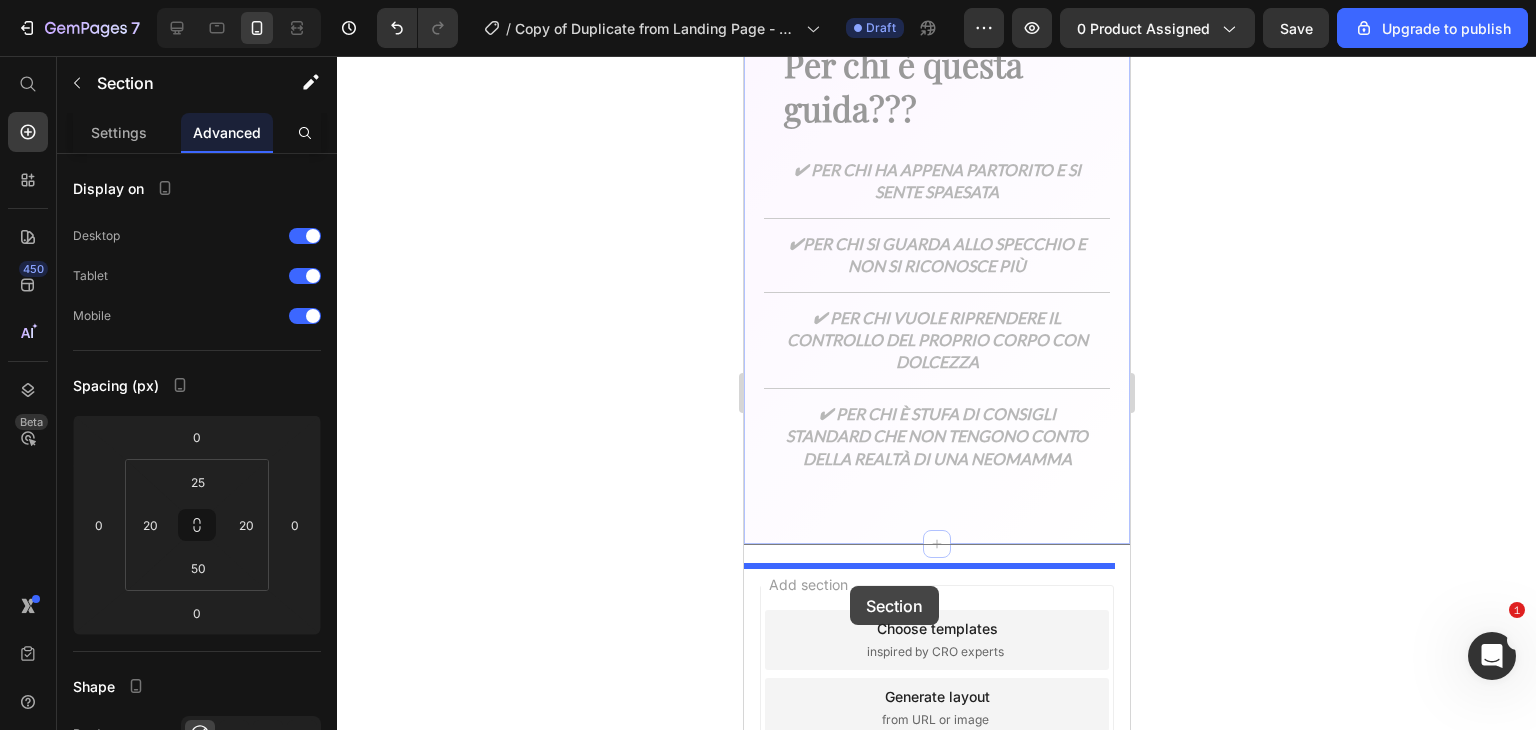 drag, startPoint x: 773, startPoint y: 106, endPoint x: 849, endPoint y: 589, distance: 488.94275 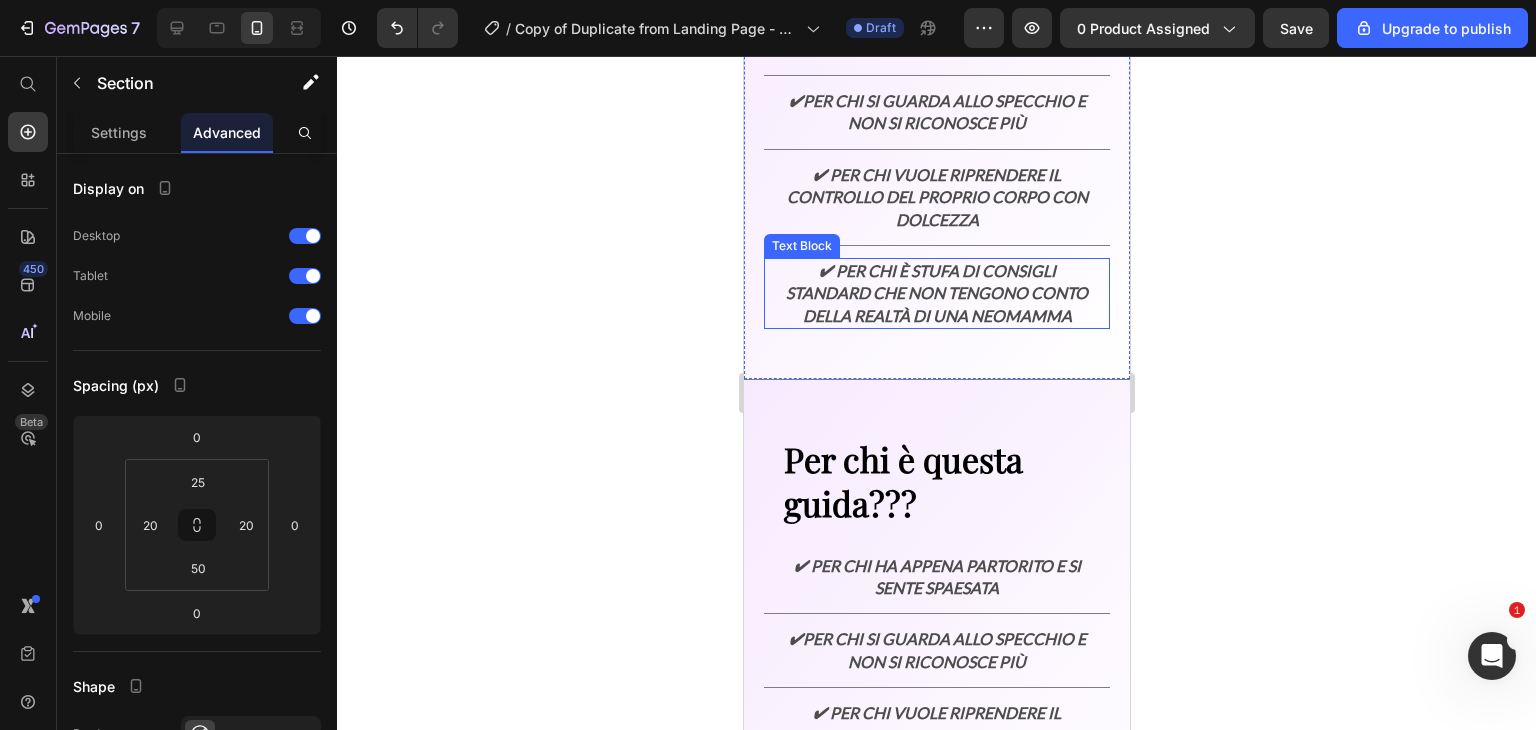 scroll, scrollTop: 3353, scrollLeft: 0, axis: vertical 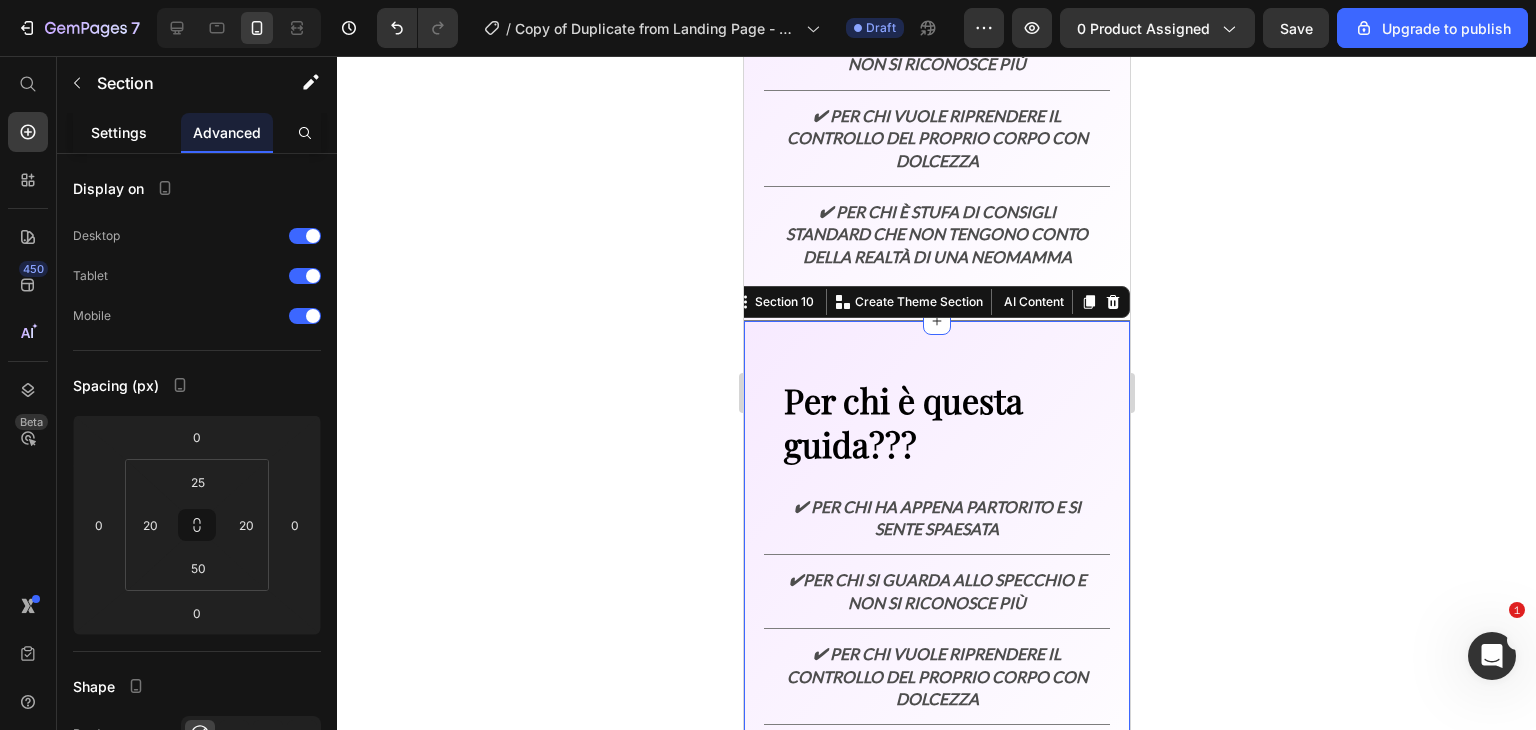 click on "Settings" at bounding box center [119, 132] 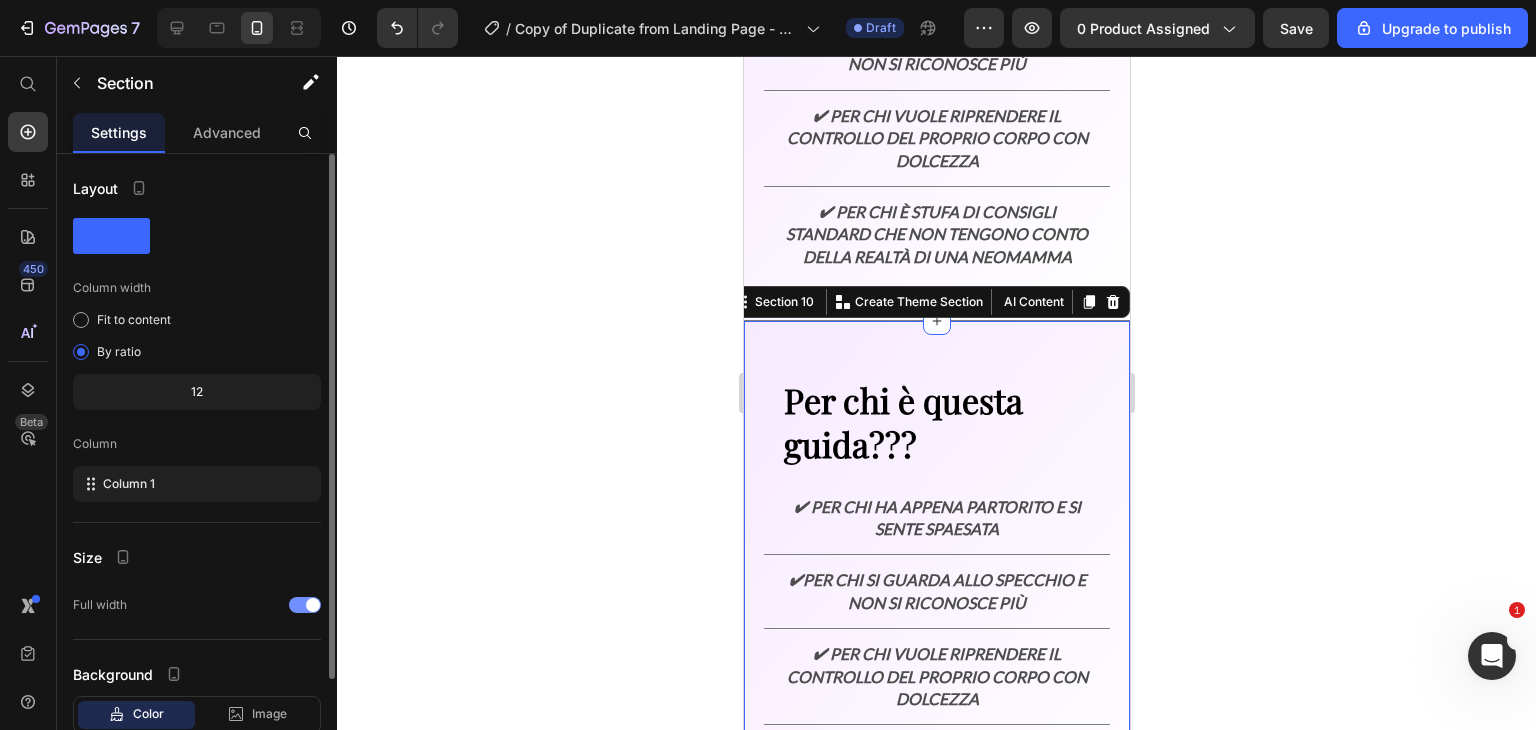 scroll, scrollTop: 129, scrollLeft: 0, axis: vertical 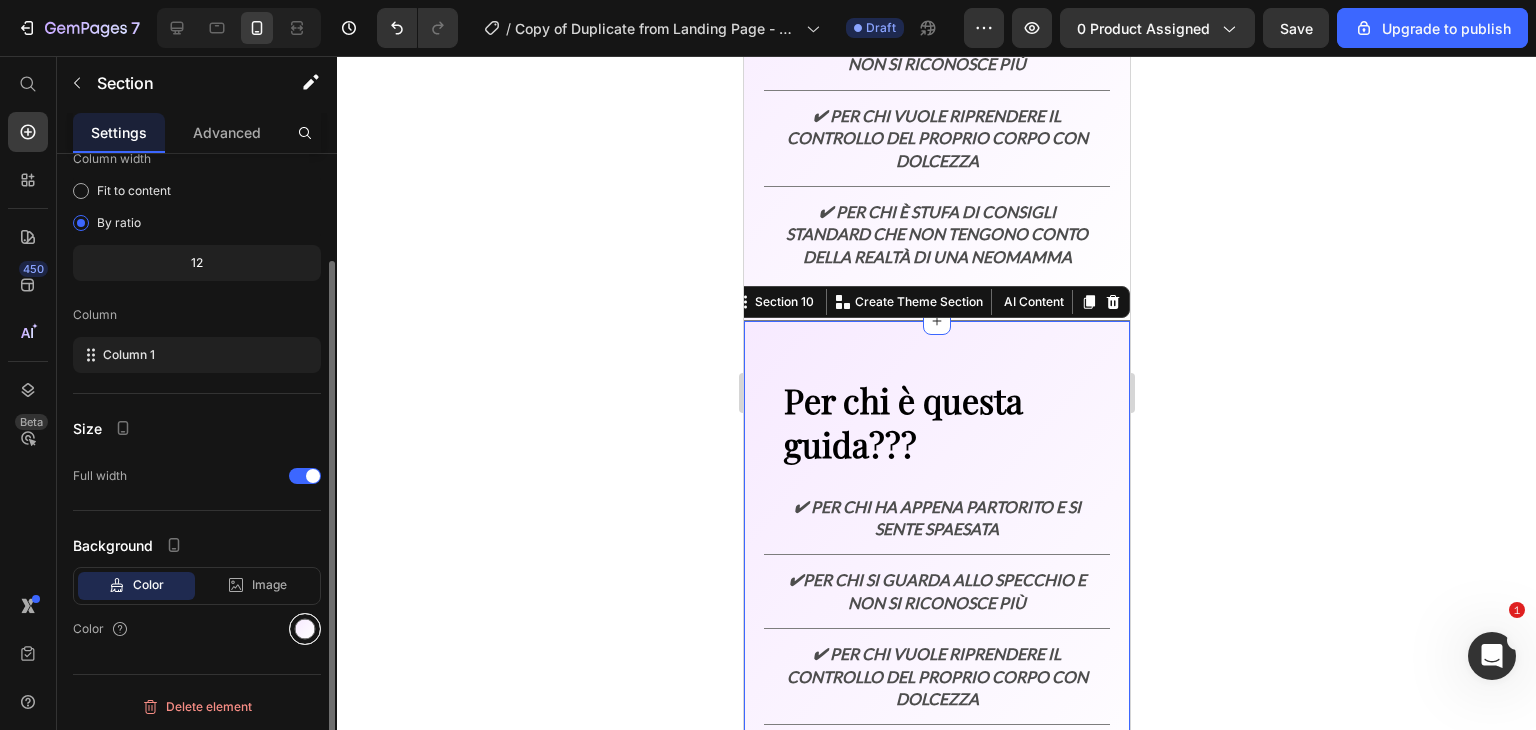 click at bounding box center [305, 629] 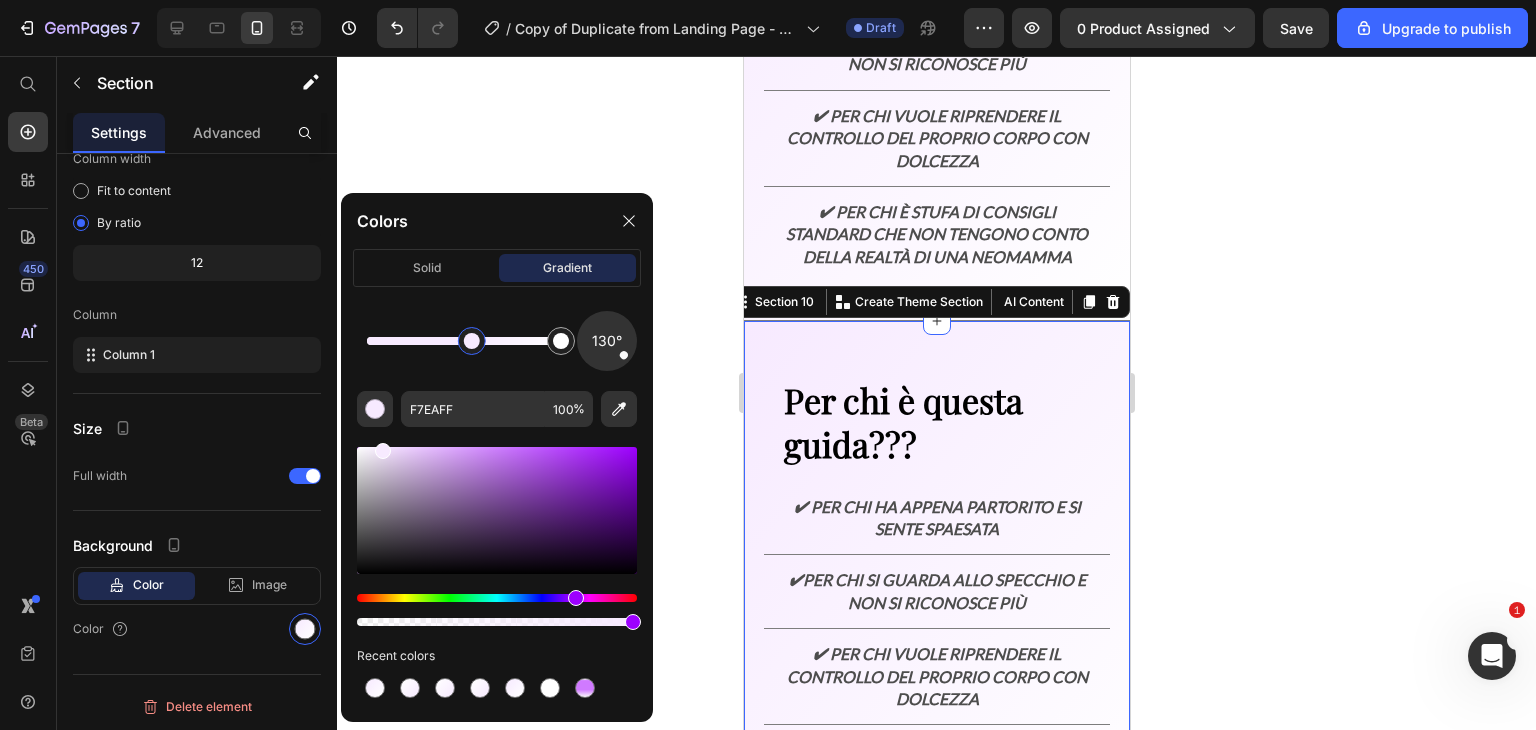drag, startPoint x: 370, startPoint y: 344, endPoint x: 476, endPoint y: 347, distance: 106.04244 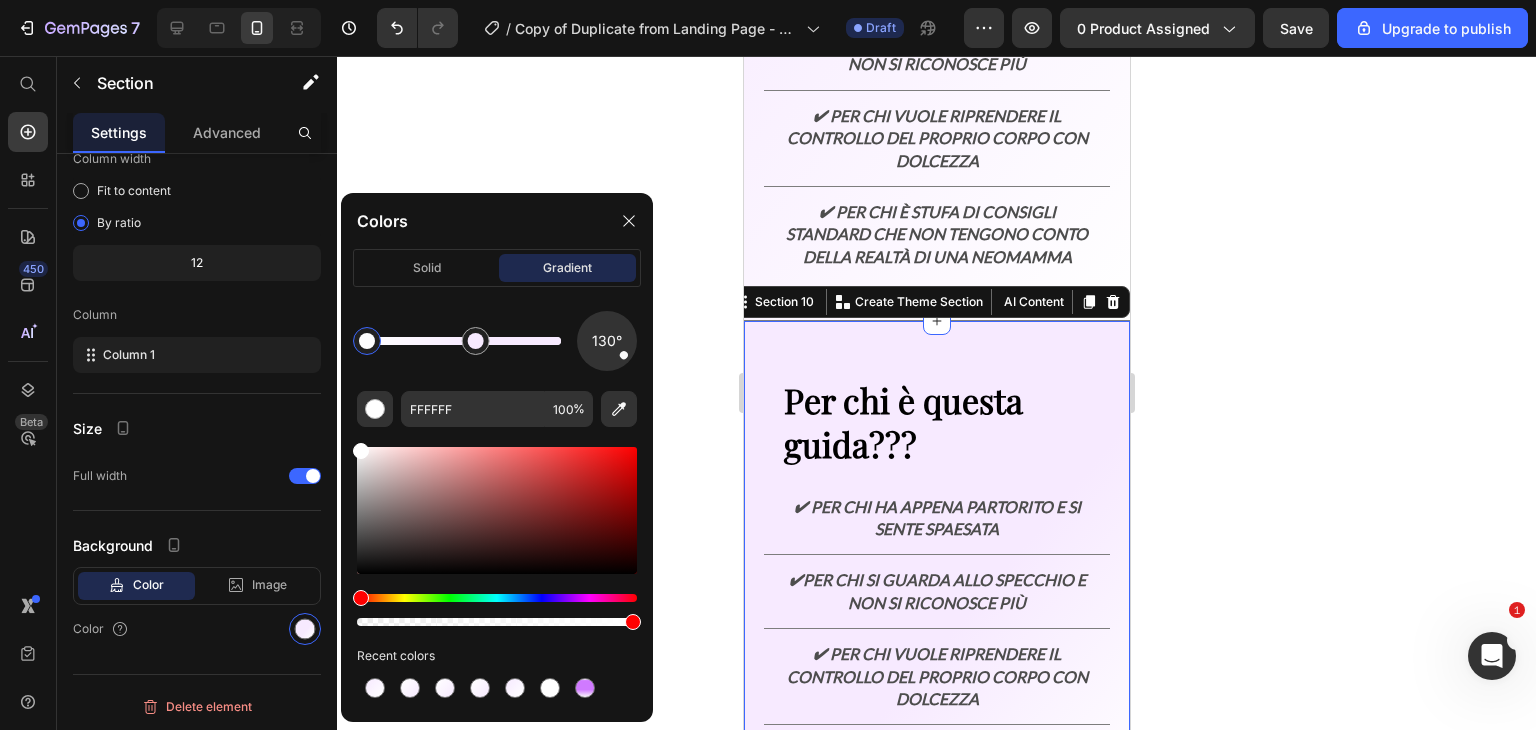 drag, startPoint x: 554, startPoint y: 337, endPoint x: 364, endPoint y: 339, distance: 190.01053 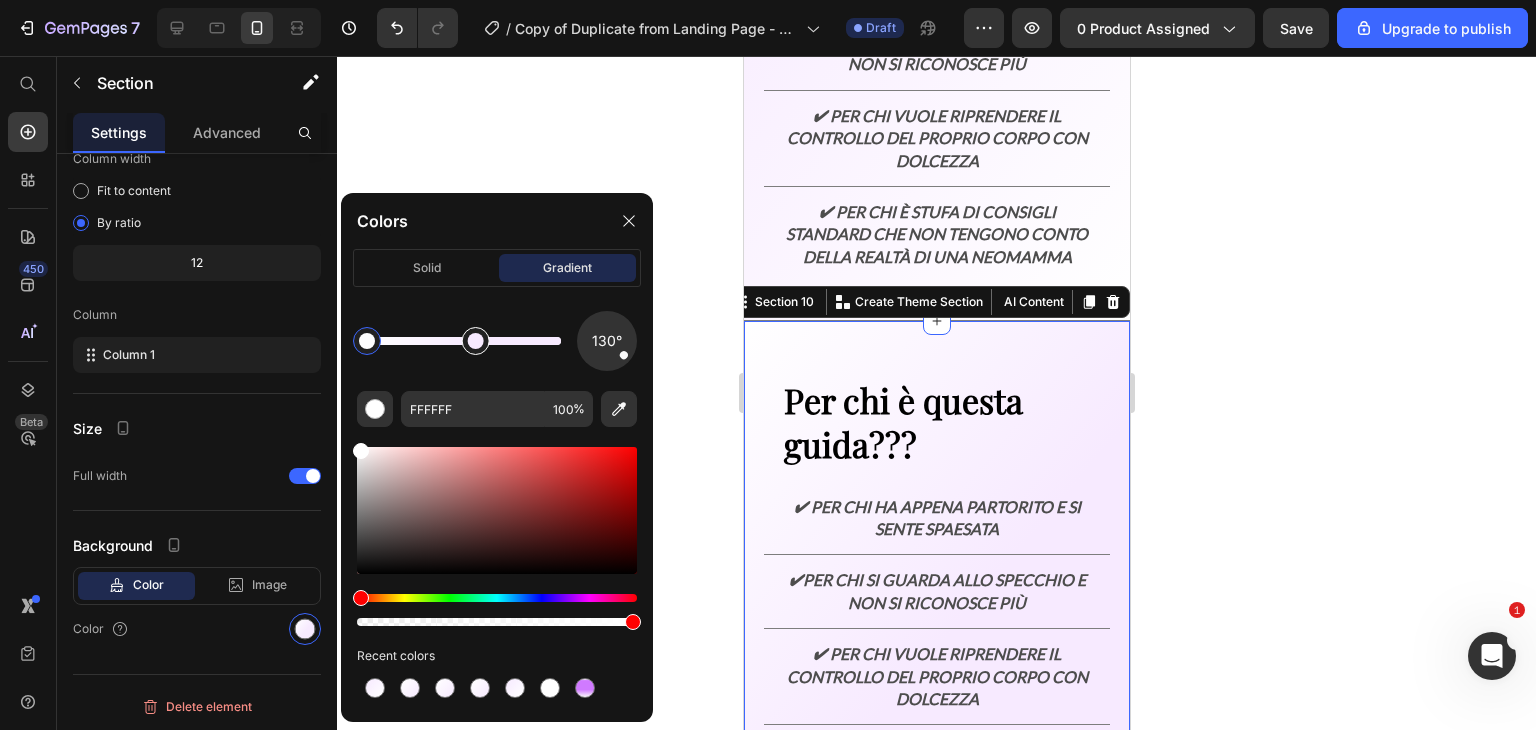 type on "F7EAFF" 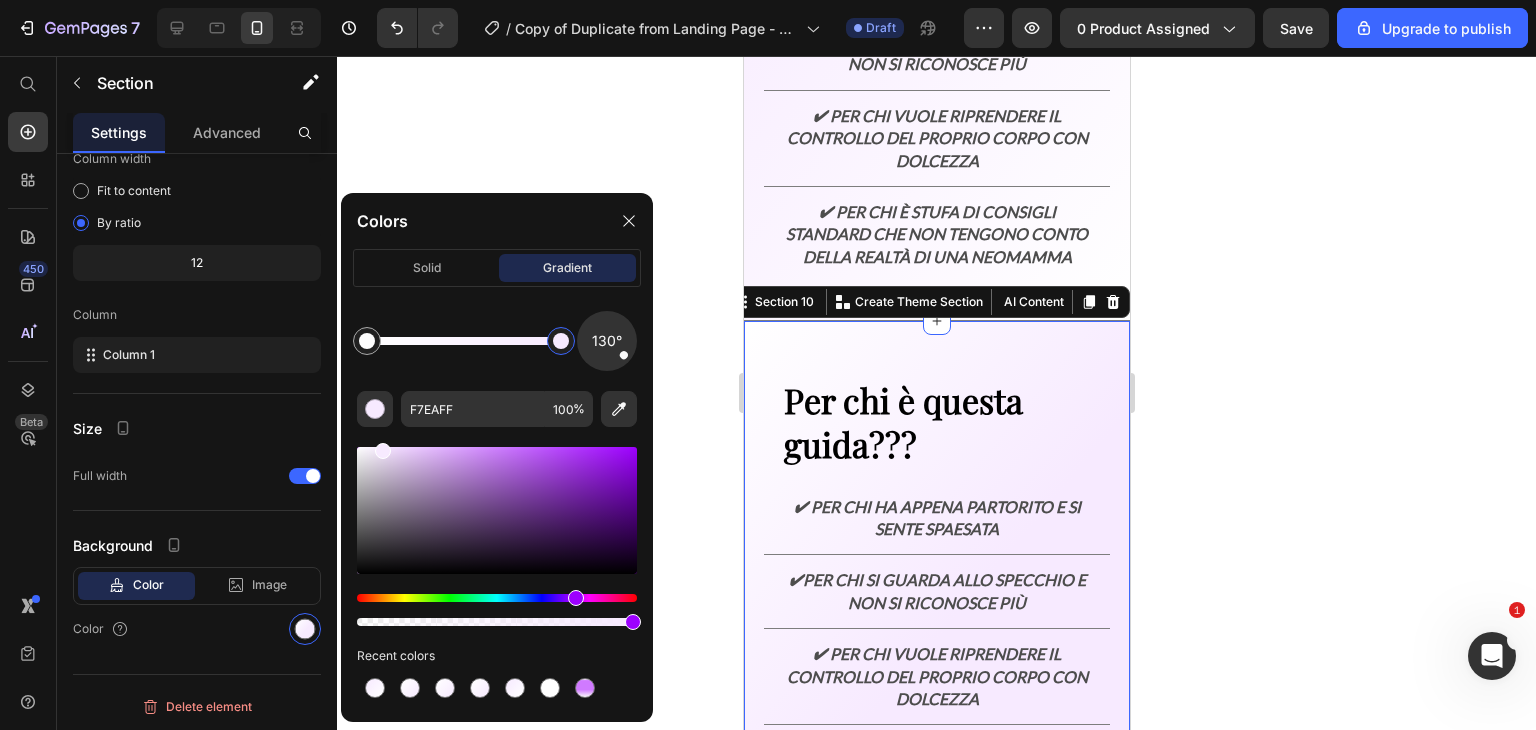 drag, startPoint x: 474, startPoint y: 338, endPoint x: 564, endPoint y: 334, distance: 90.088844 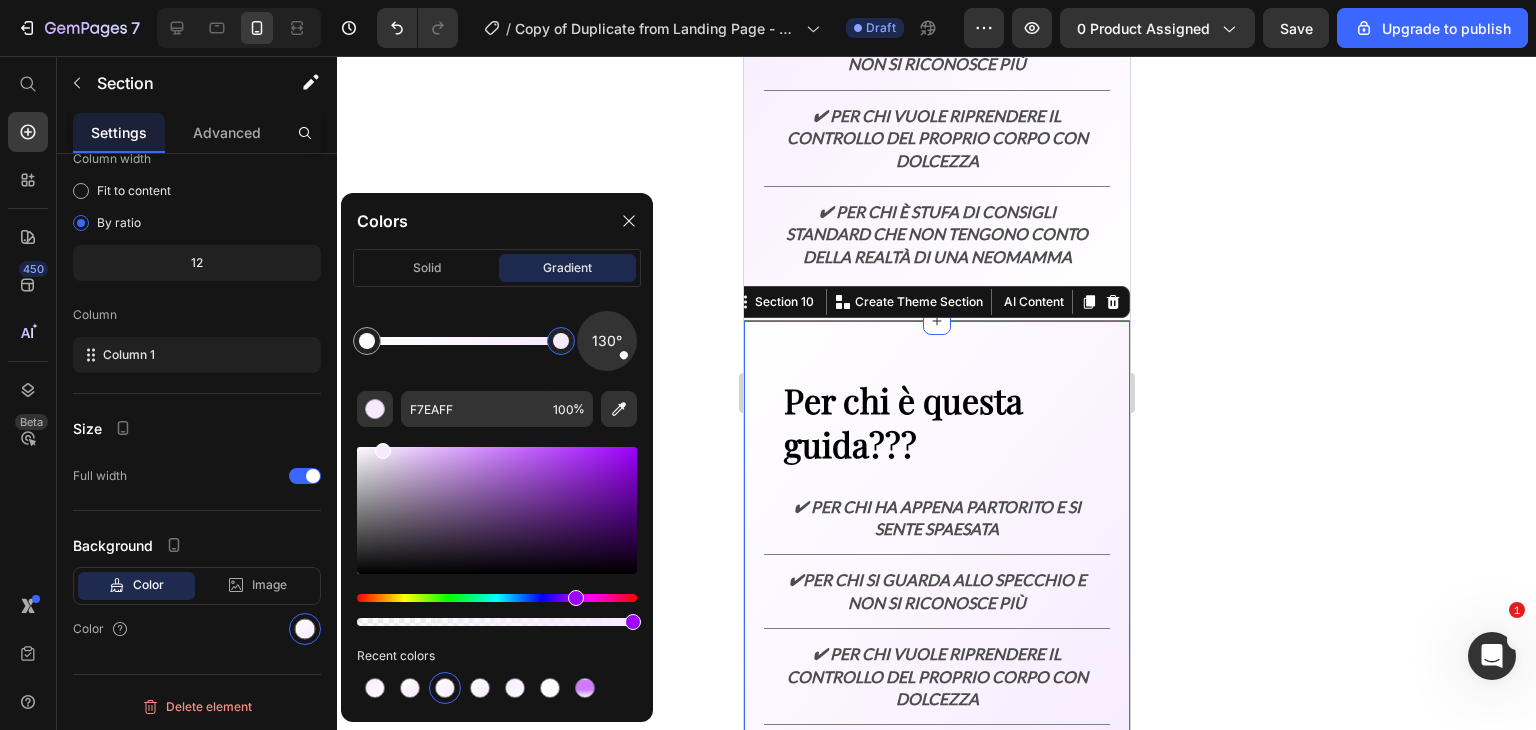 click 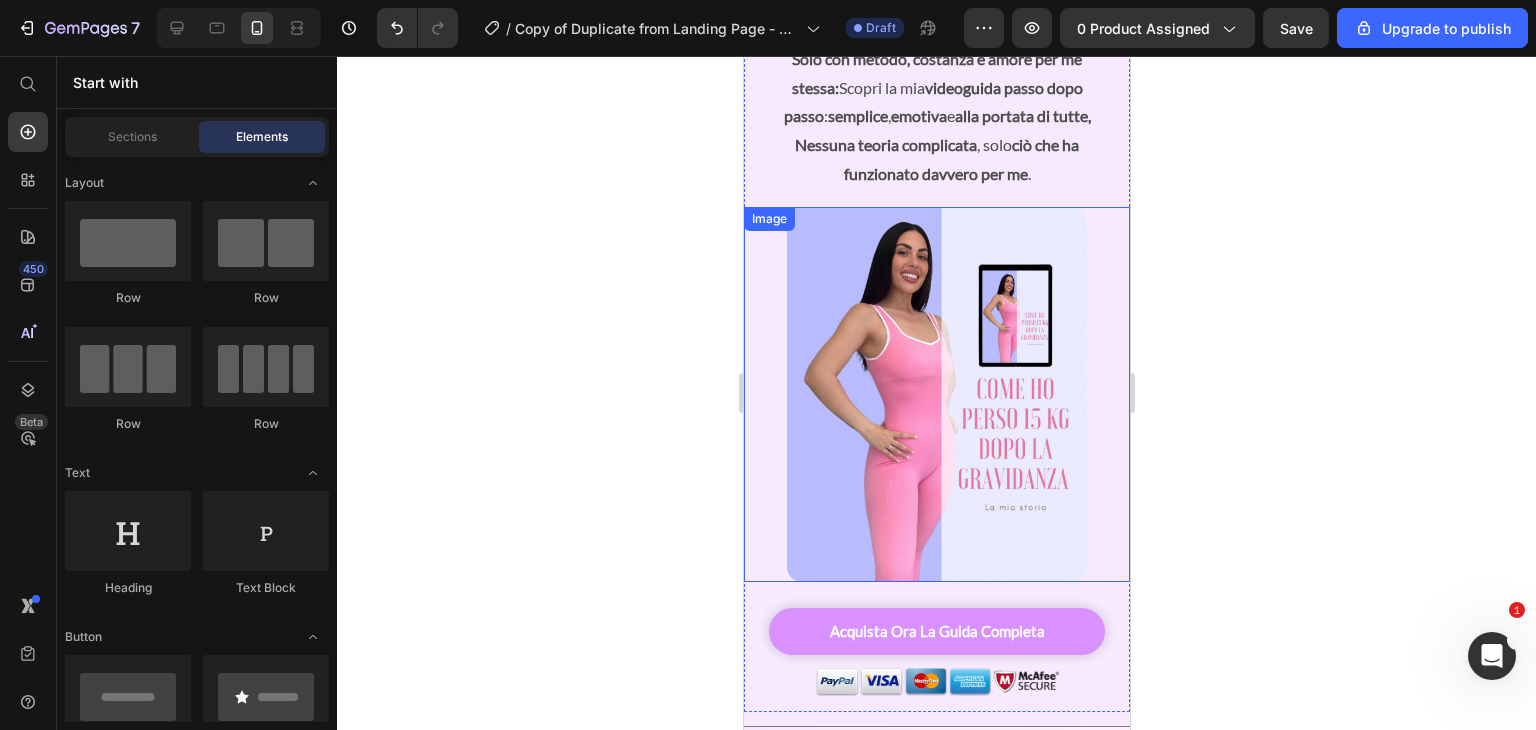 scroll, scrollTop: 367, scrollLeft: 0, axis: vertical 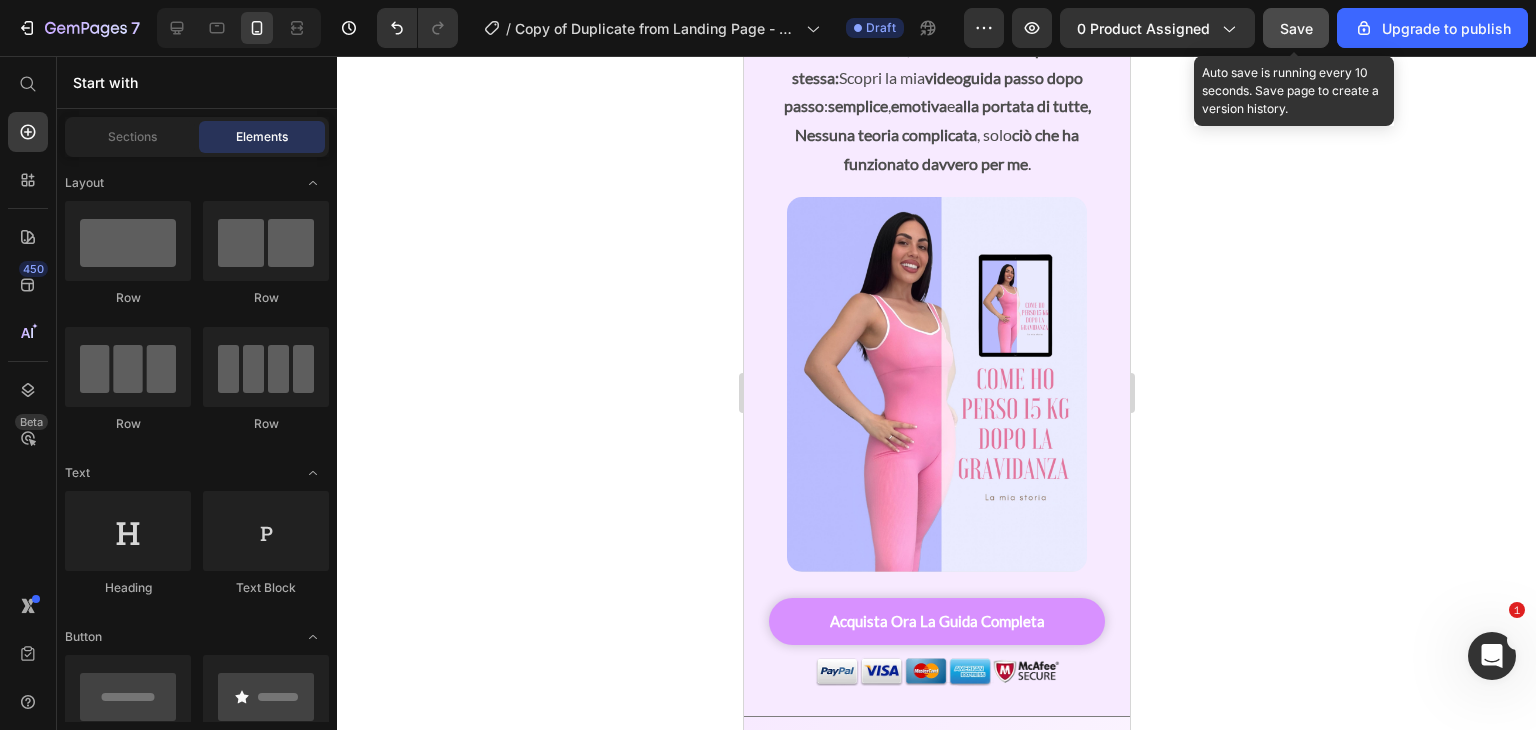 click on "Save" at bounding box center [1296, 28] 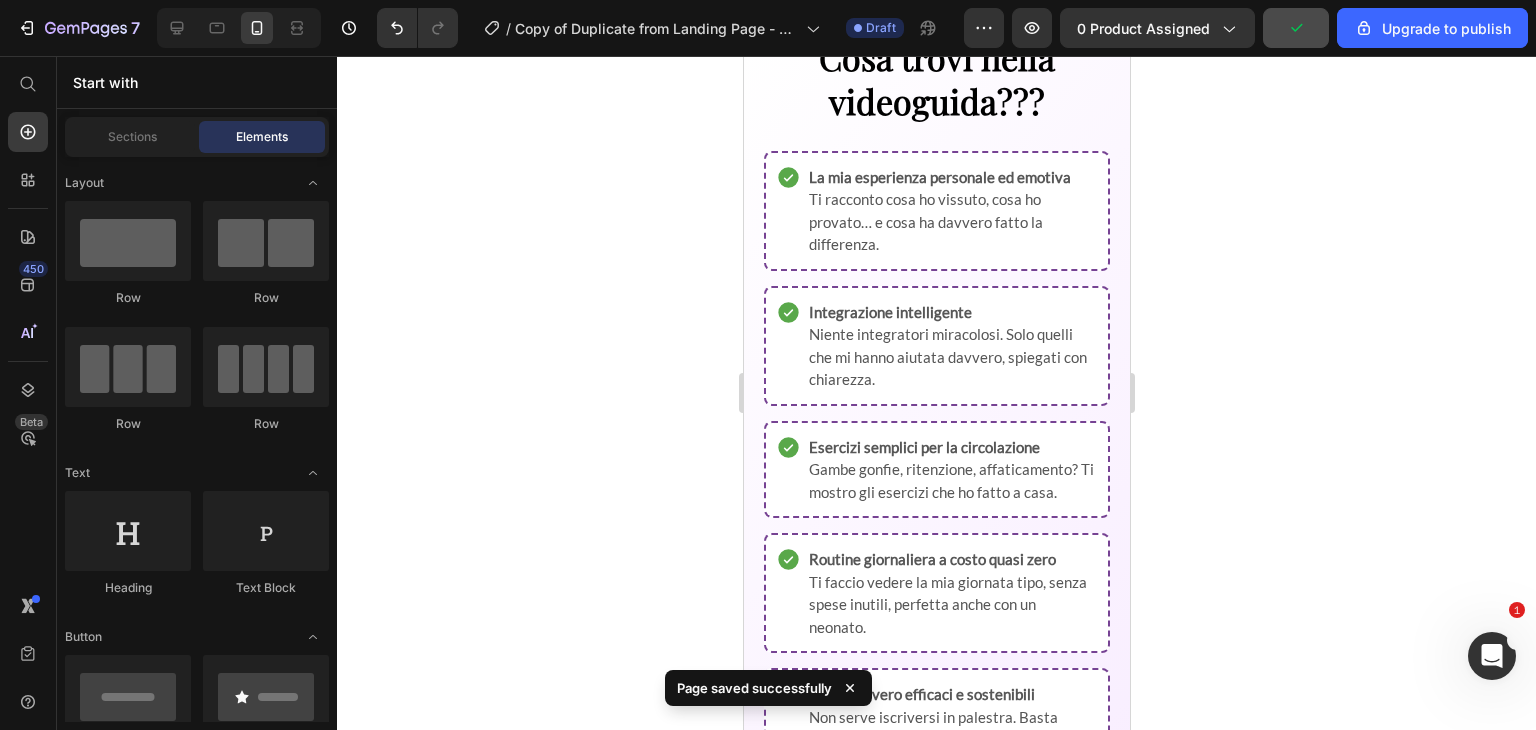 scroll, scrollTop: 1844, scrollLeft: 0, axis: vertical 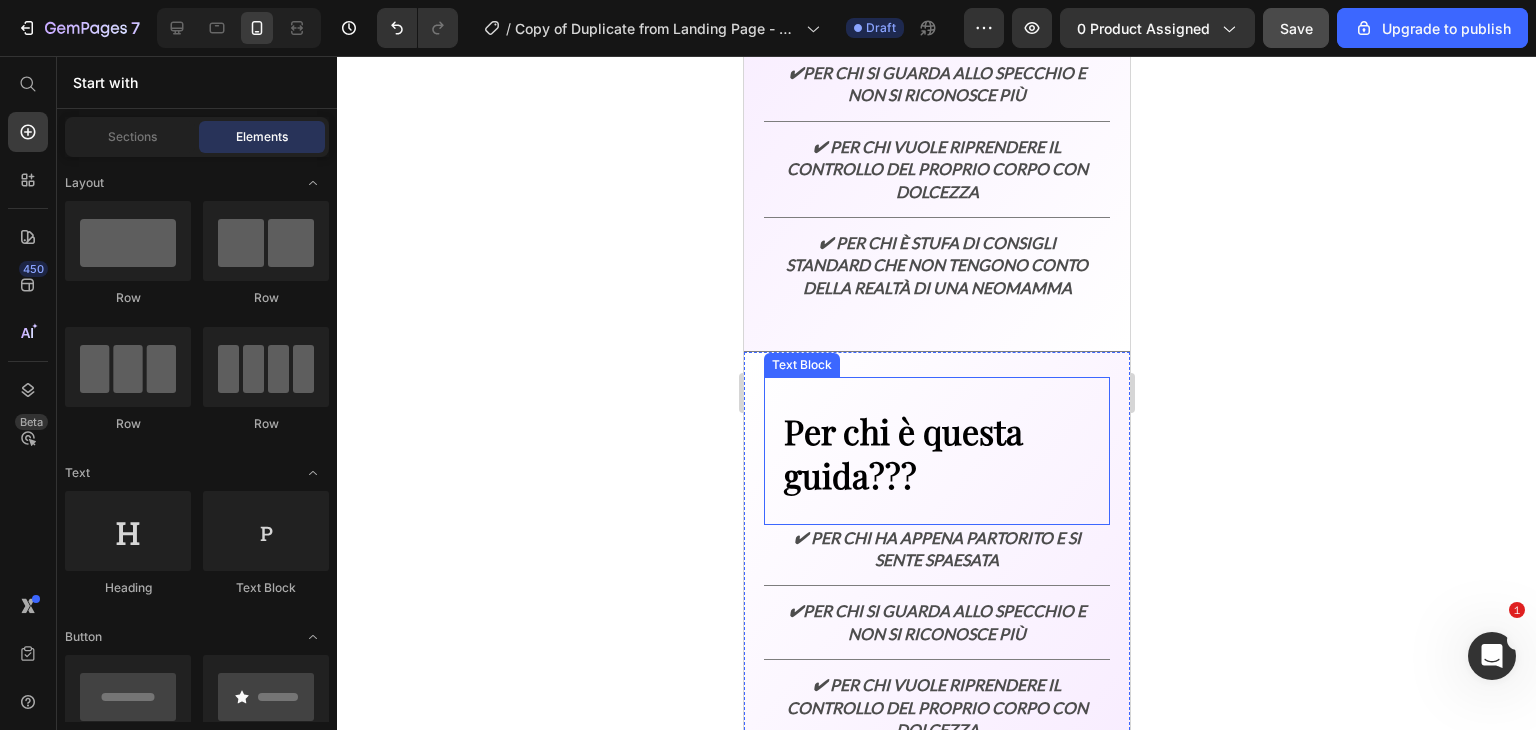 click on "Per chi è questa guida???" at bounding box center (936, 453) 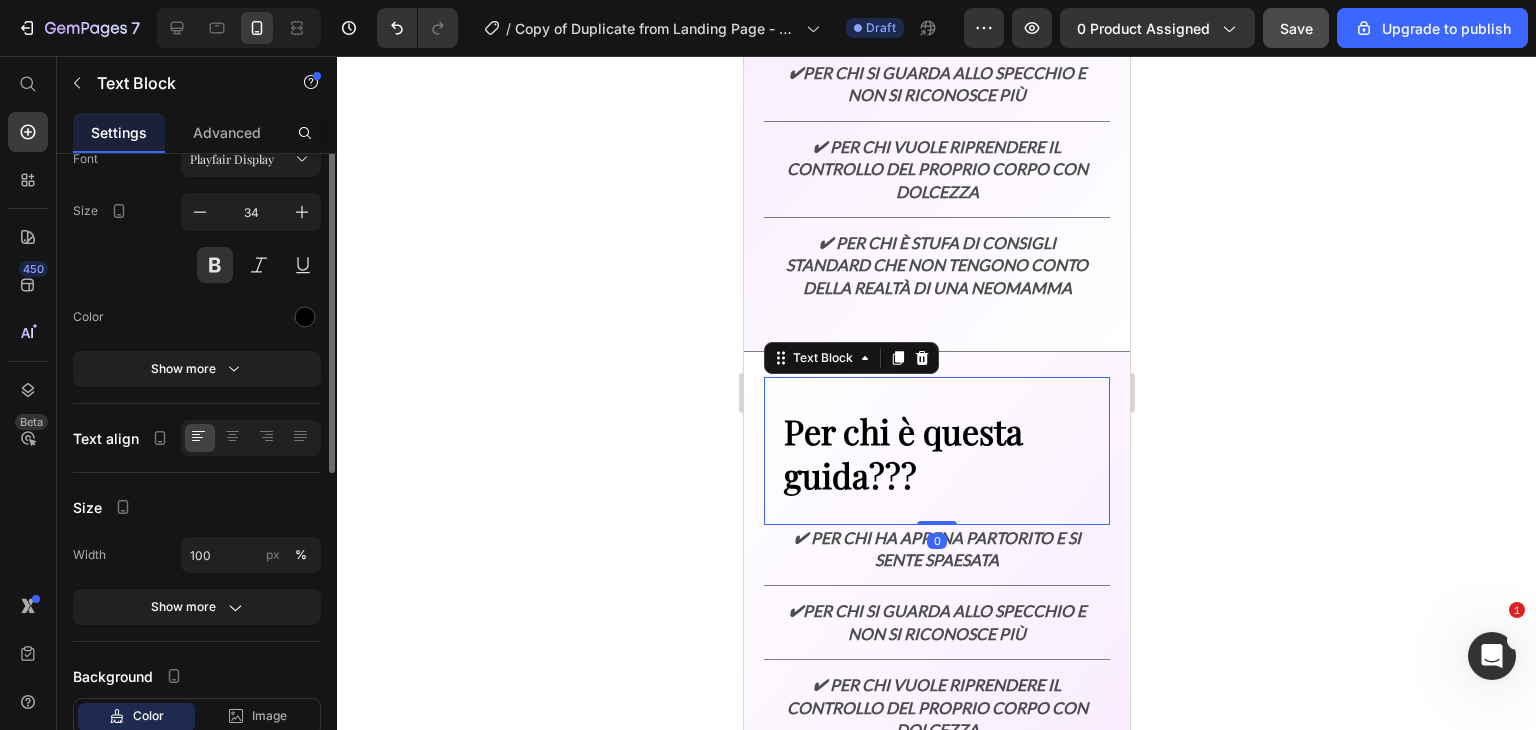 scroll, scrollTop: 0, scrollLeft: 0, axis: both 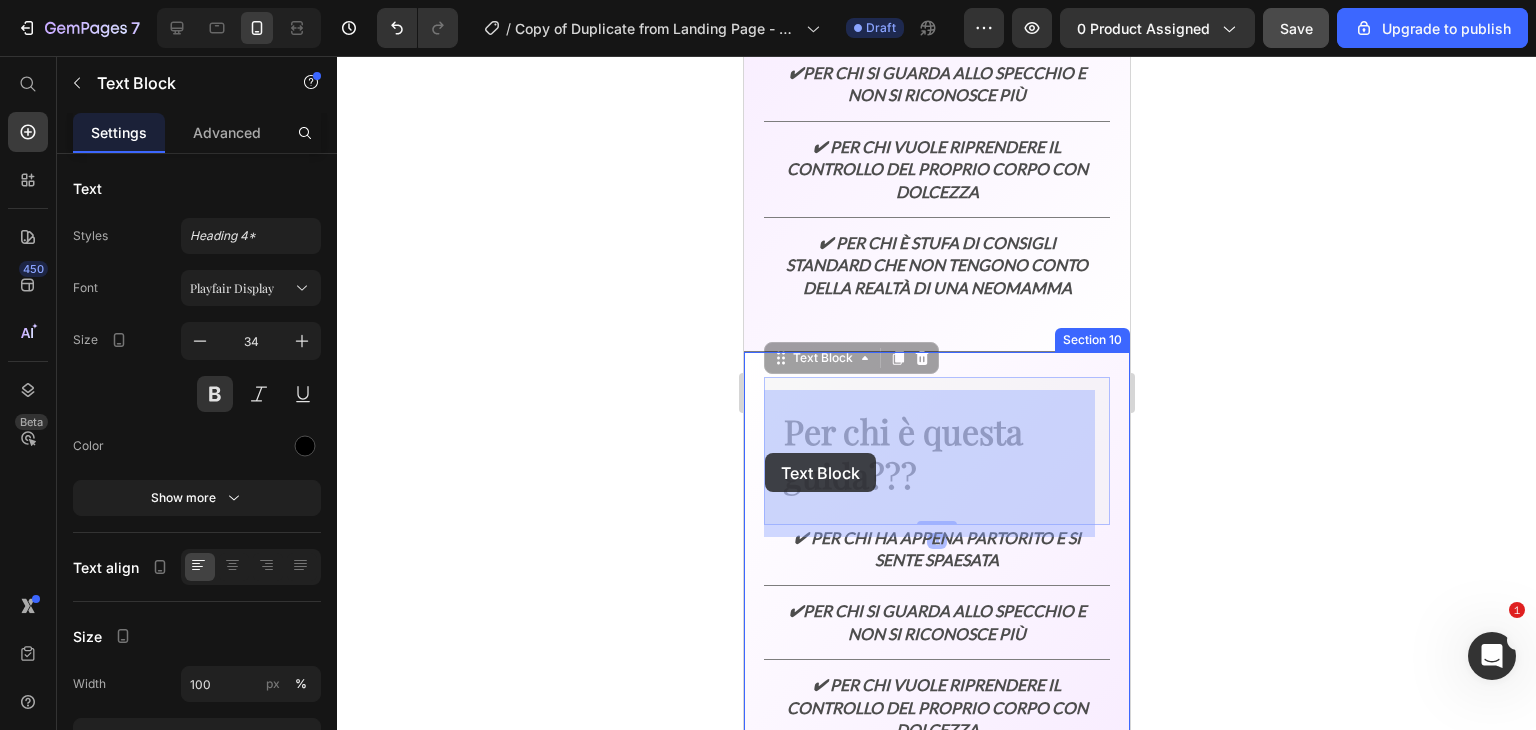 drag, startPoint x: 915, startPoint y: 494, endPoint x: 769, endPoint y: 456, distance: 150.86418 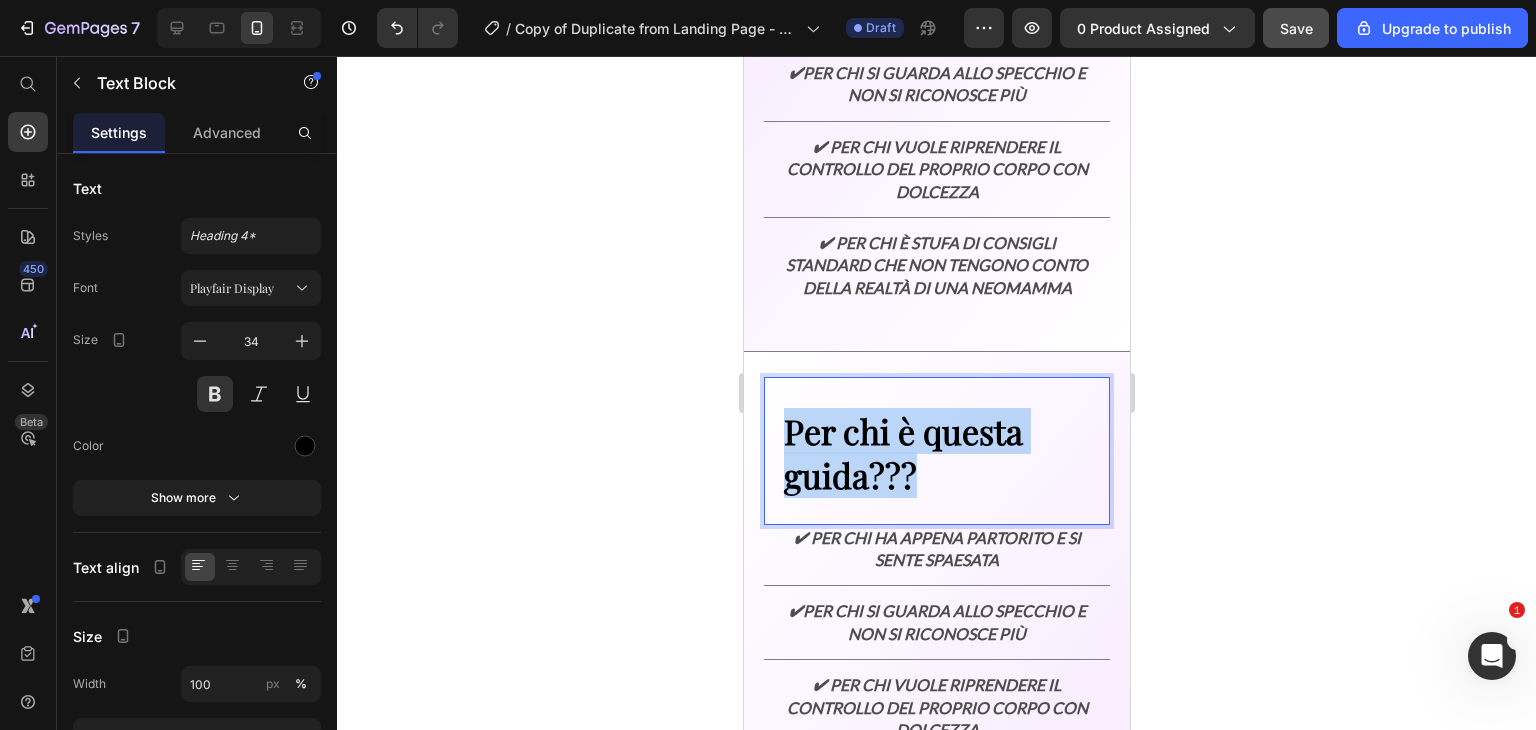 drag, startPoint x: 789, startPoint y: 438, endPoint x: 921, endPoint y: 502, distance: 146.69696 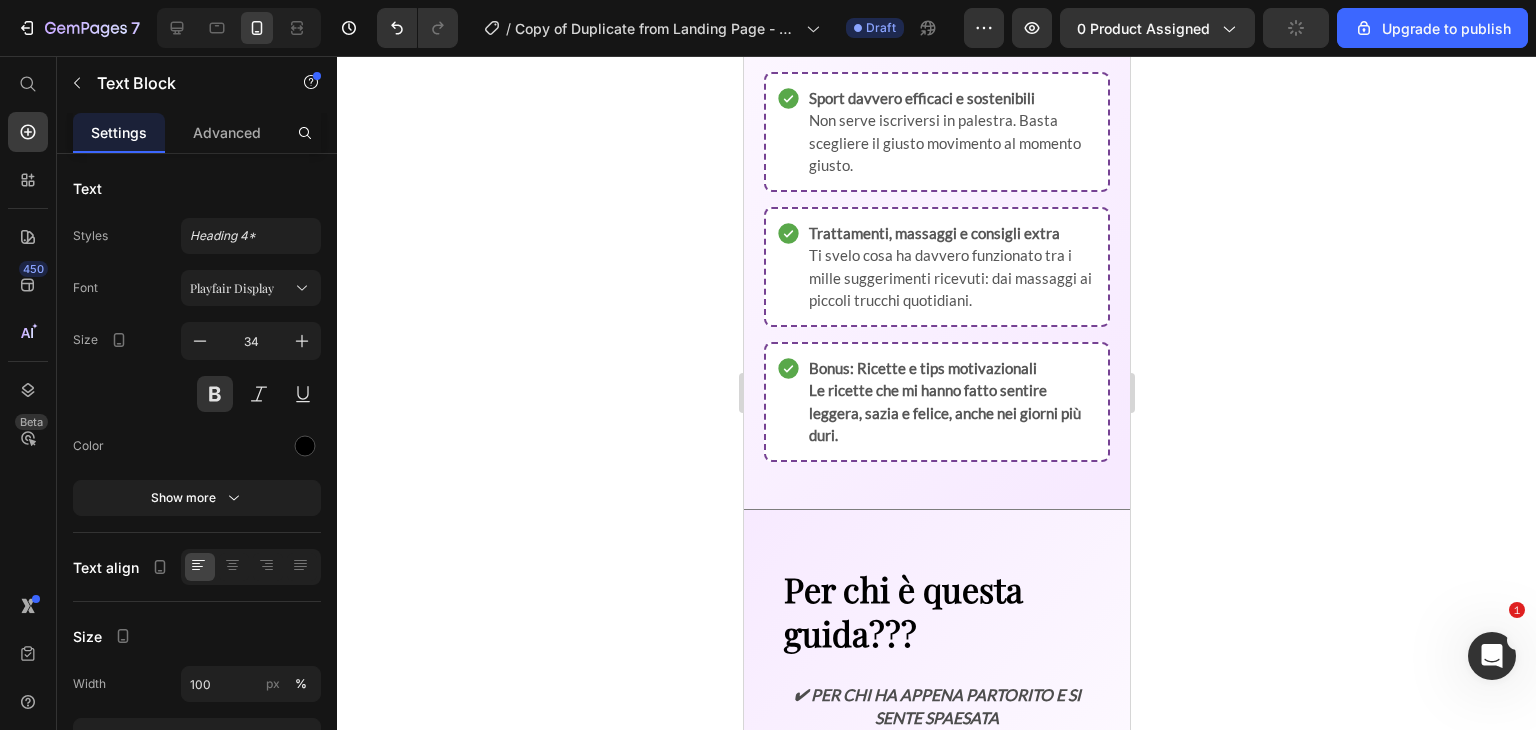 scroll, scrollTop: 2580, scrollLeft: 0, axis: vertical 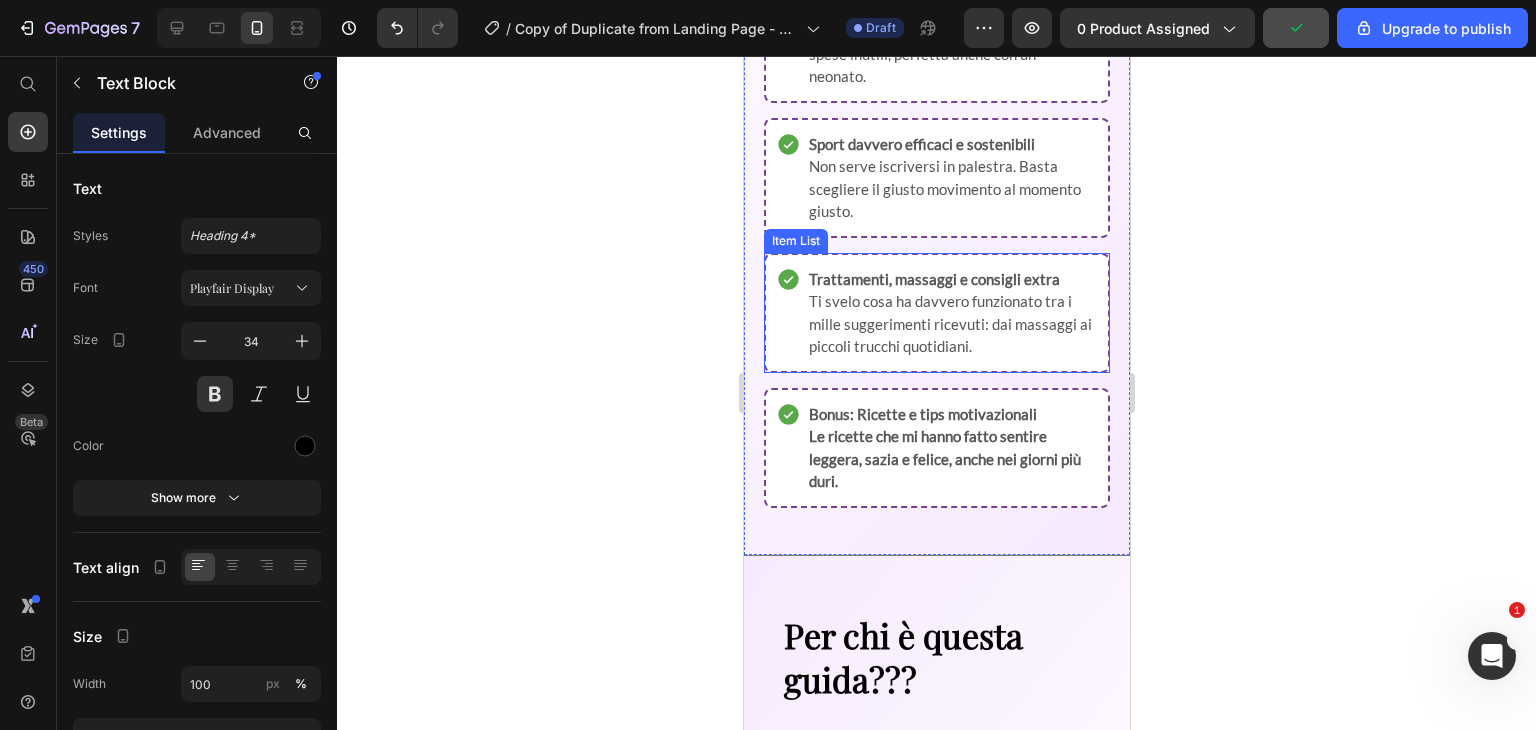click on "Trattamenti, massaggi e consigli extra Ti svelo cosa ha davvero funzionato tra i mille suggerimenti ricevuti: dai massaggi ai piccoli trucchi quotidiani." at bounding box center [936, 313] 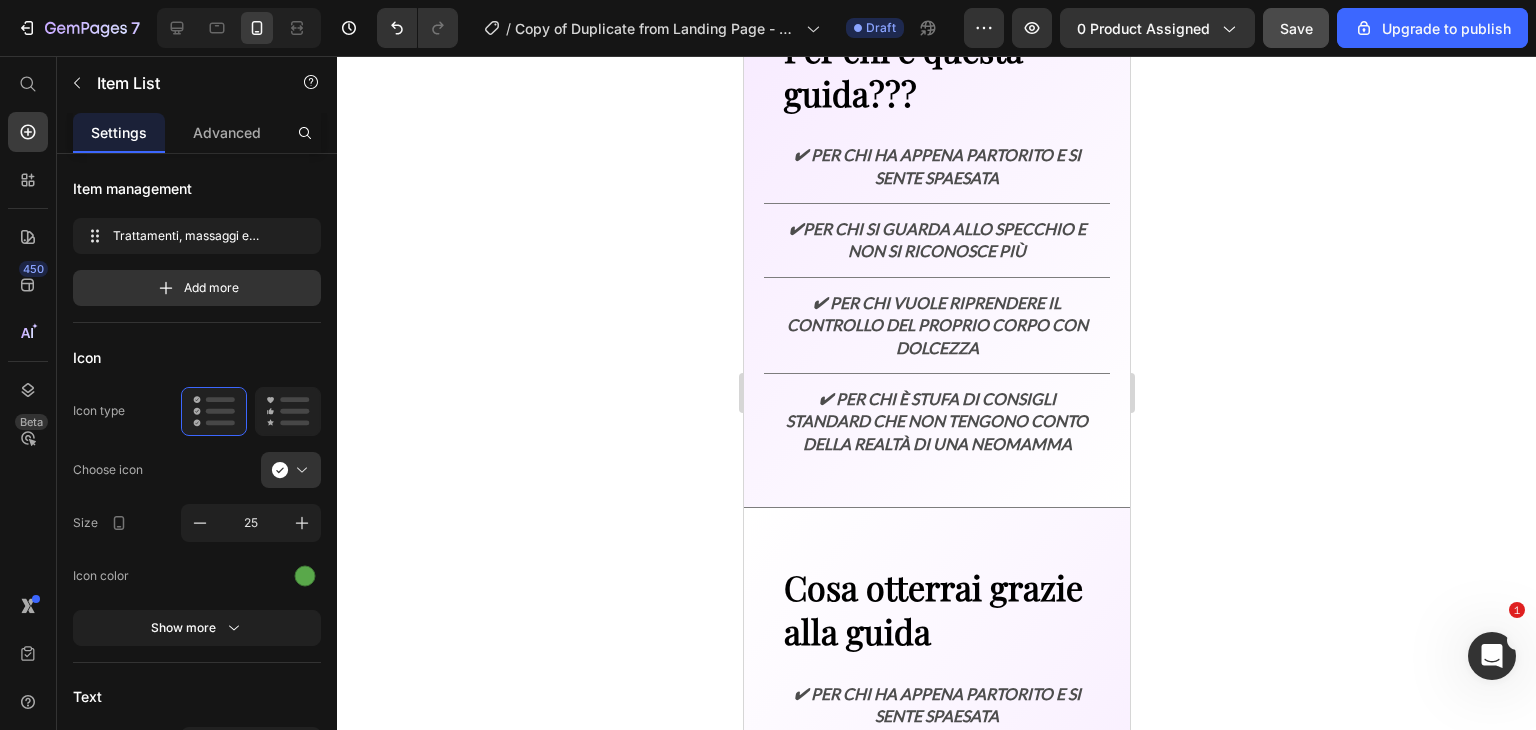 scroll, scrollTop: 2982, scrollLeft: 0, axis: vertical 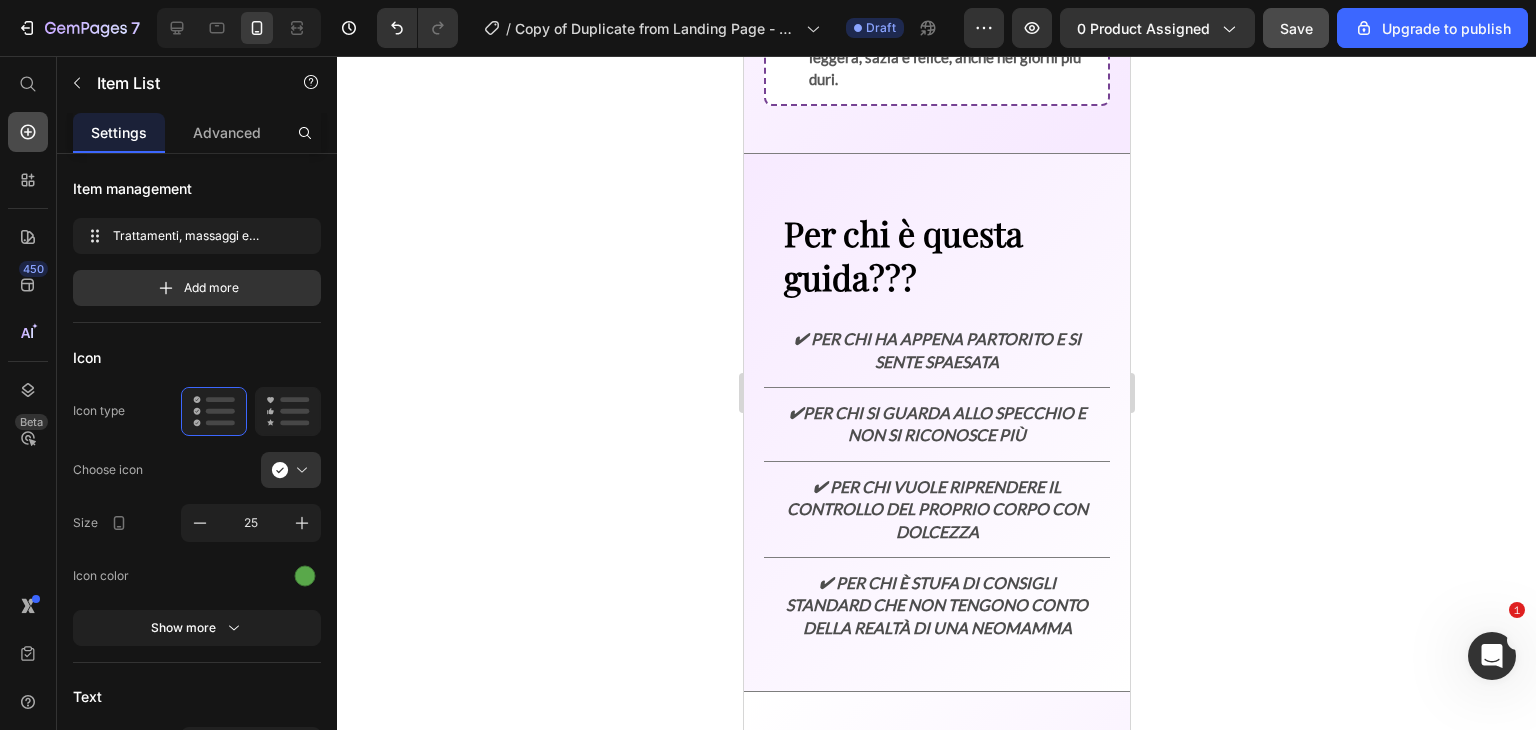 click 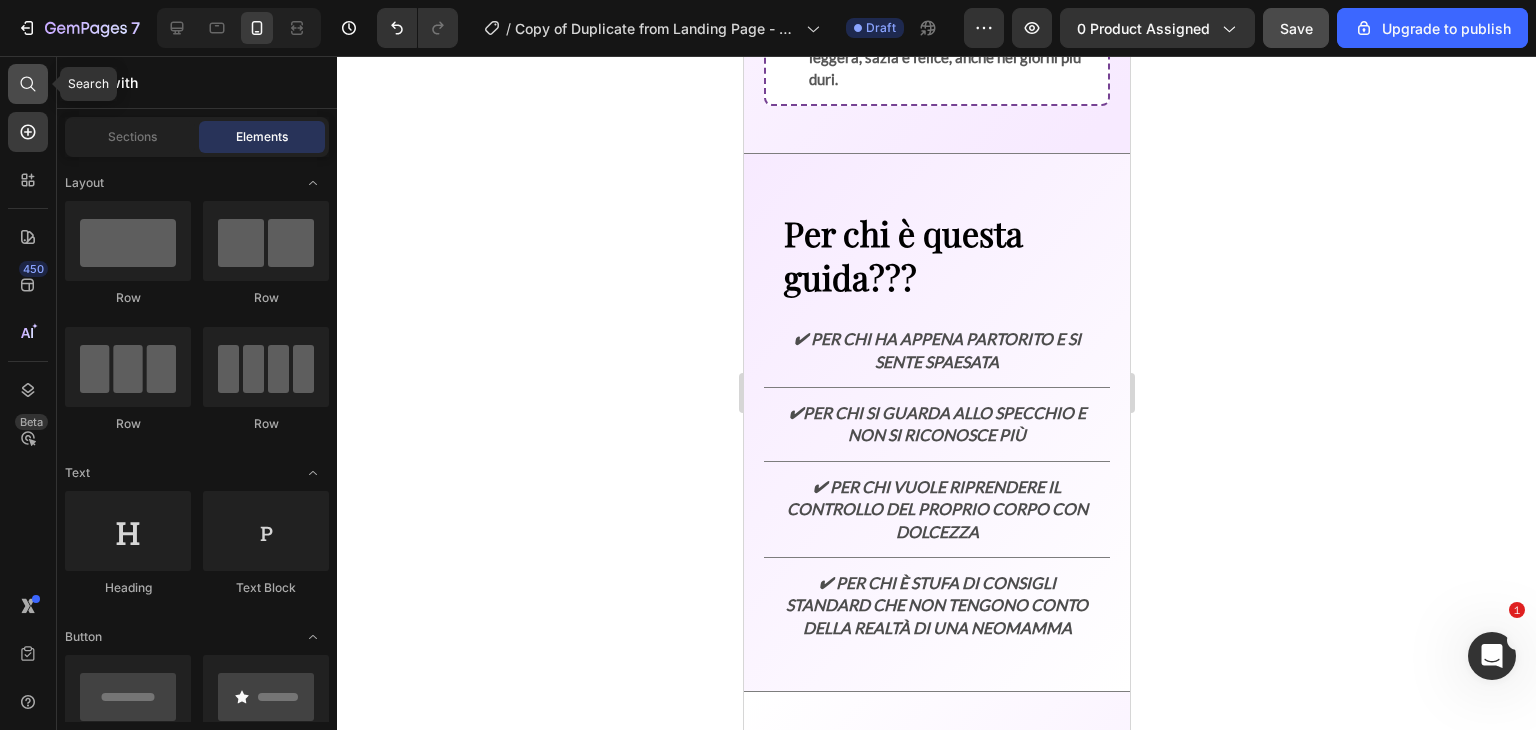 click 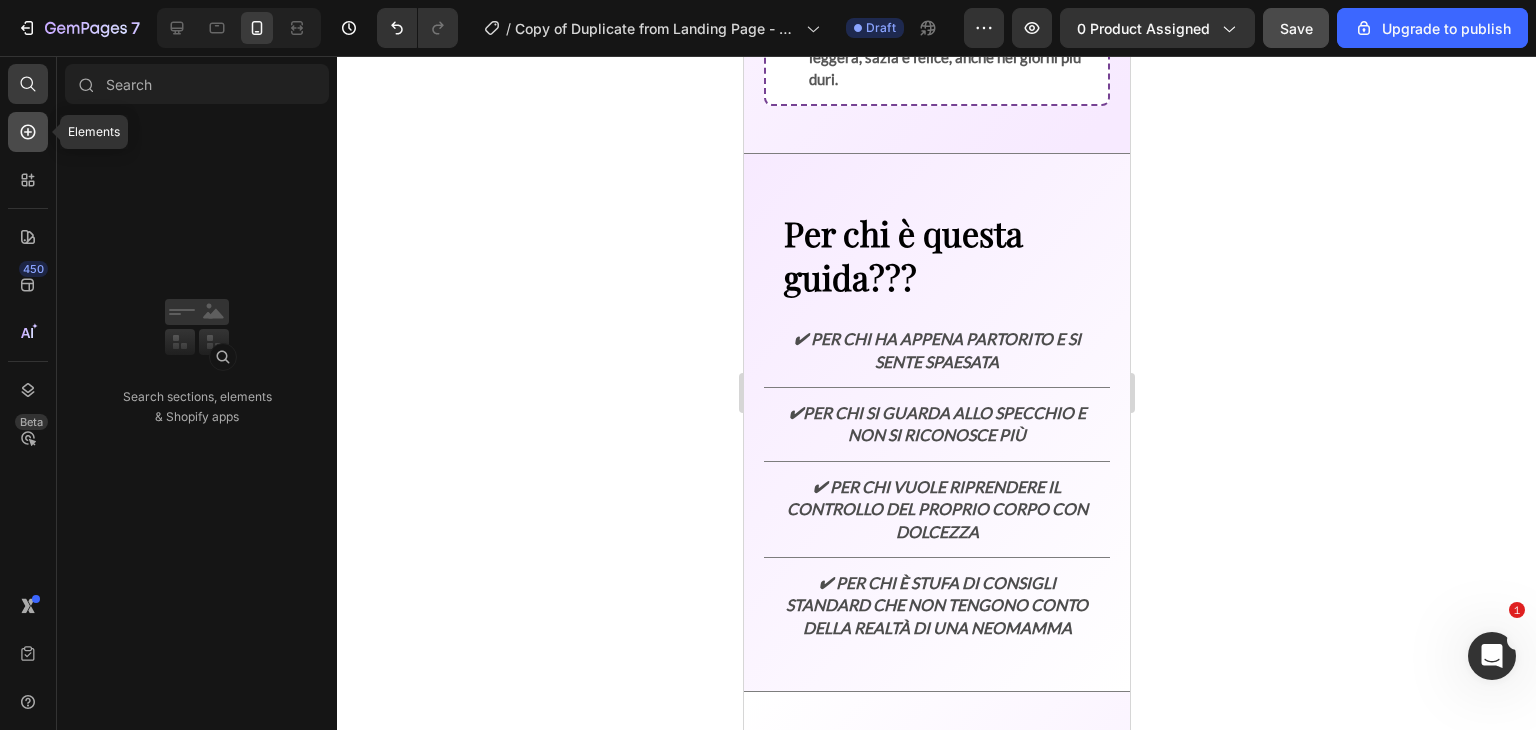 click 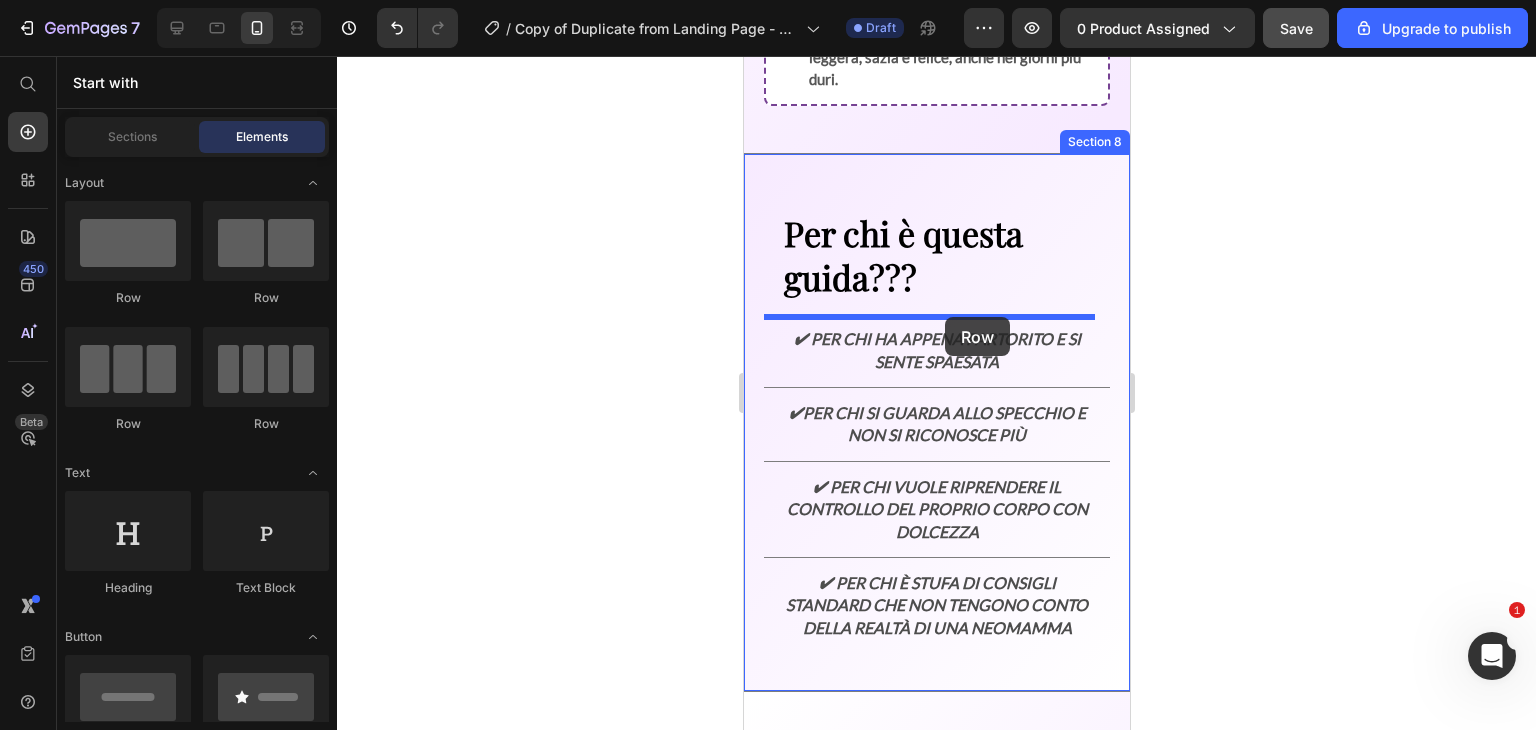 drag, startPoint x: 856, startPoint y: 315, endPoint x: 959, endPoint y: 315, distance: 103 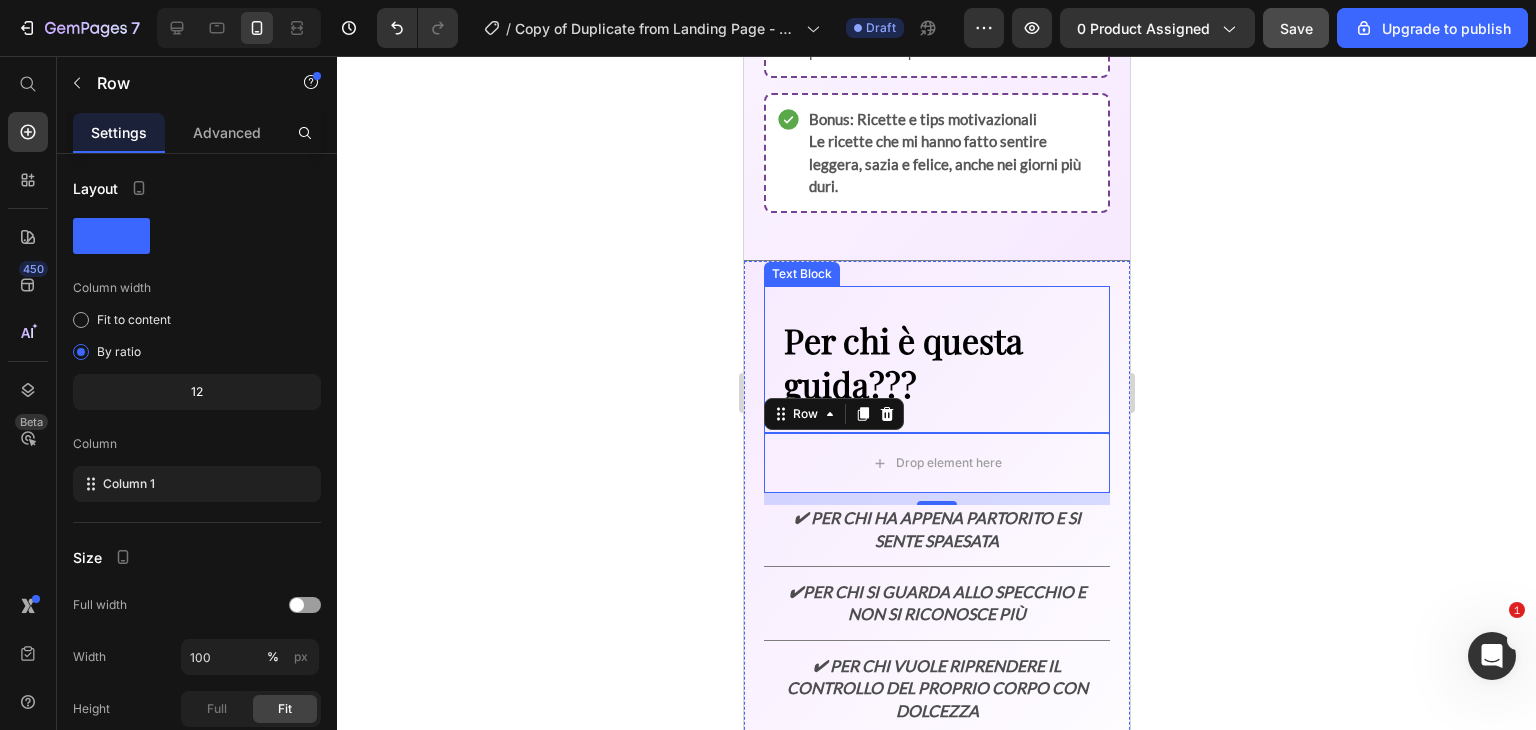 scroll, scrollTop: 2873, scrollLeft: 0, axis: vertical 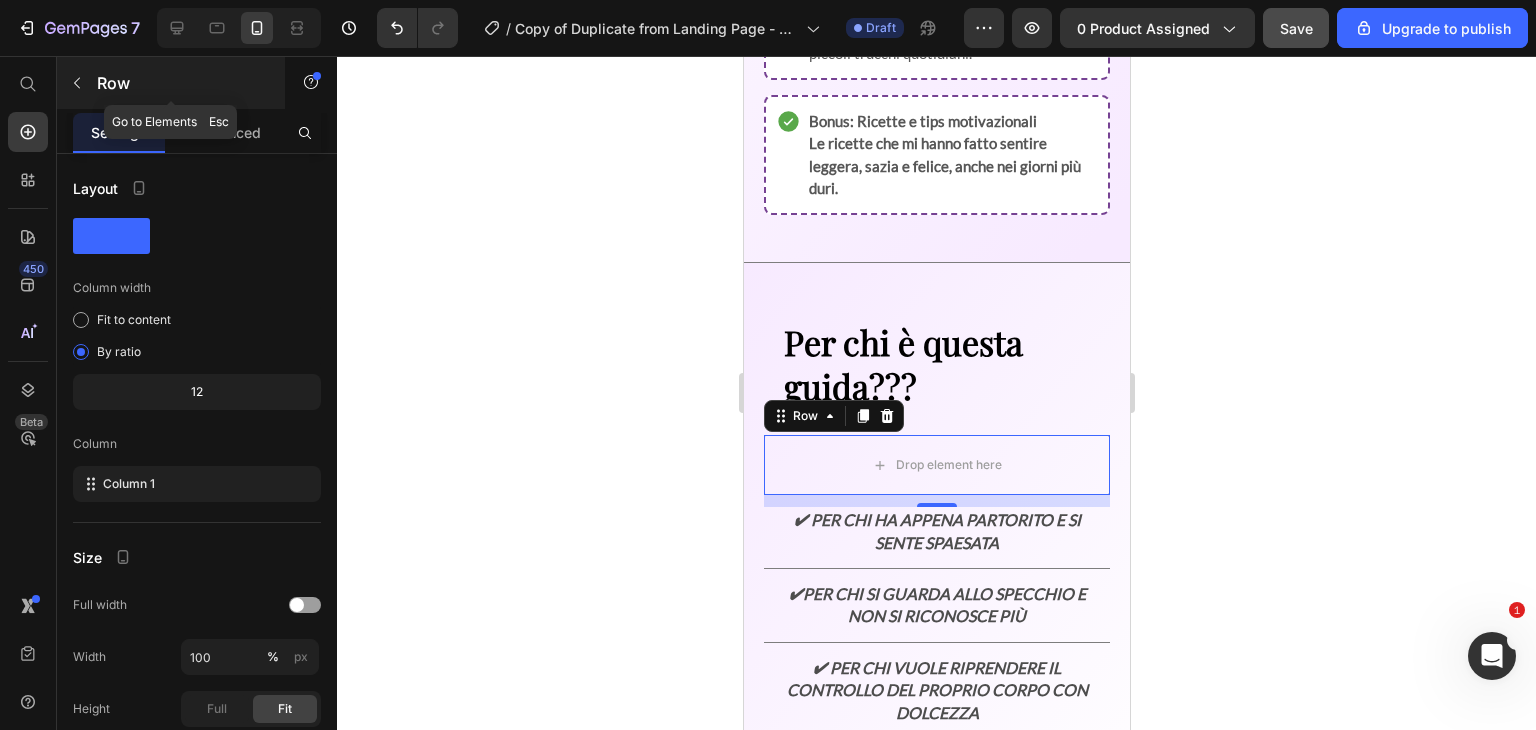 click on "Row" at bounding box center (171, 83) 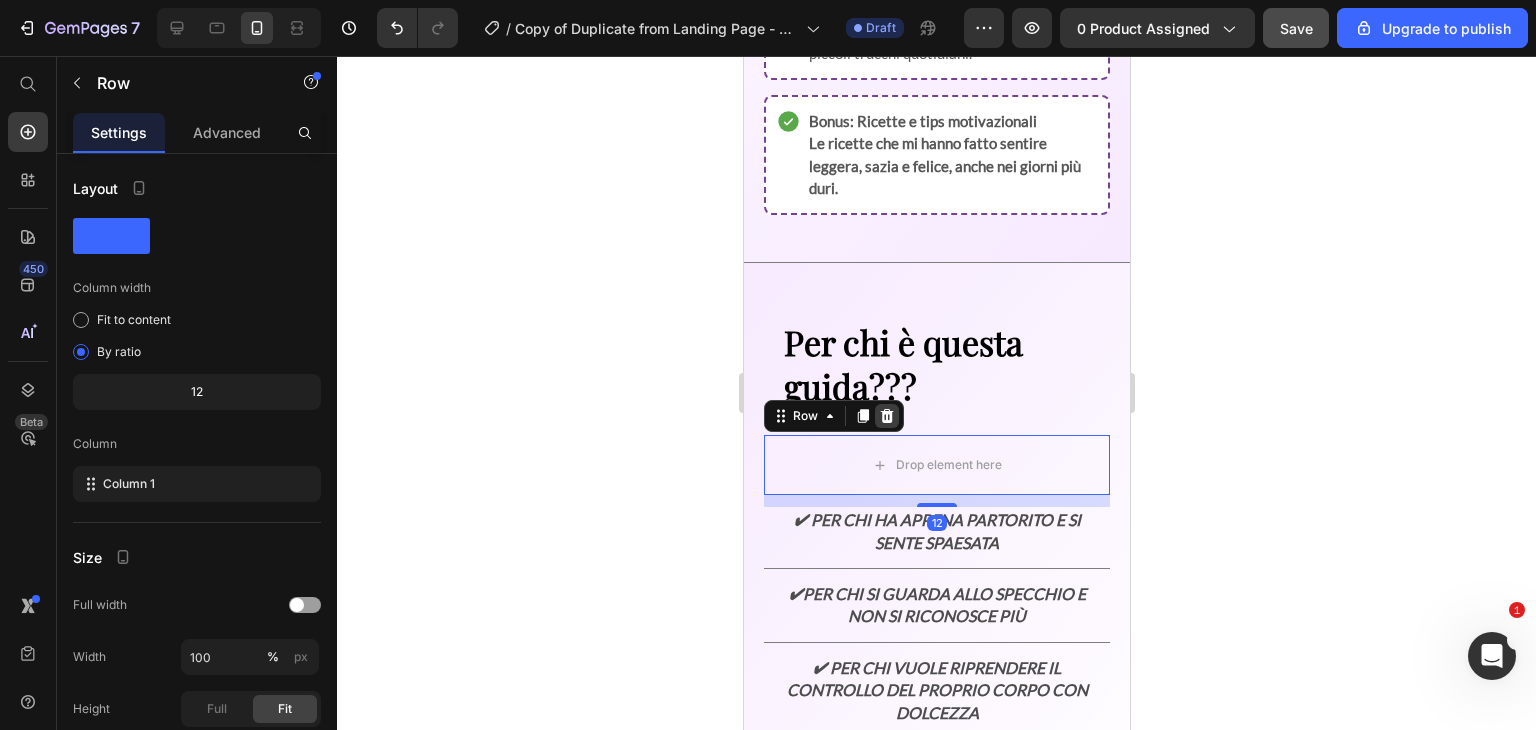 click 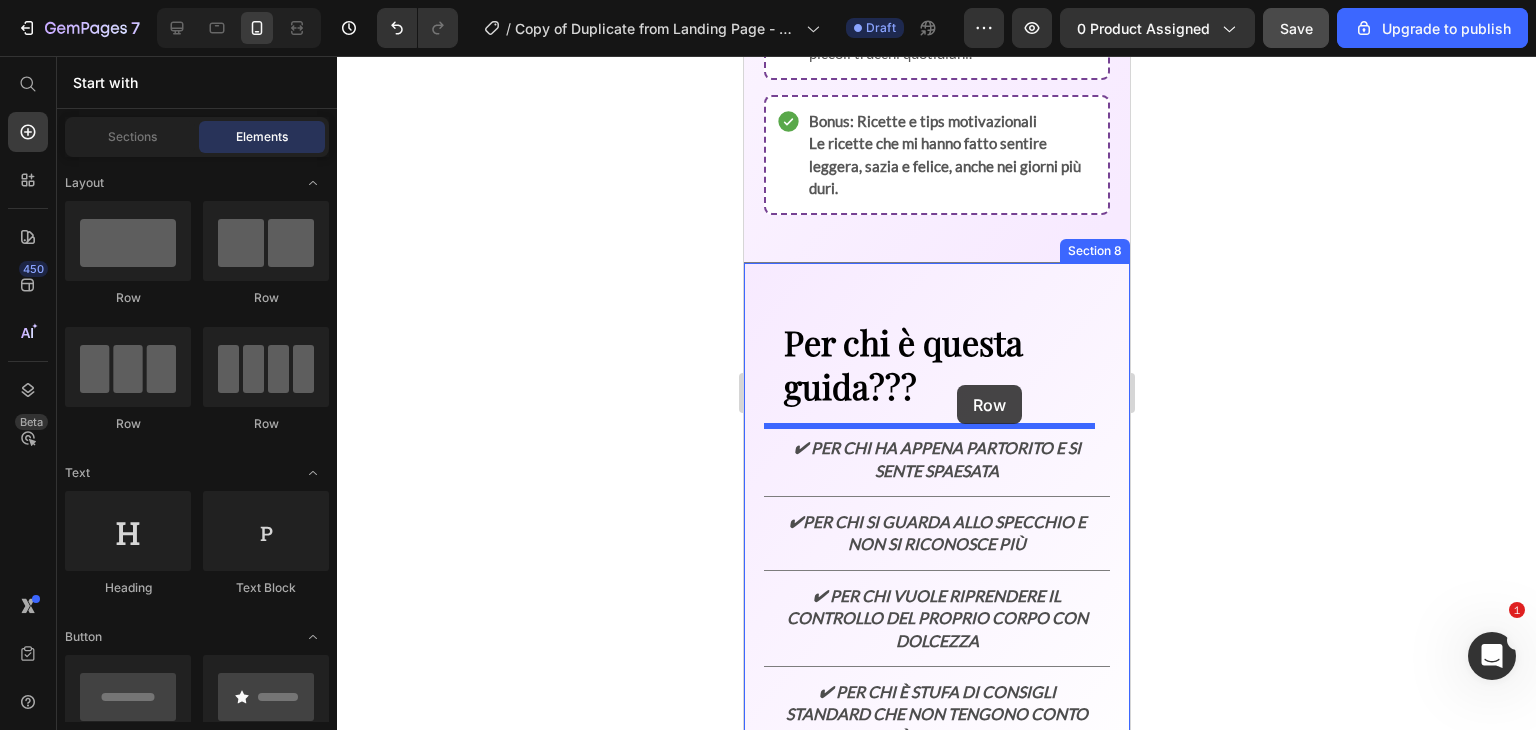 drag, startPoint x: 1015, startPoint y: 305, endPoint x: 955, endPoint y: 385, distance: 100 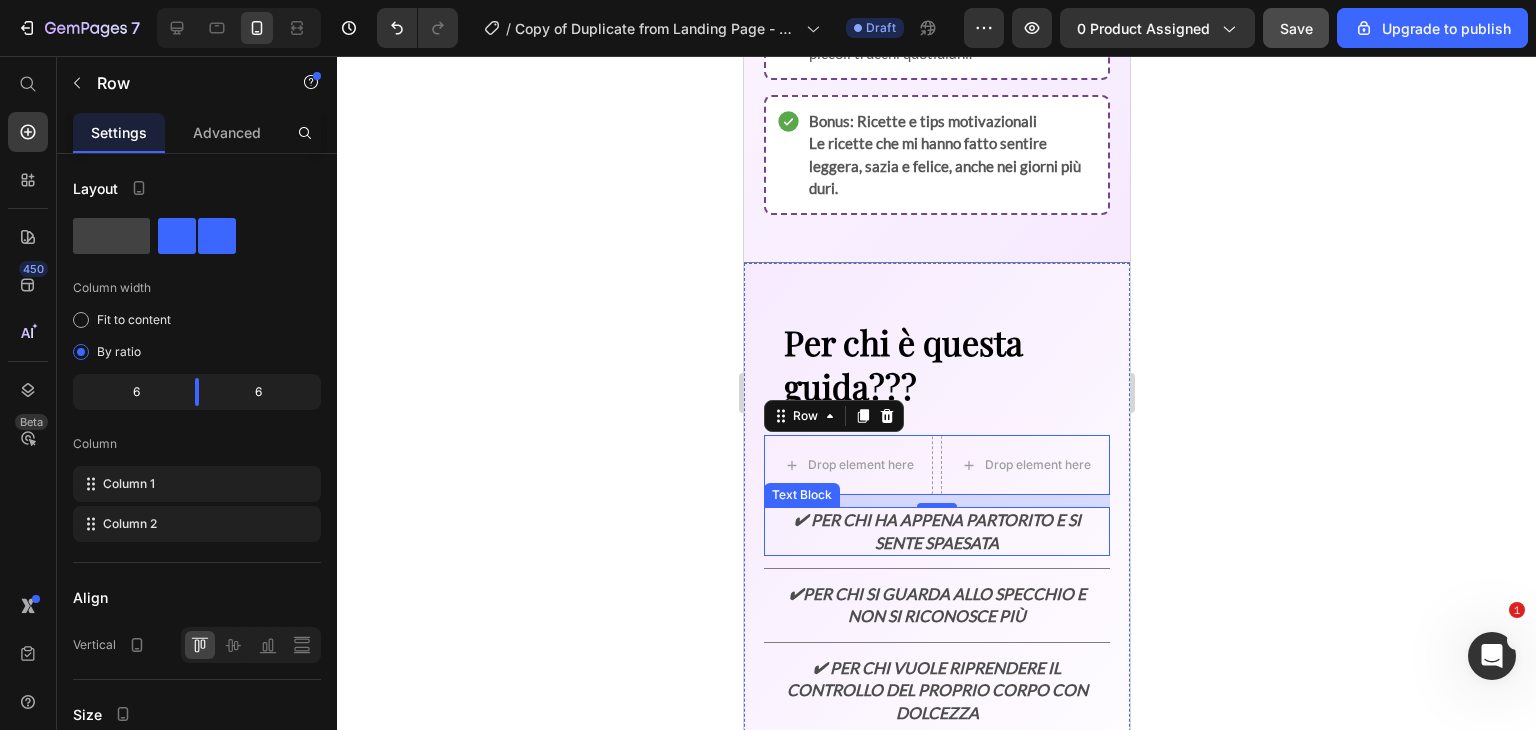 click on "✔ Per chi ha appena partorito e si sente spaesata" at bounding box center [936, 531] 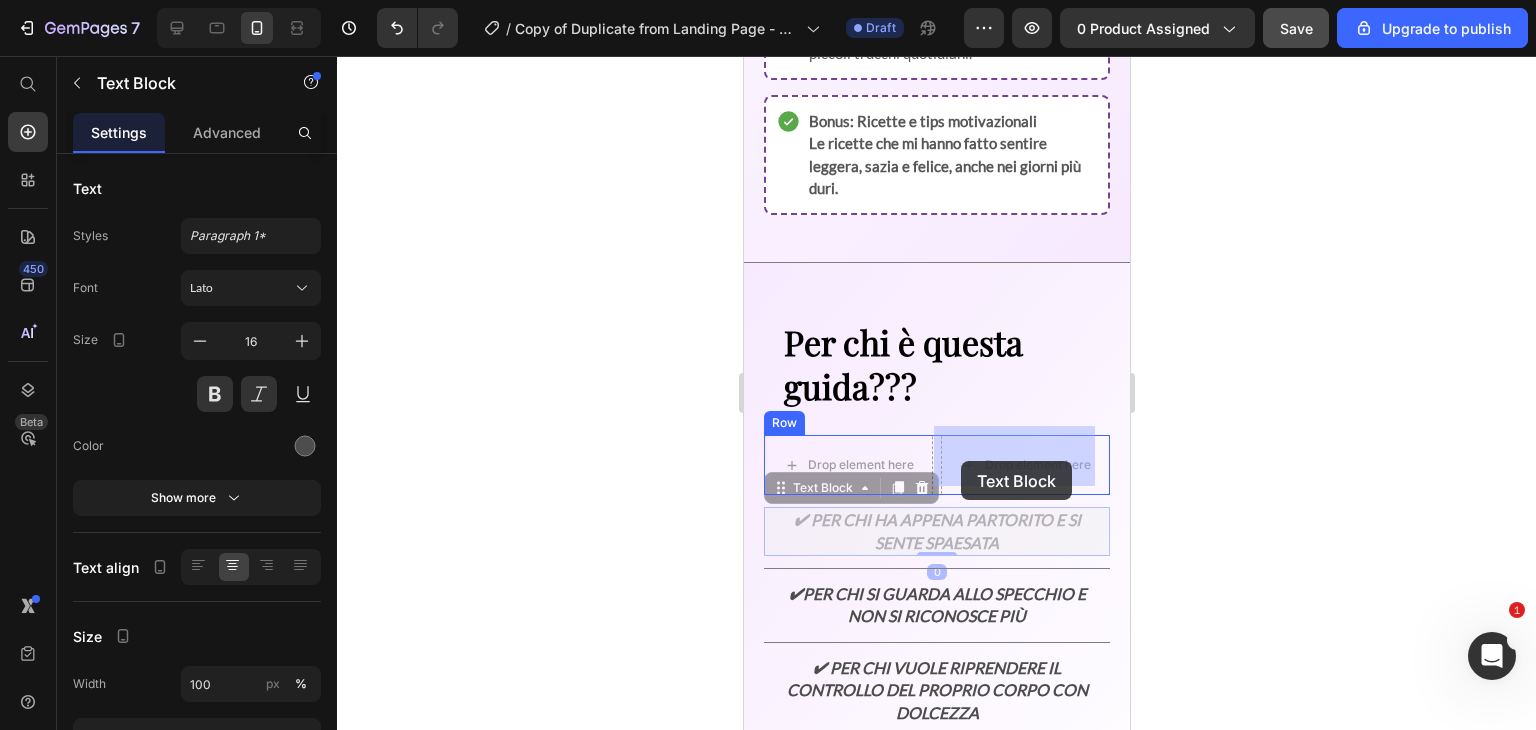 drag, startPoint x: 840, startPoint y: 483, endPoint x: 960, endPoint y: 461, distance: 122 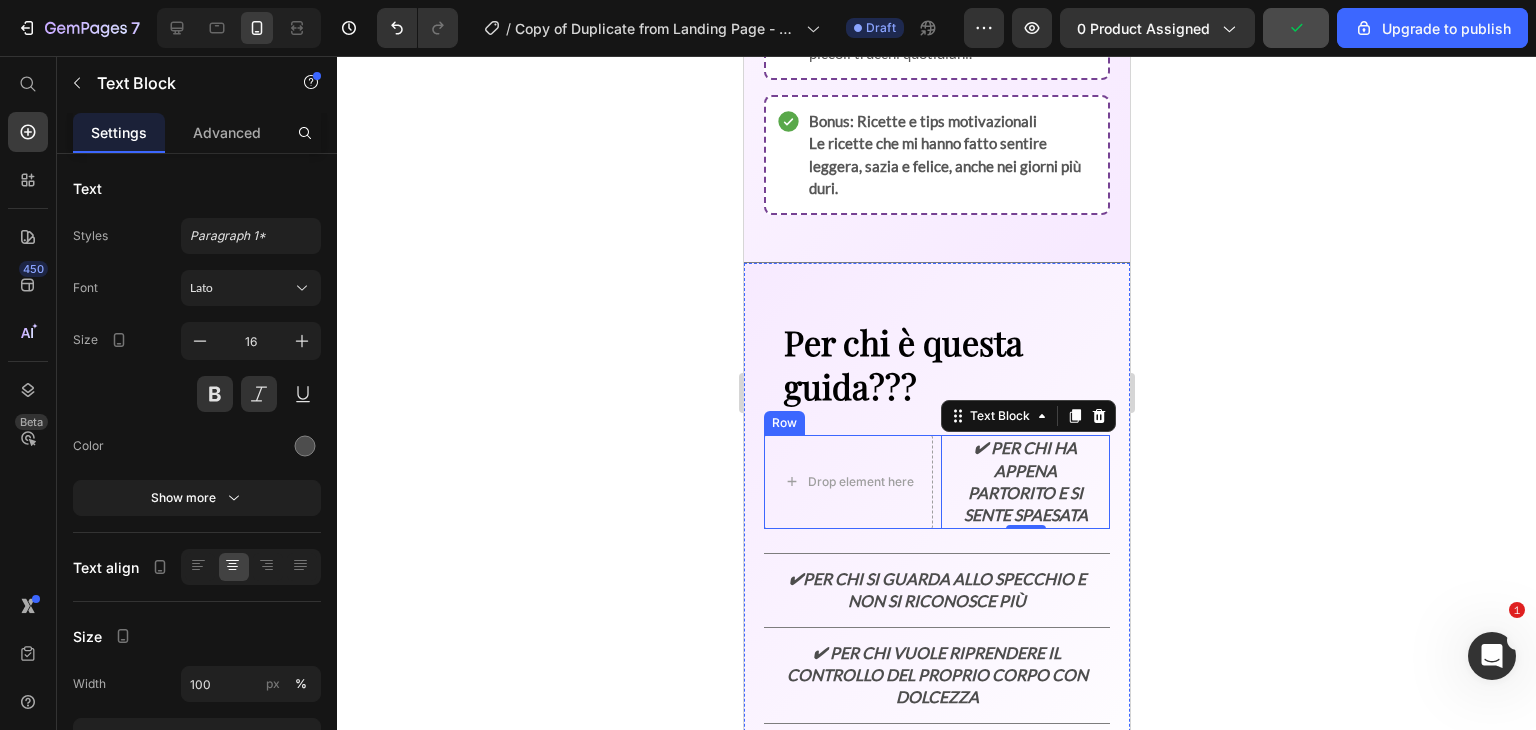 click on "Drop element here ✔ Per chi ha appena partorito e si sente spaesata Text Block 0 Row" at bounding box center [936, 482] 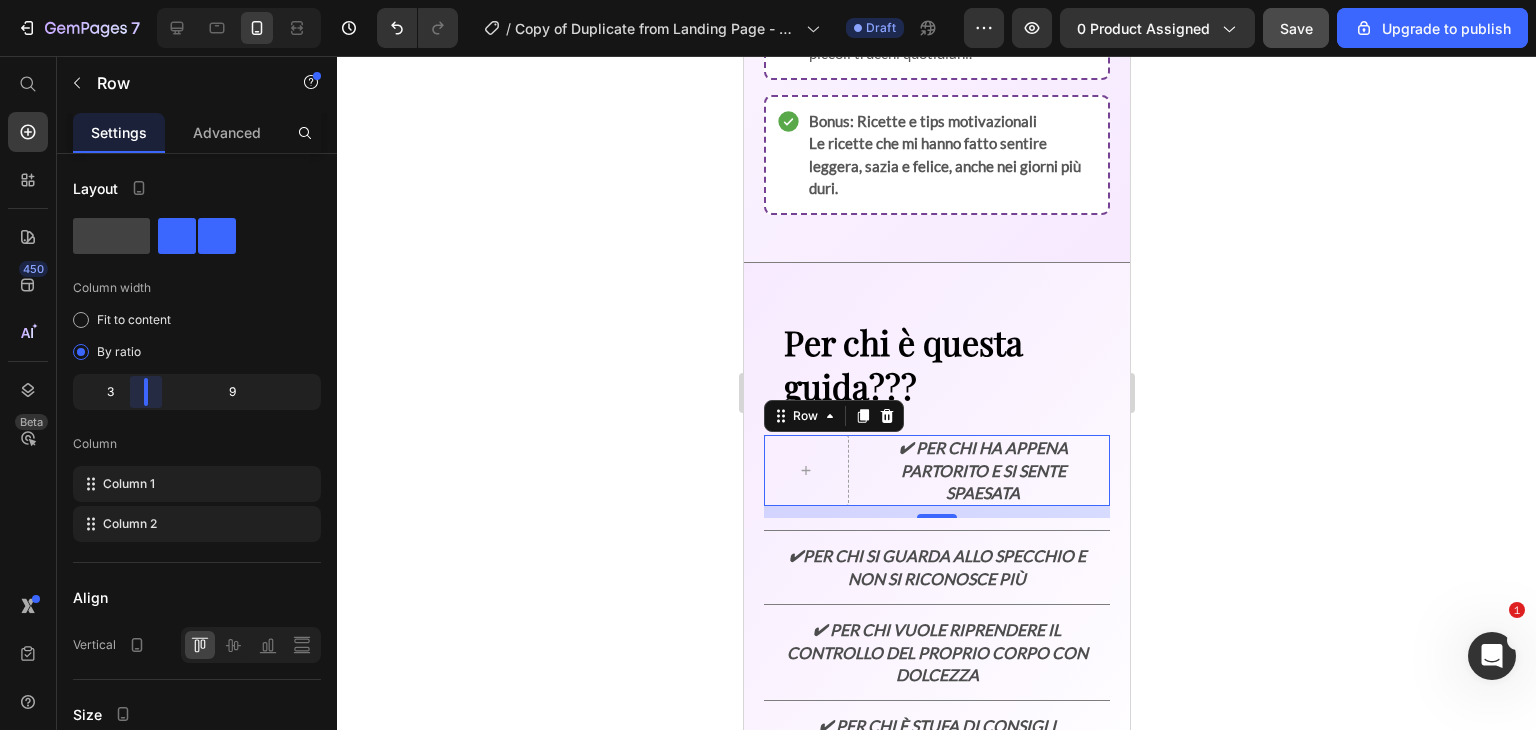 drag, startPoint x: 199, startPoint y: 380, endPoint x: 128, endPoint y: 383, distance: 71.063354 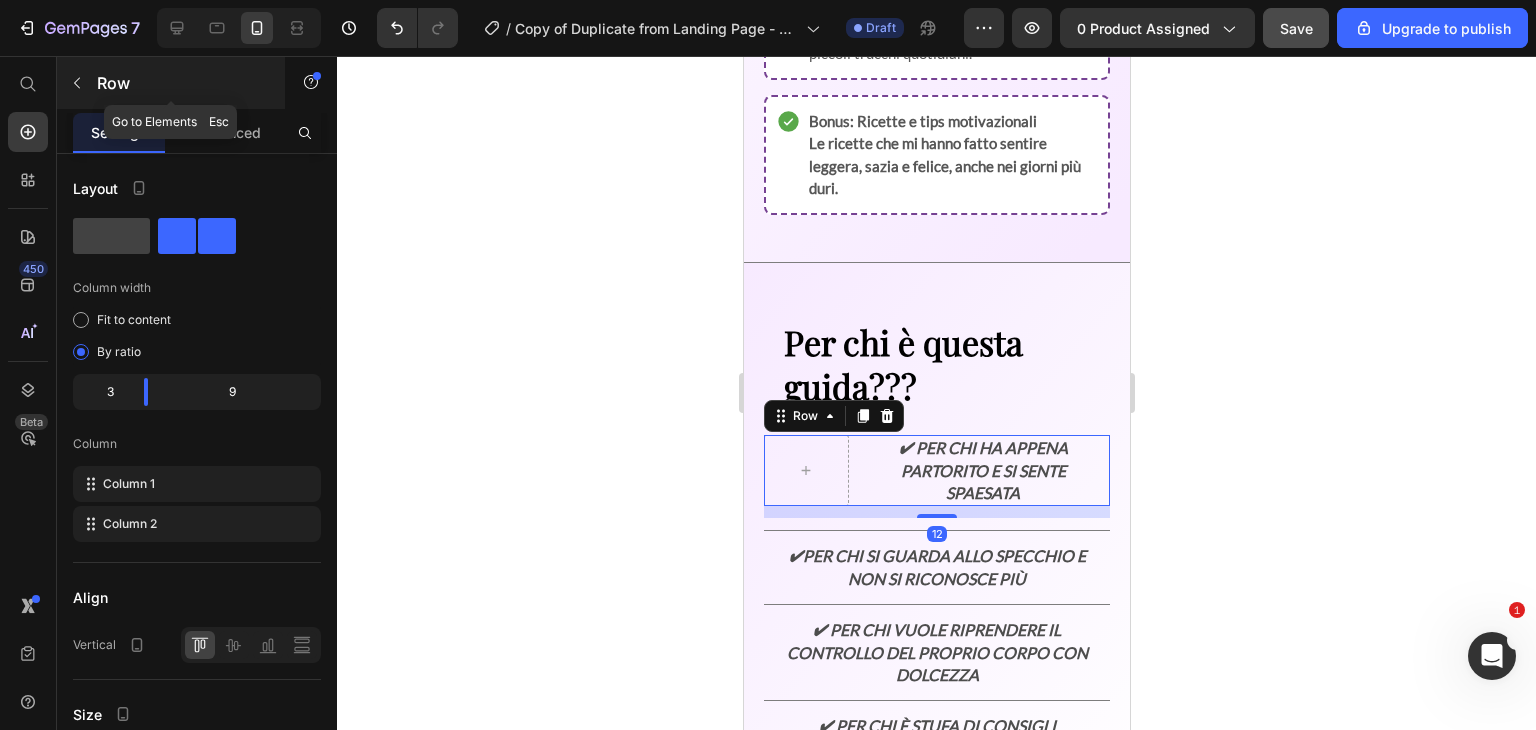 click 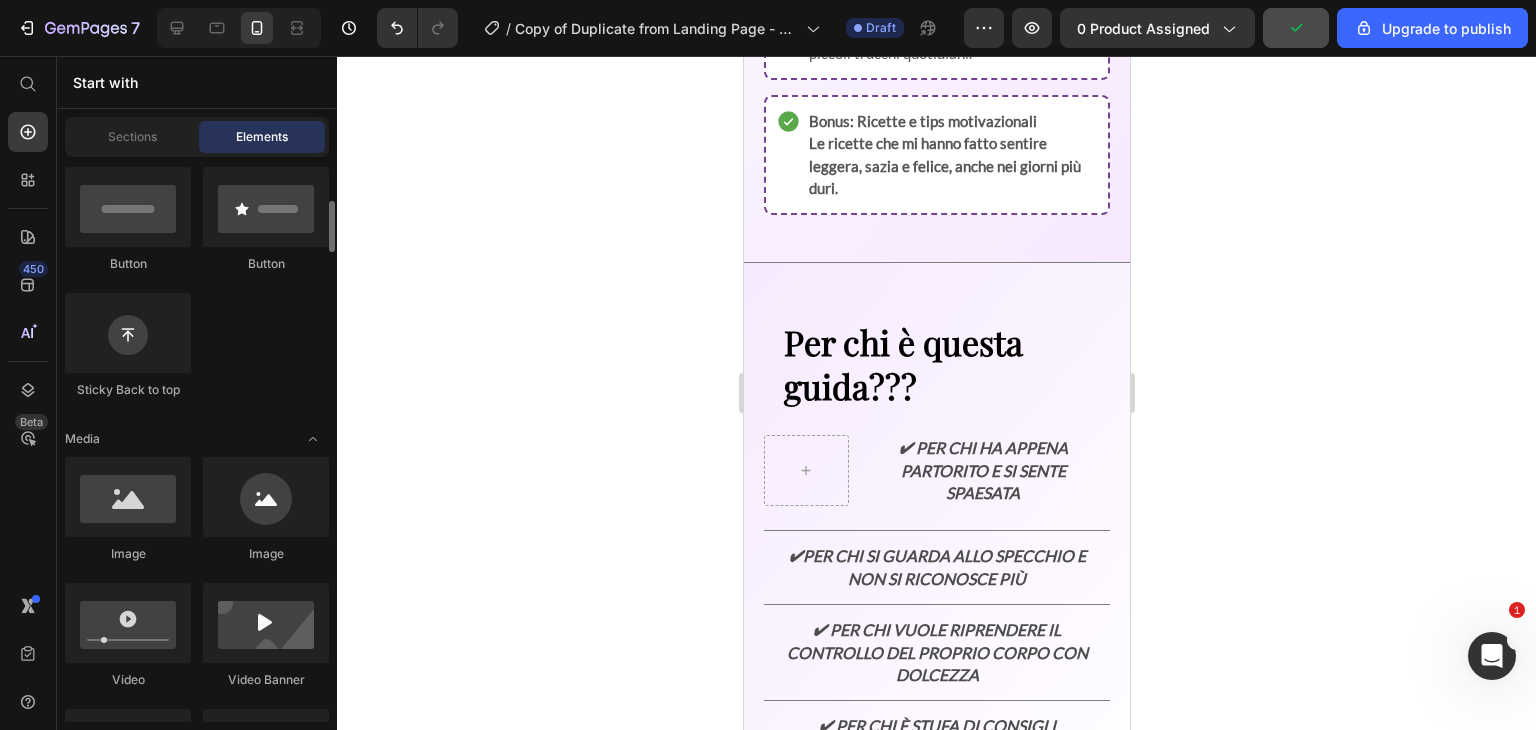 scroll, scrollTop: 490, scrollLeft: 0, axis: vertical 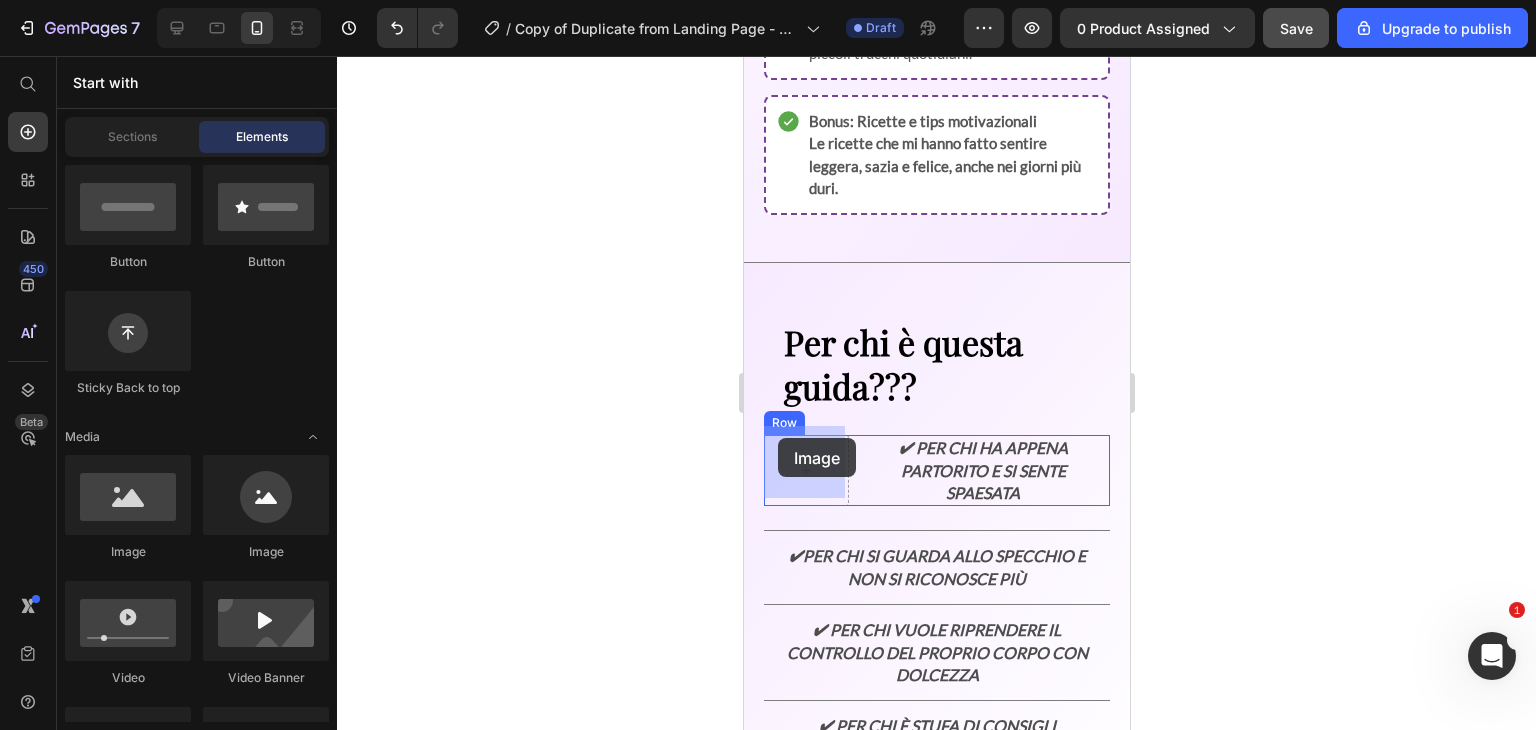 drag, startPoint x: 894, startPoint y: 553, endPoint x: 776, endPoint y: 438, distance: 164.76953 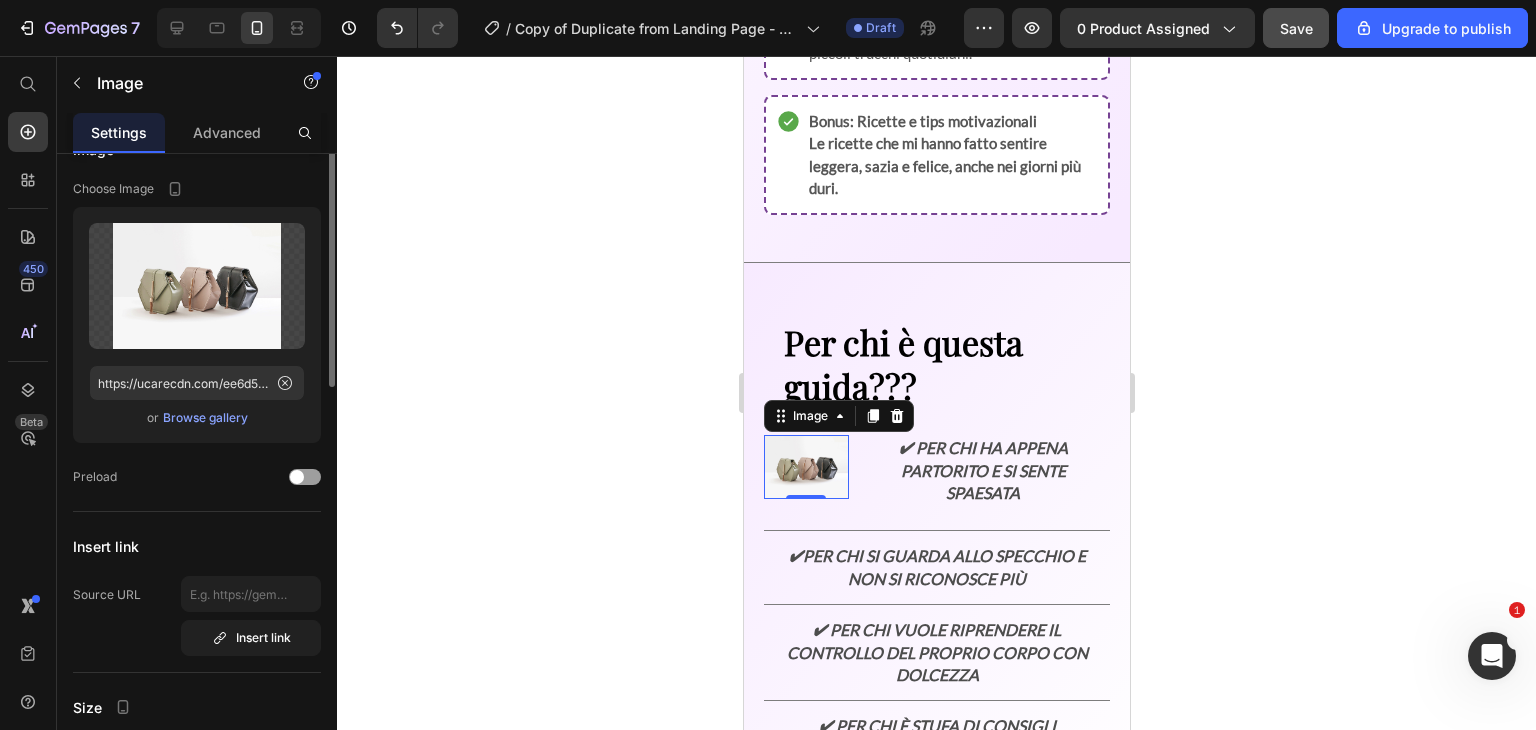 scroll, scrollTop: 0, scrollLeft: 0, axis: both 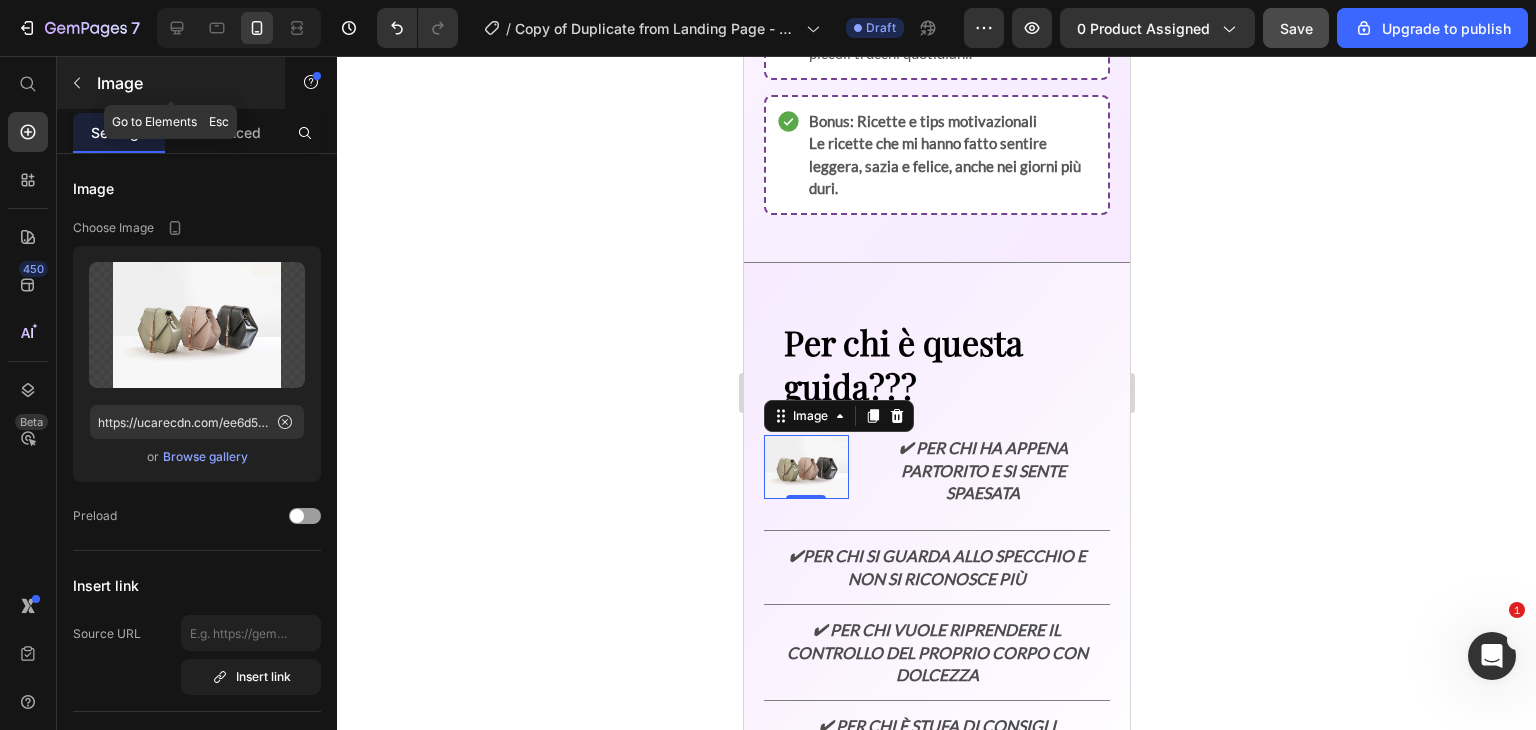 click on "Image" at bounding box center (182, 83) 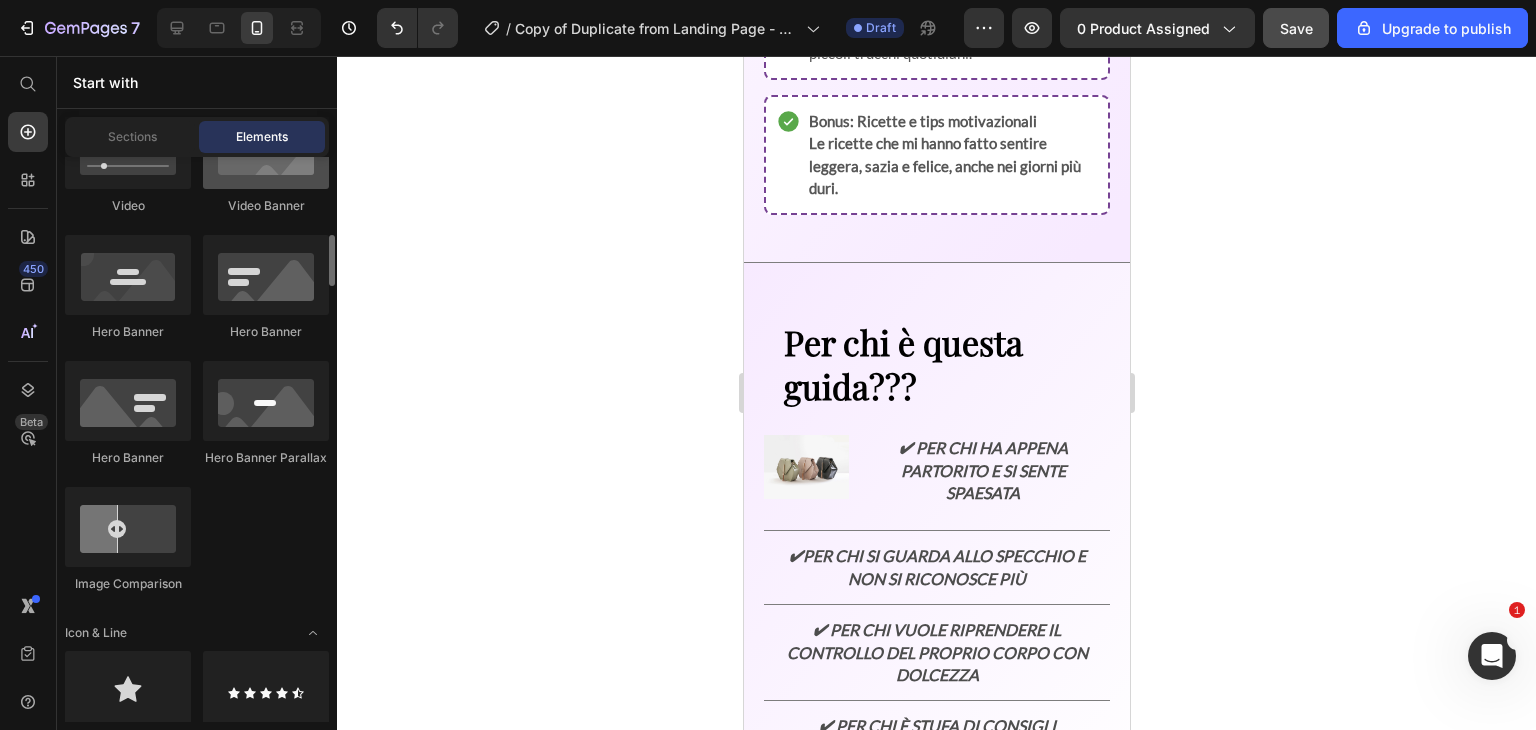 scroll, scrollTop: 953, scrollLeft: 0, axis: vertical 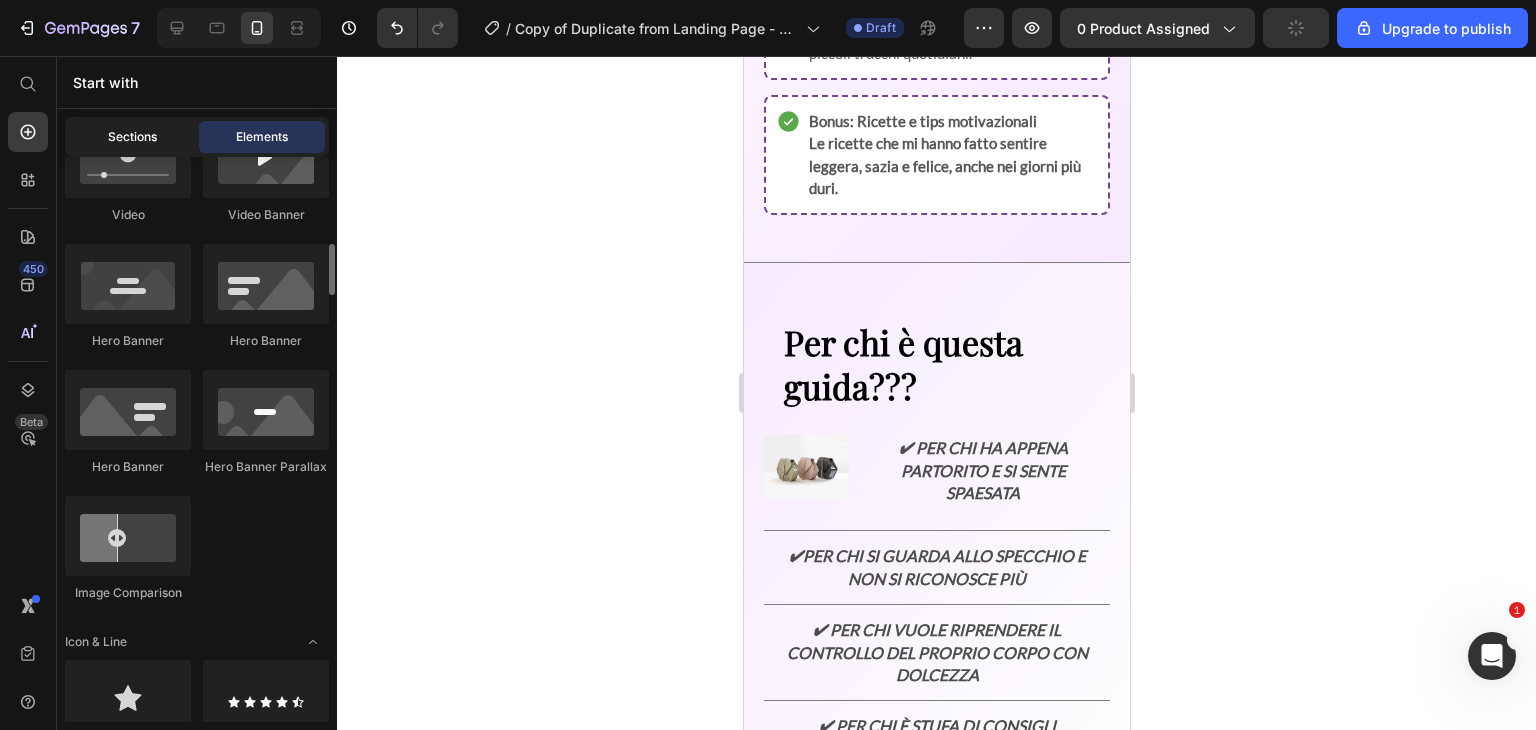 click on "Sections" 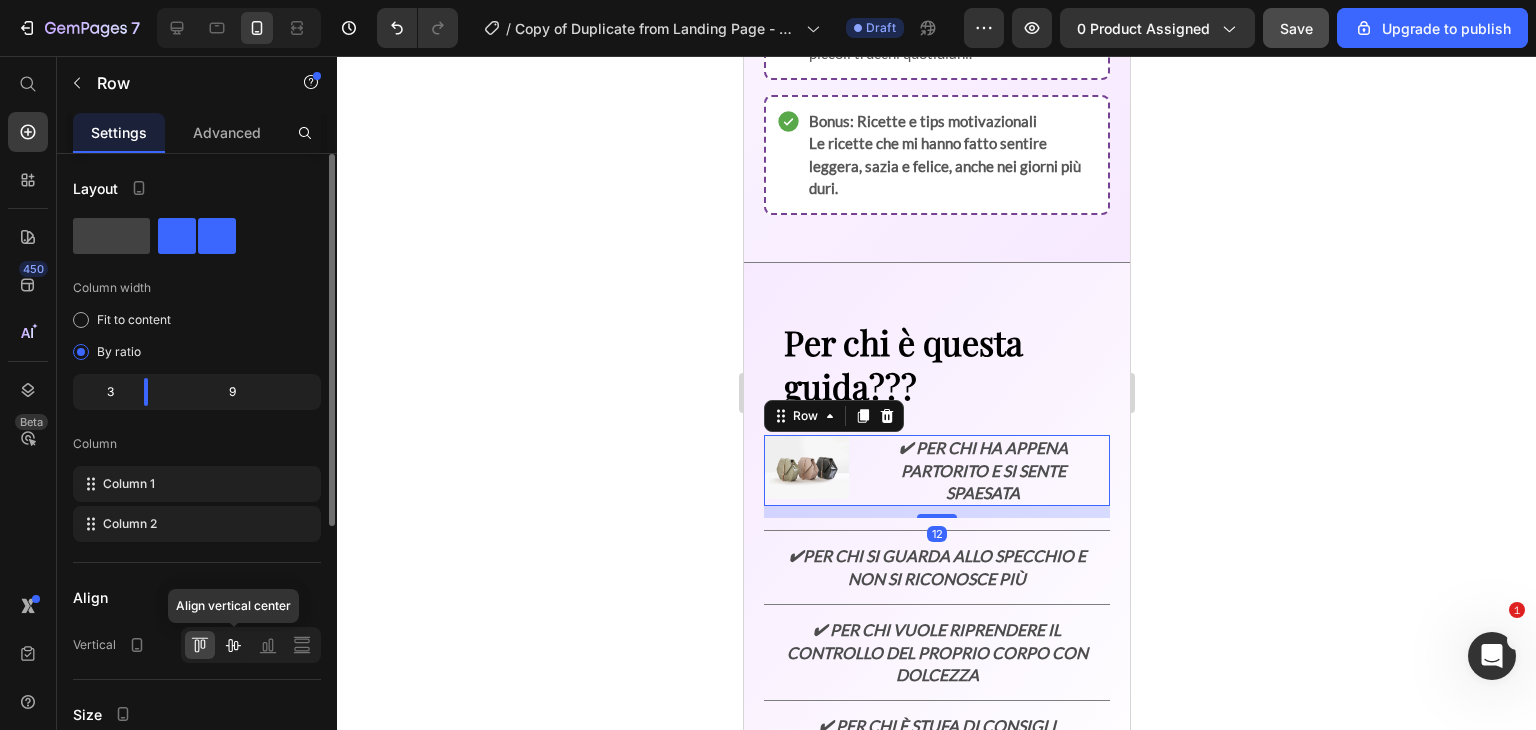click 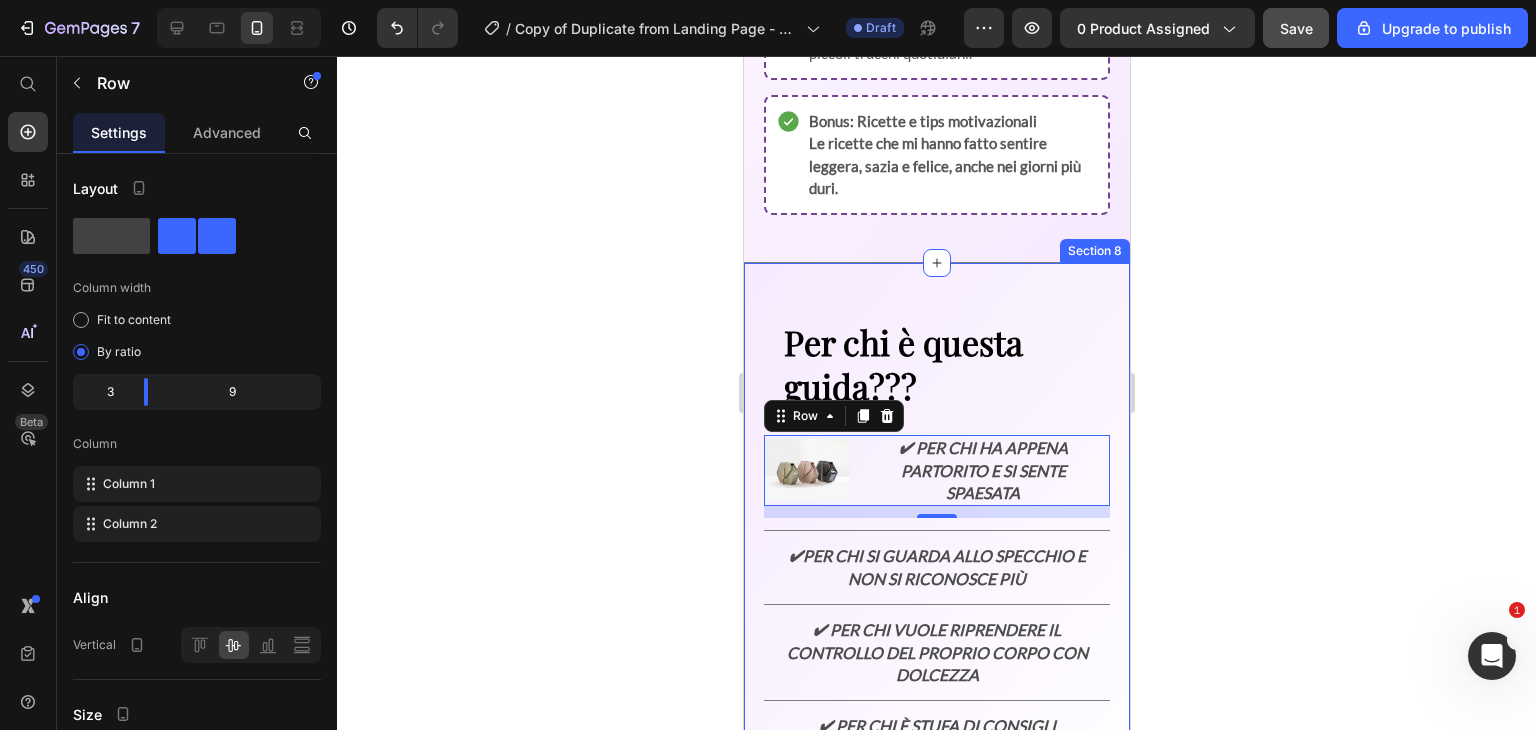 click 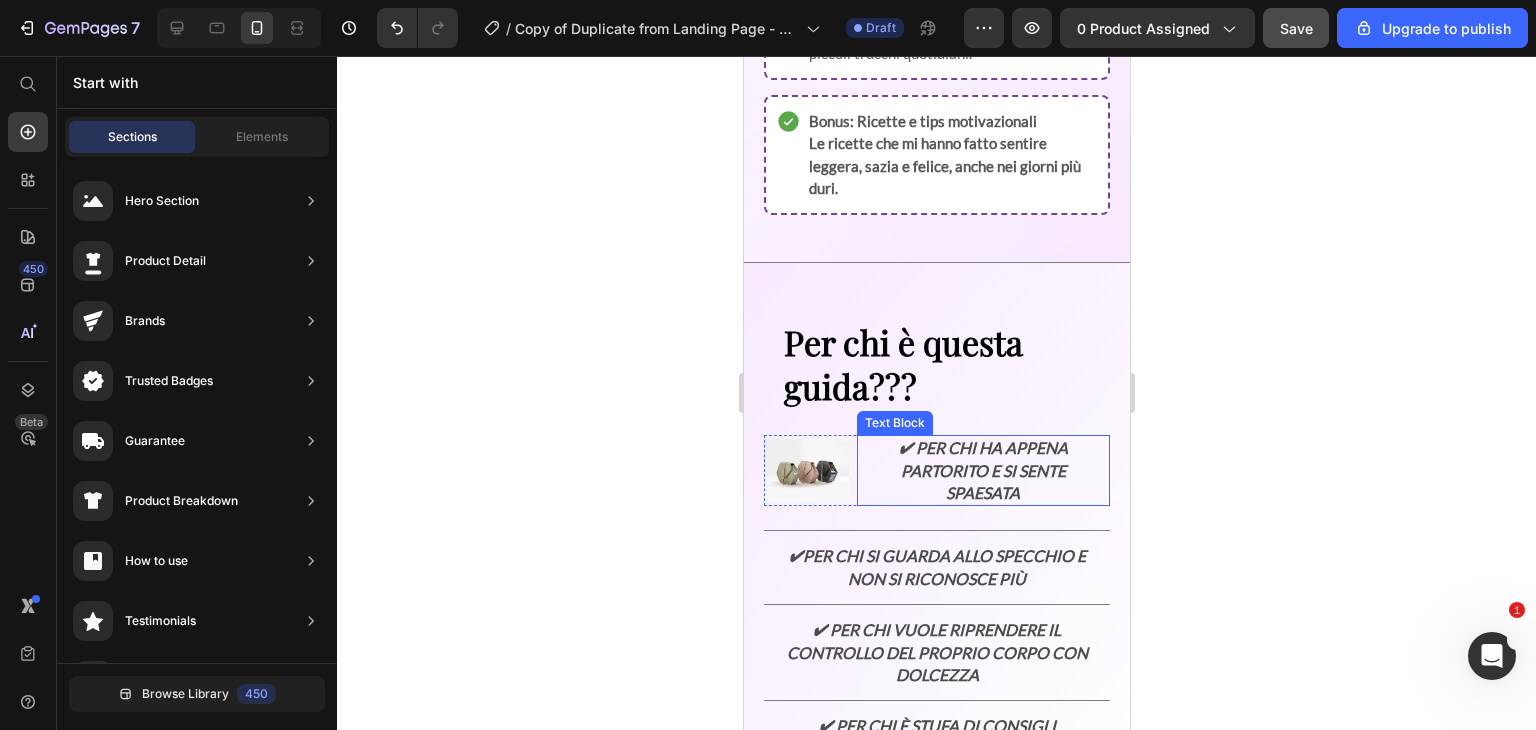 click on "✔ Per chi ha appena partorito e si sente spaesata" at bounding box center (983, 470) 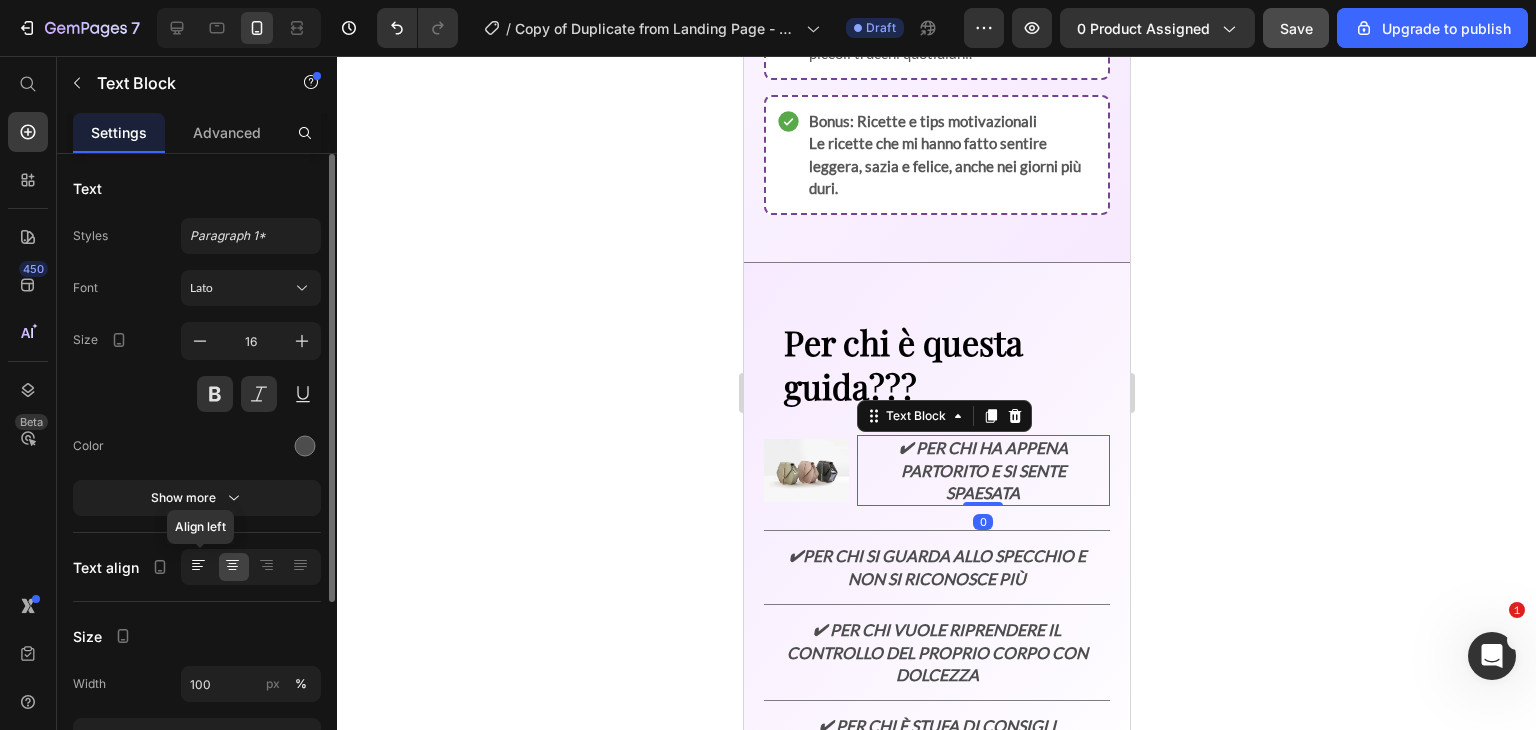 click 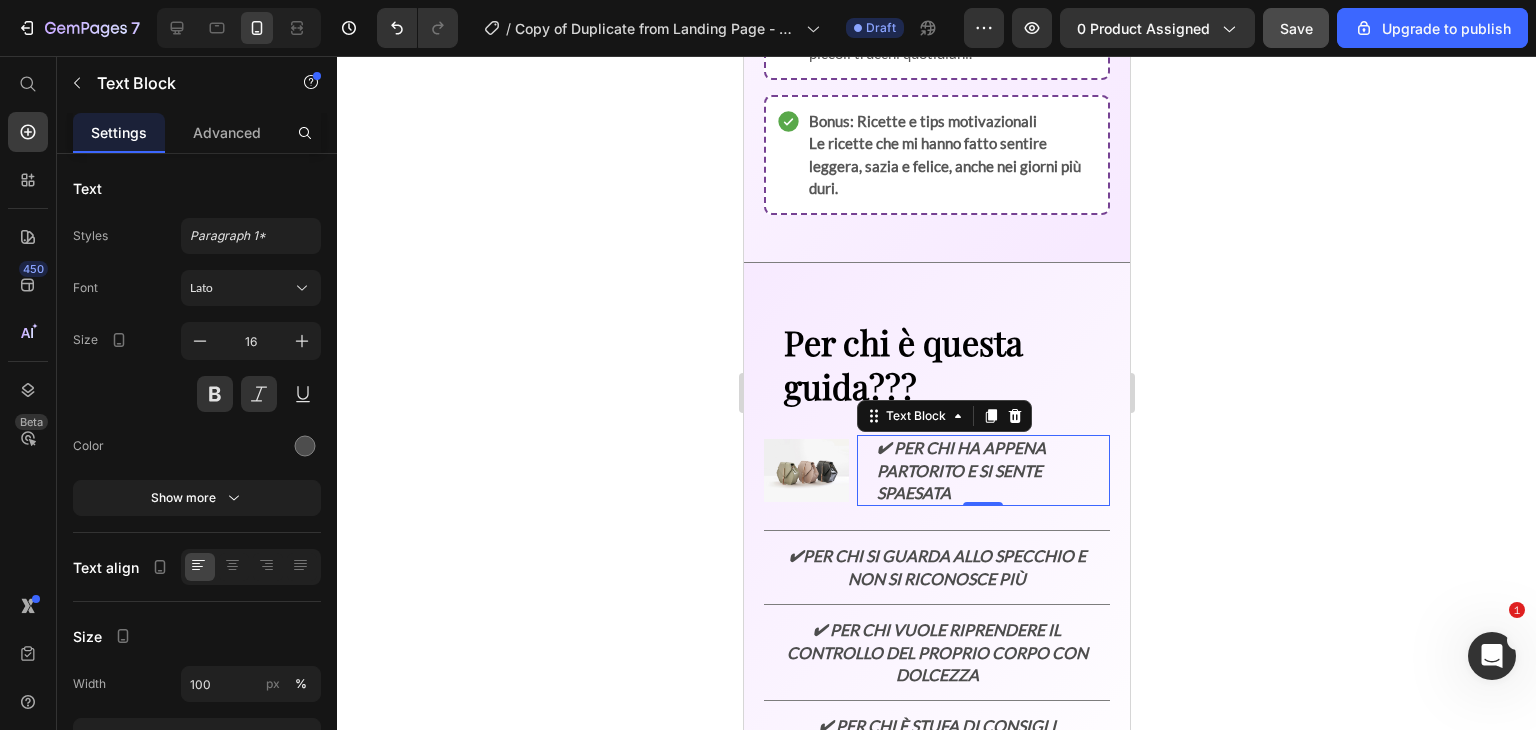 click 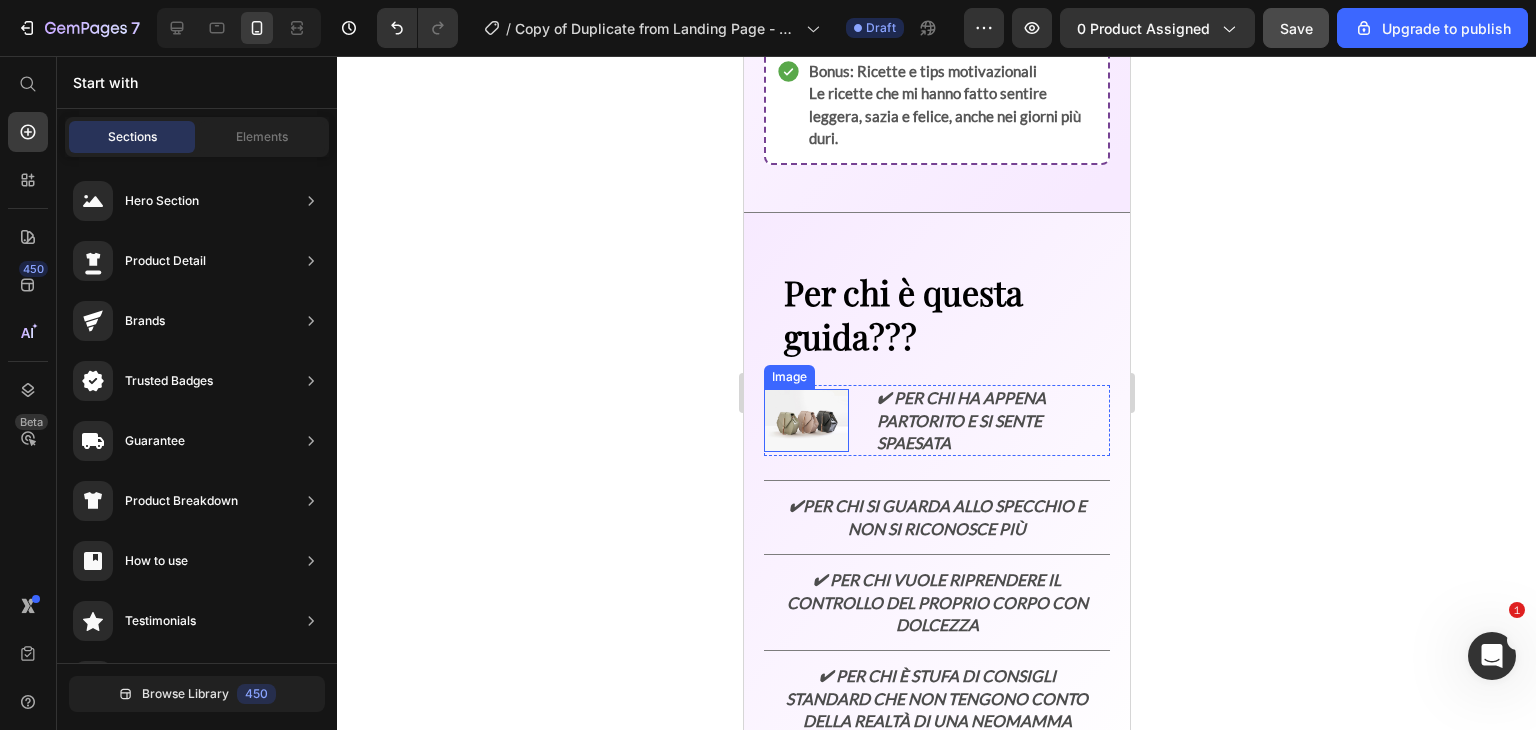 scroll, scrollTop: 2925, scrollLeft: 0, axis: vertical 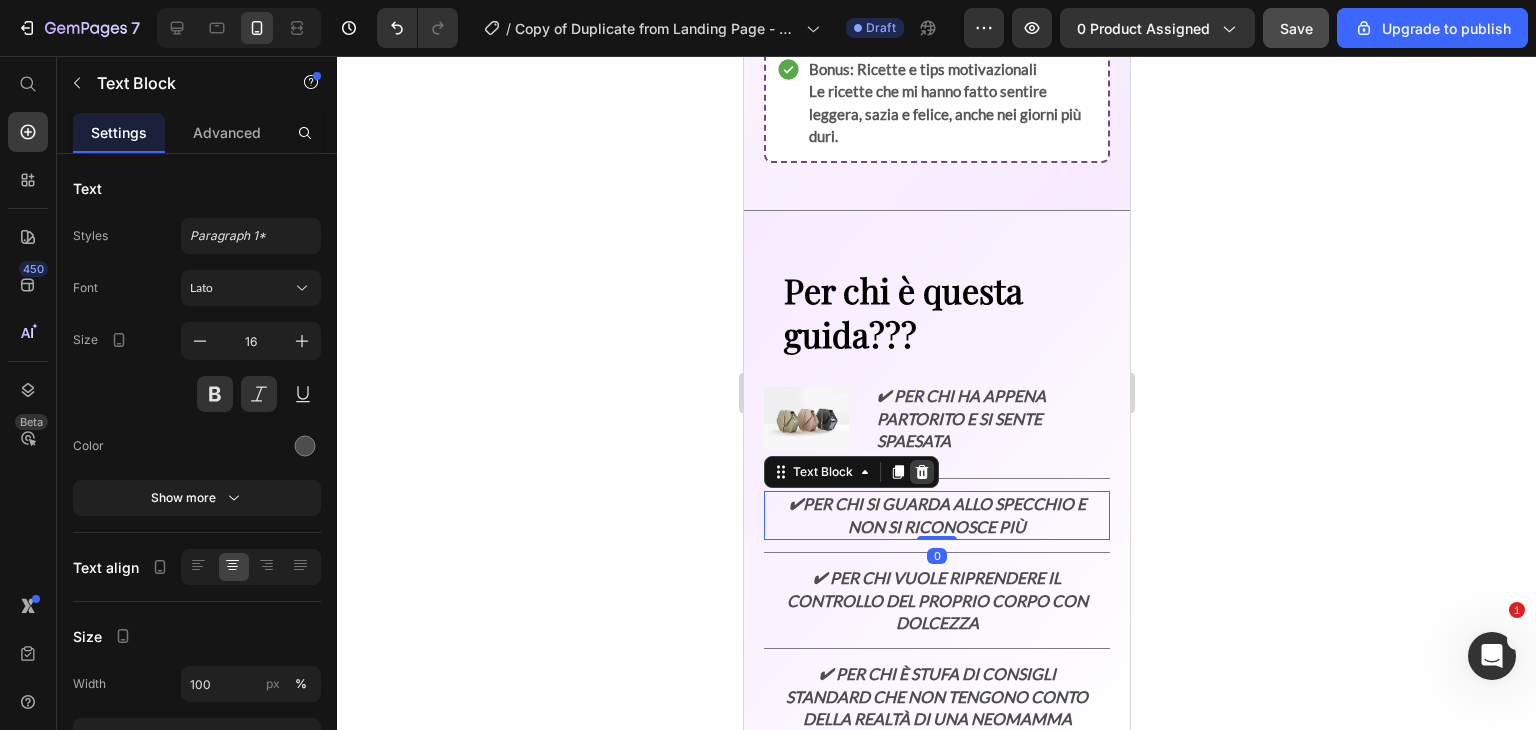 click 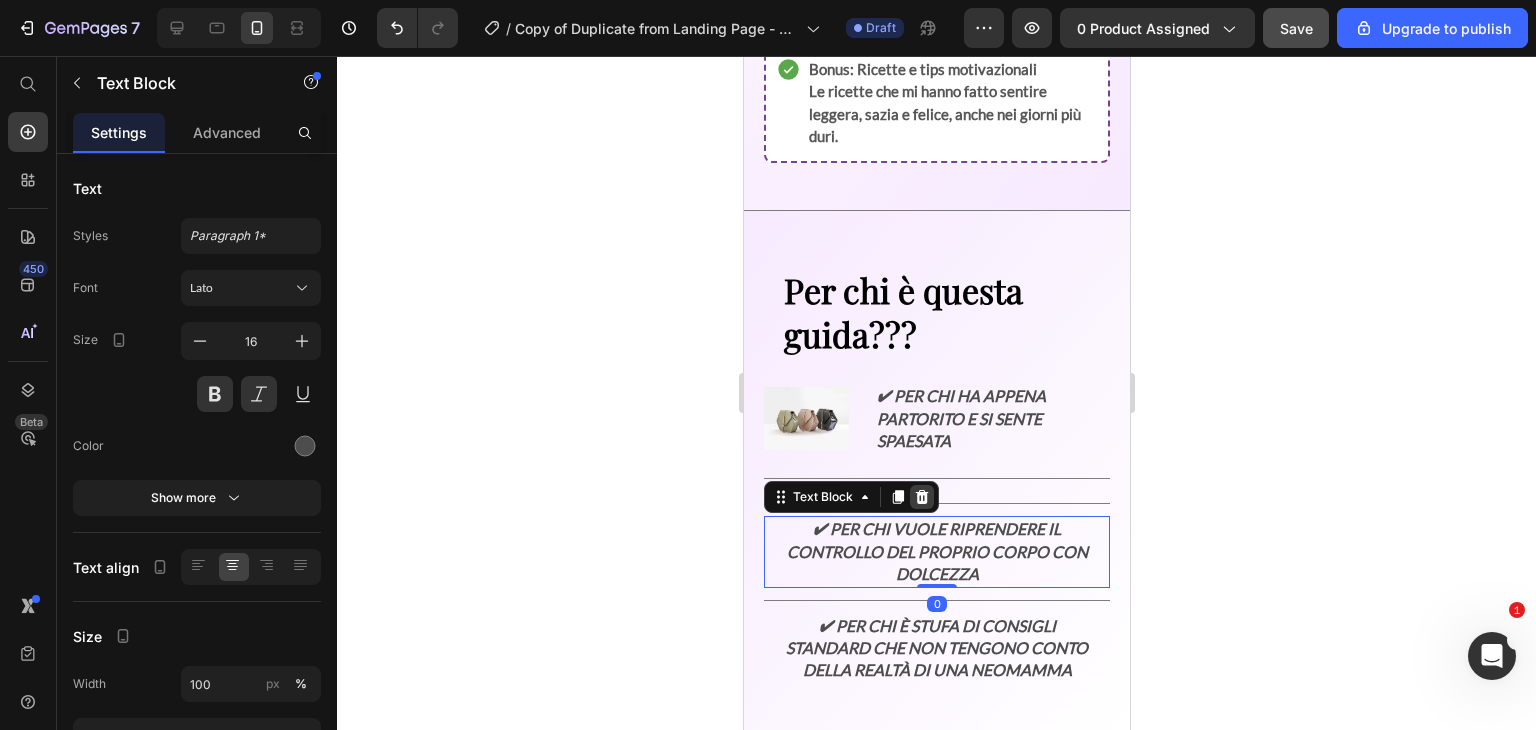 click 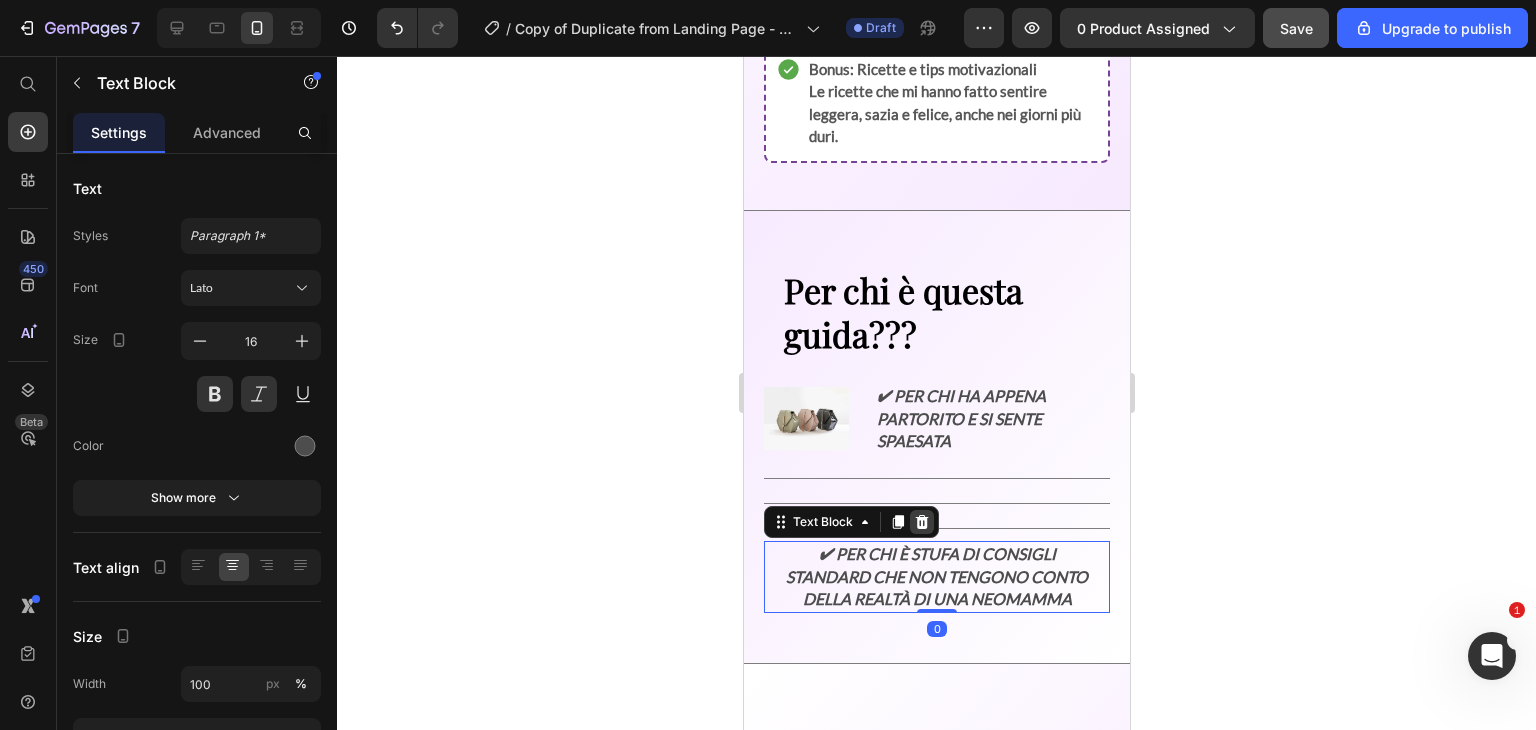click 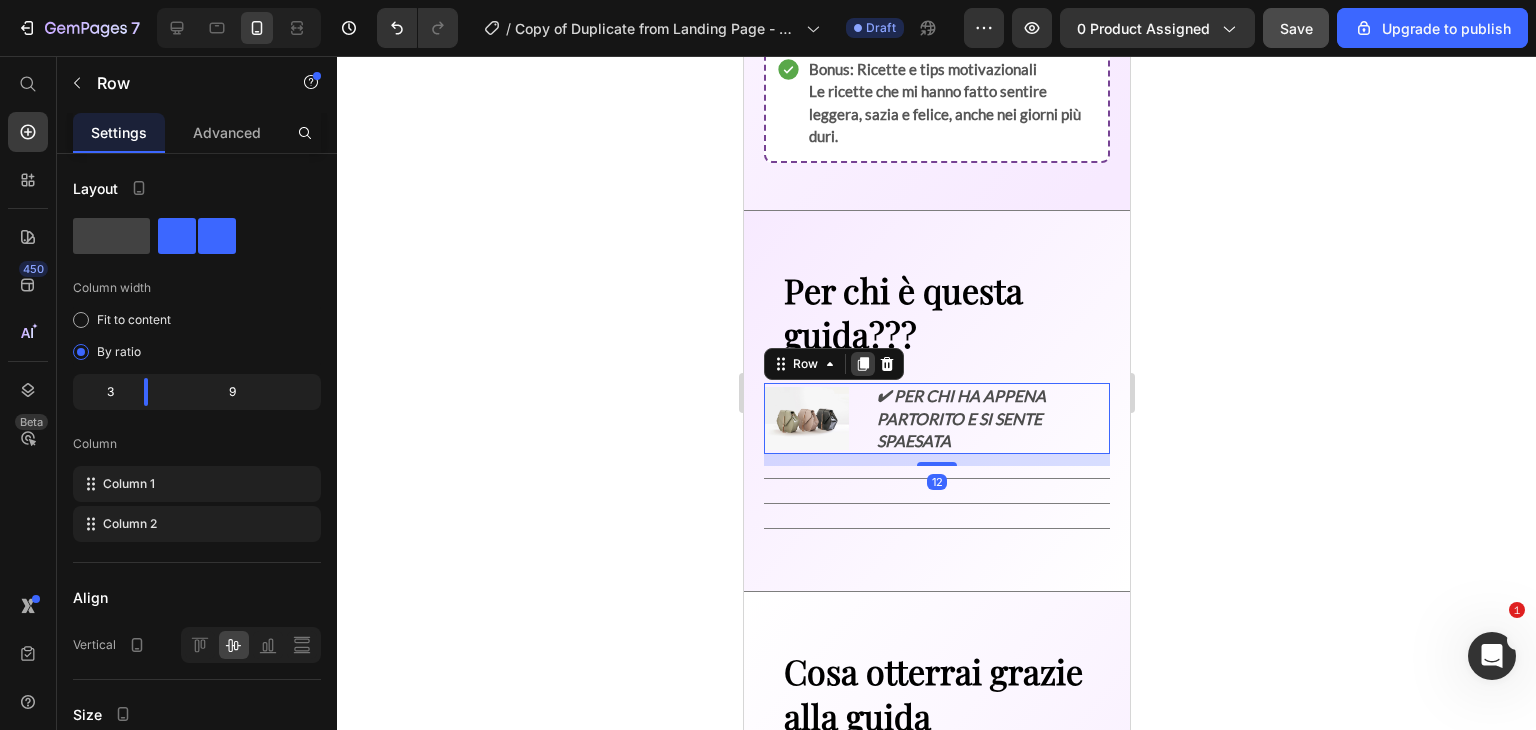 click 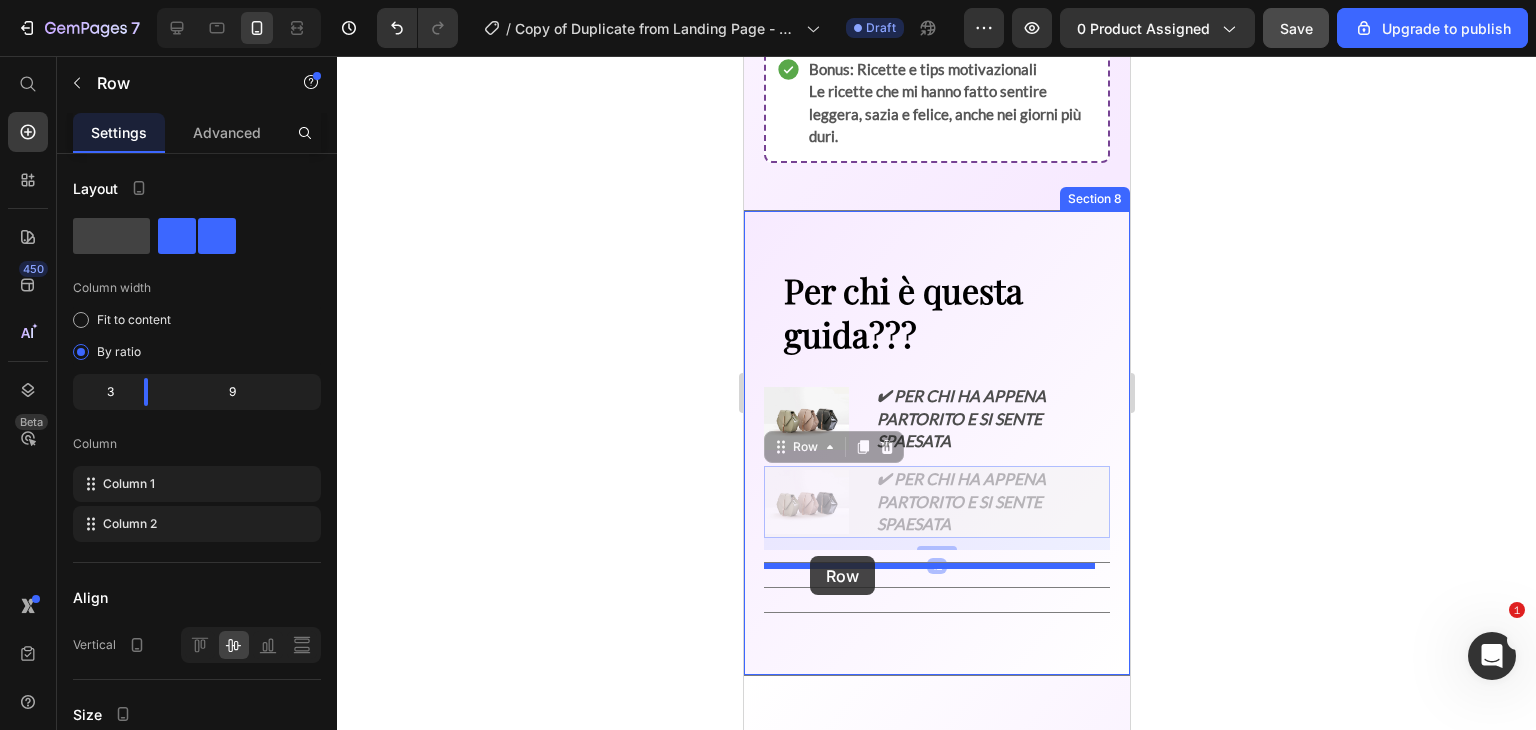 drag, startPoint x: 809, startPoint y: 442, endPoint x: 809, endPoint y: 555, distance: 113 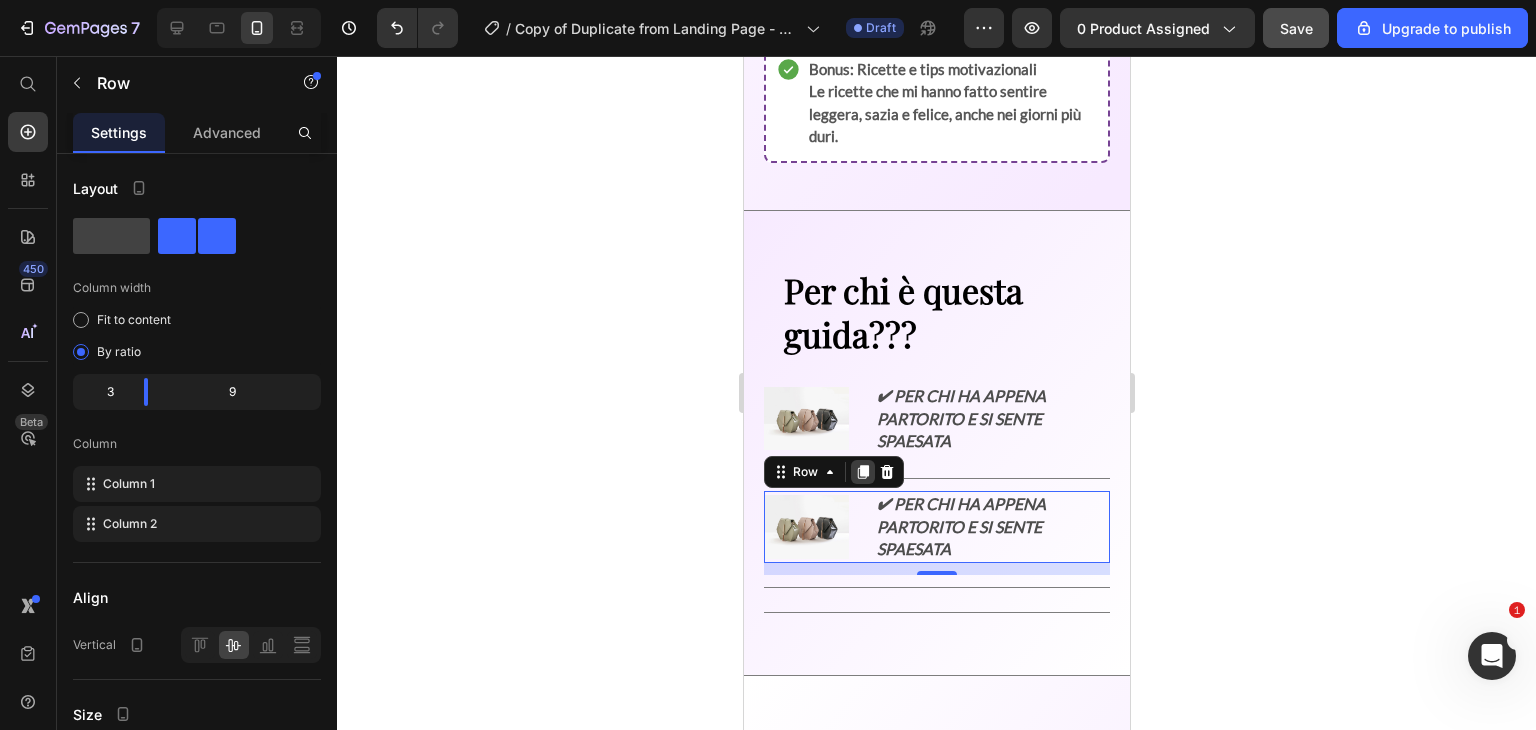 click 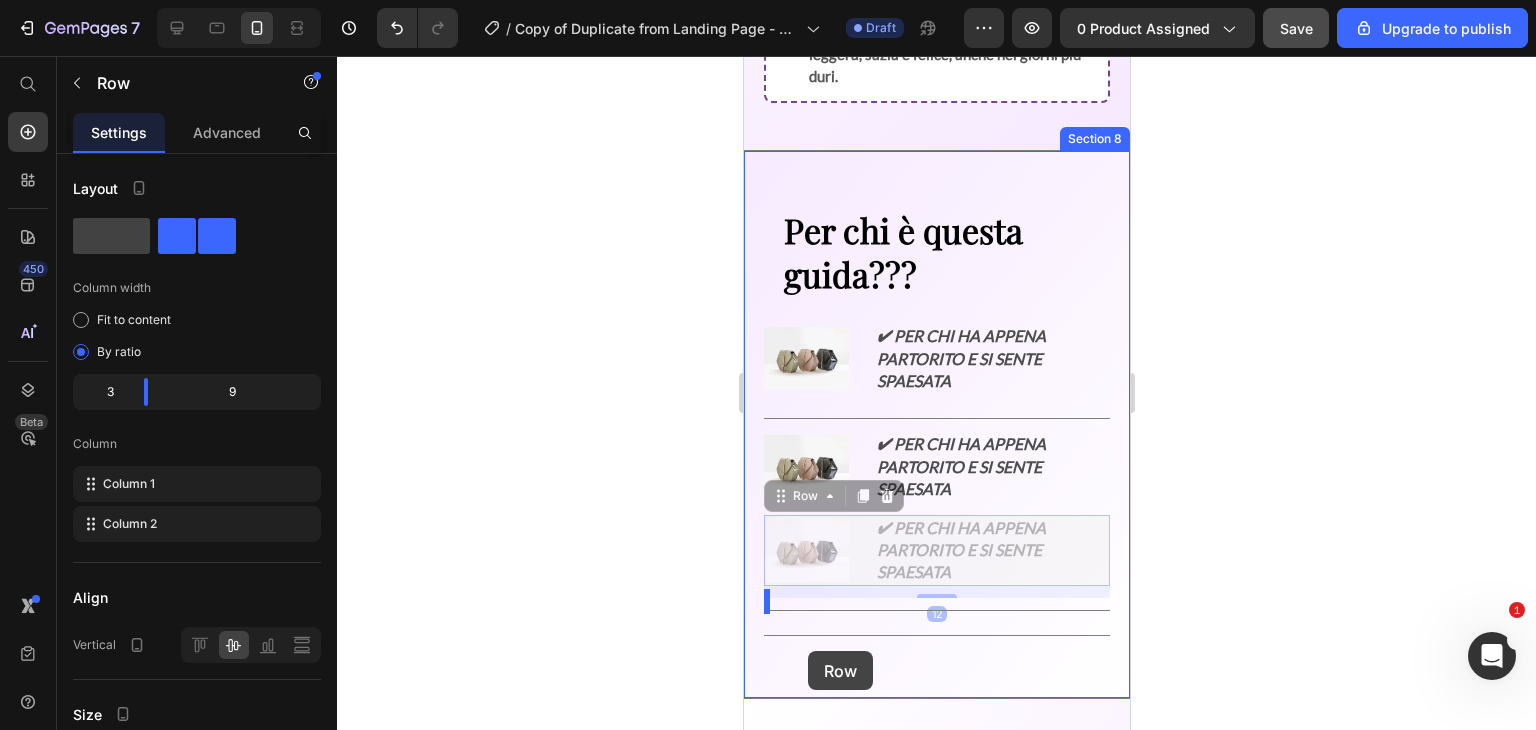 scroll, scrollTop: 2992, scrollLeft: 0, axis: vertical 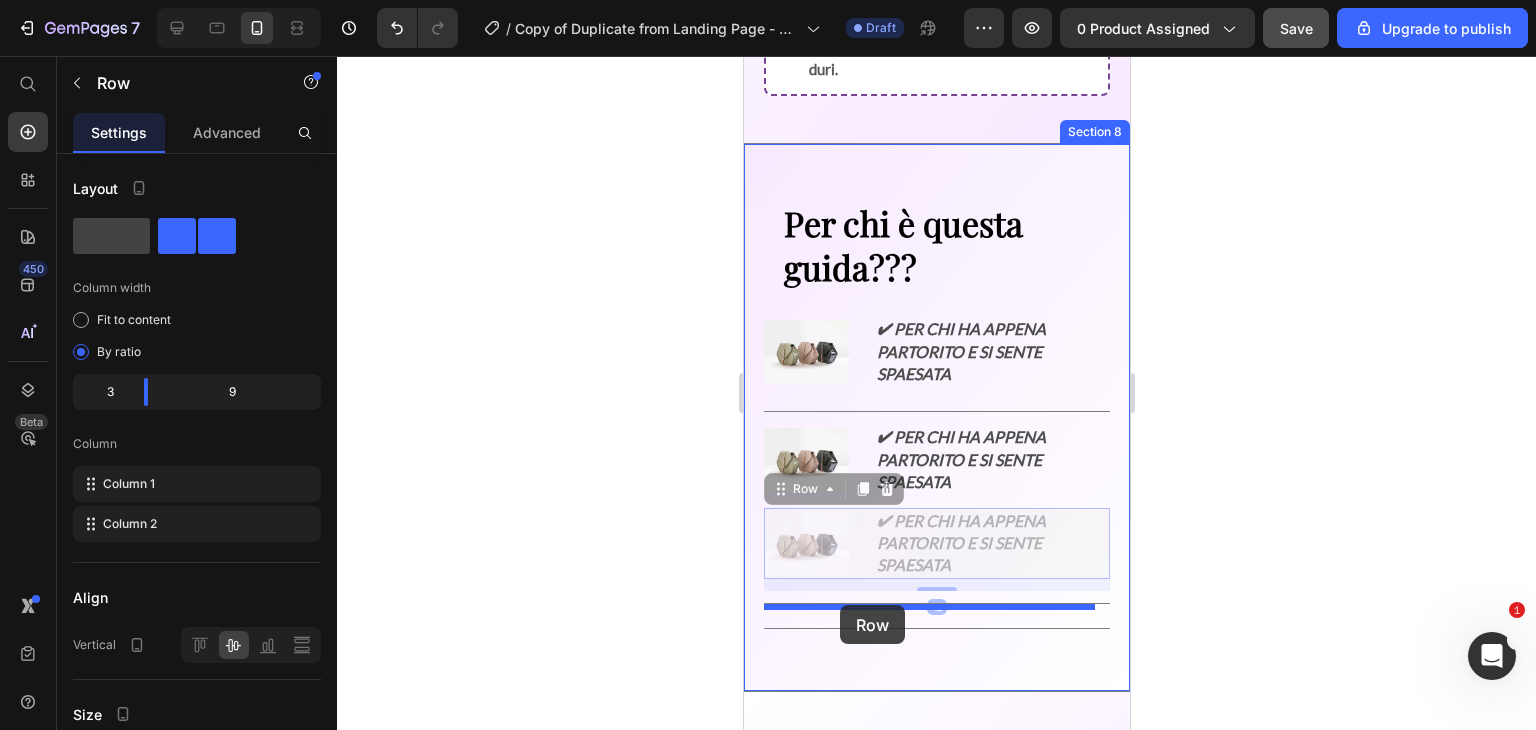 drag, startPoint x: 807, startPoint y: 552, endPoint x: 839, endPoint y: 605, distance: 61.91123 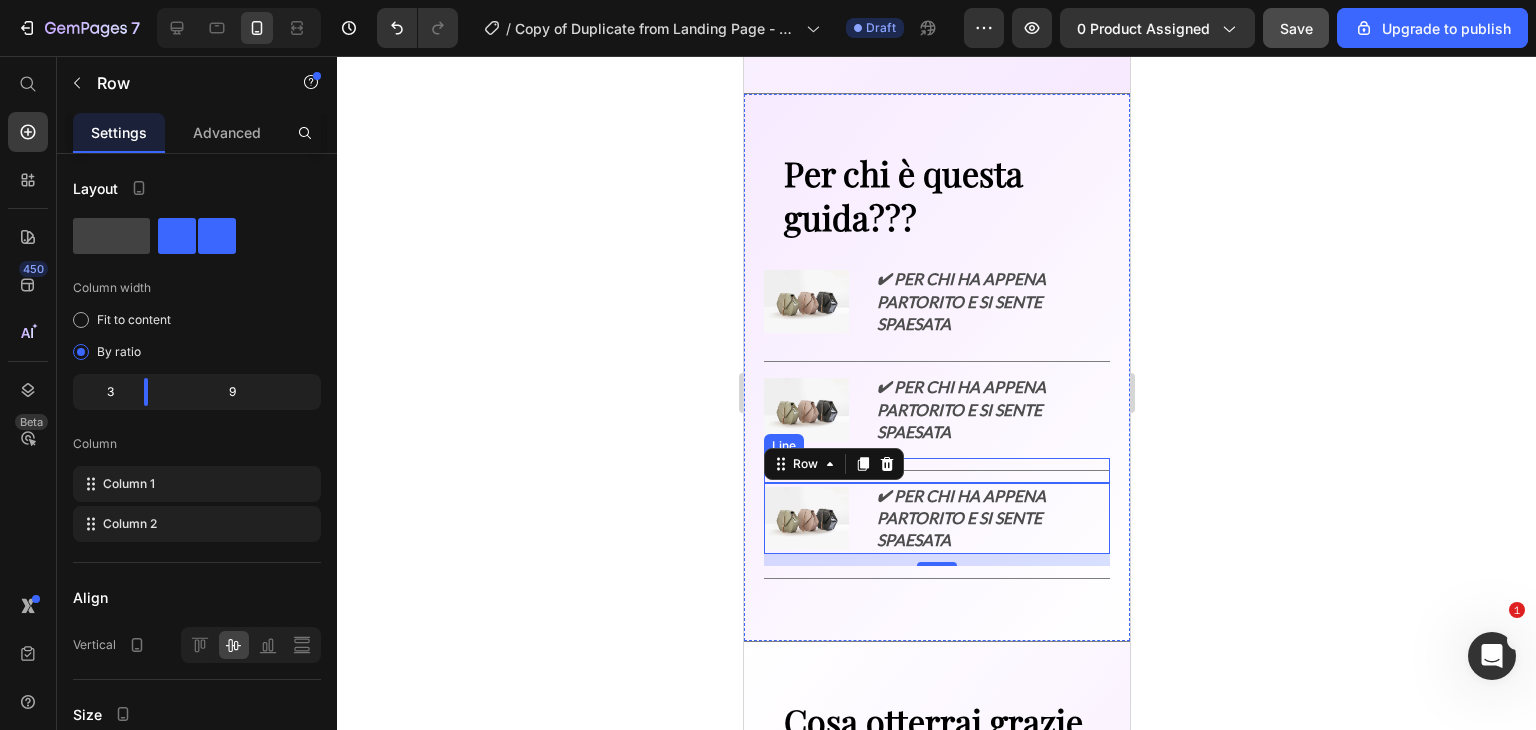 scroll, scrollTop: 3045, scrollLeft: 0, axis: vertical 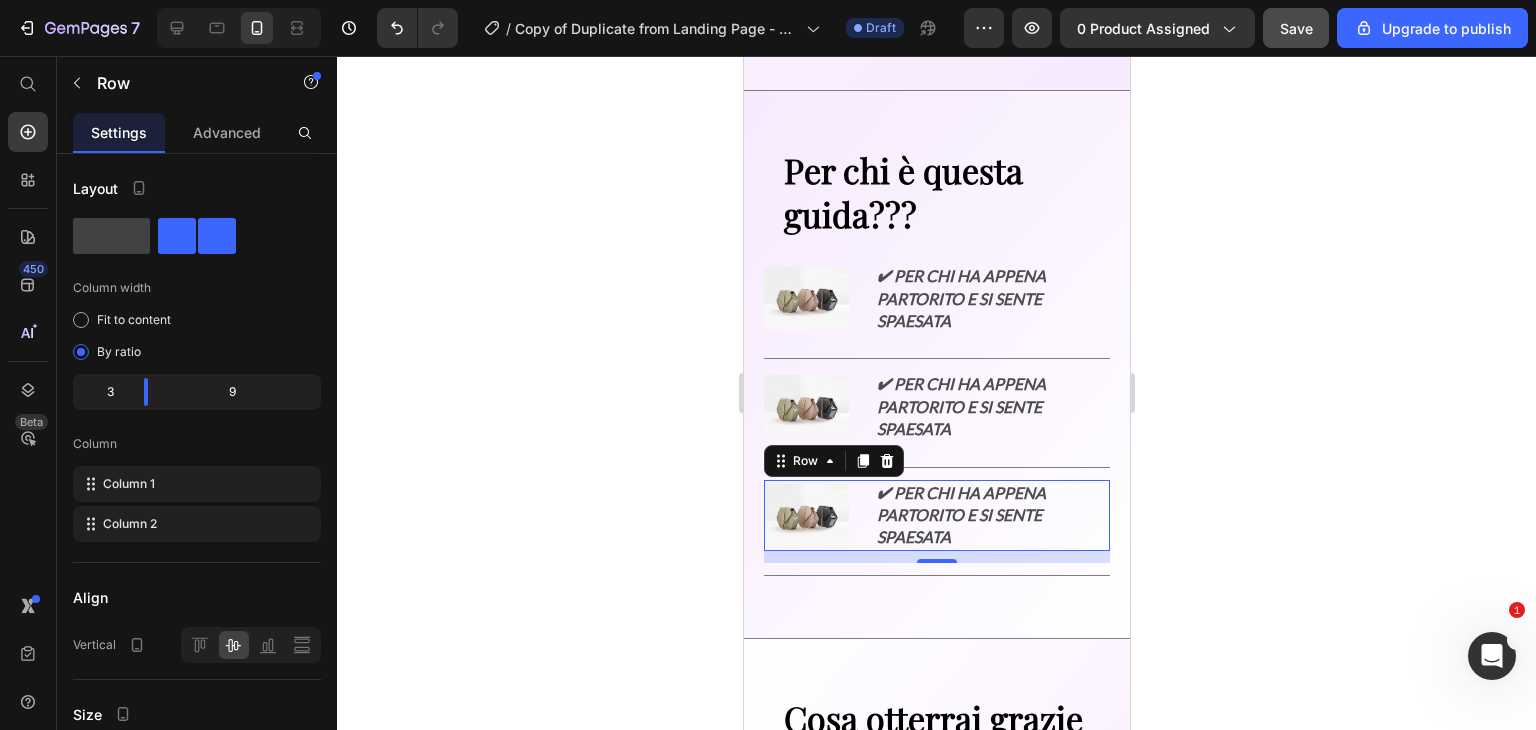 click 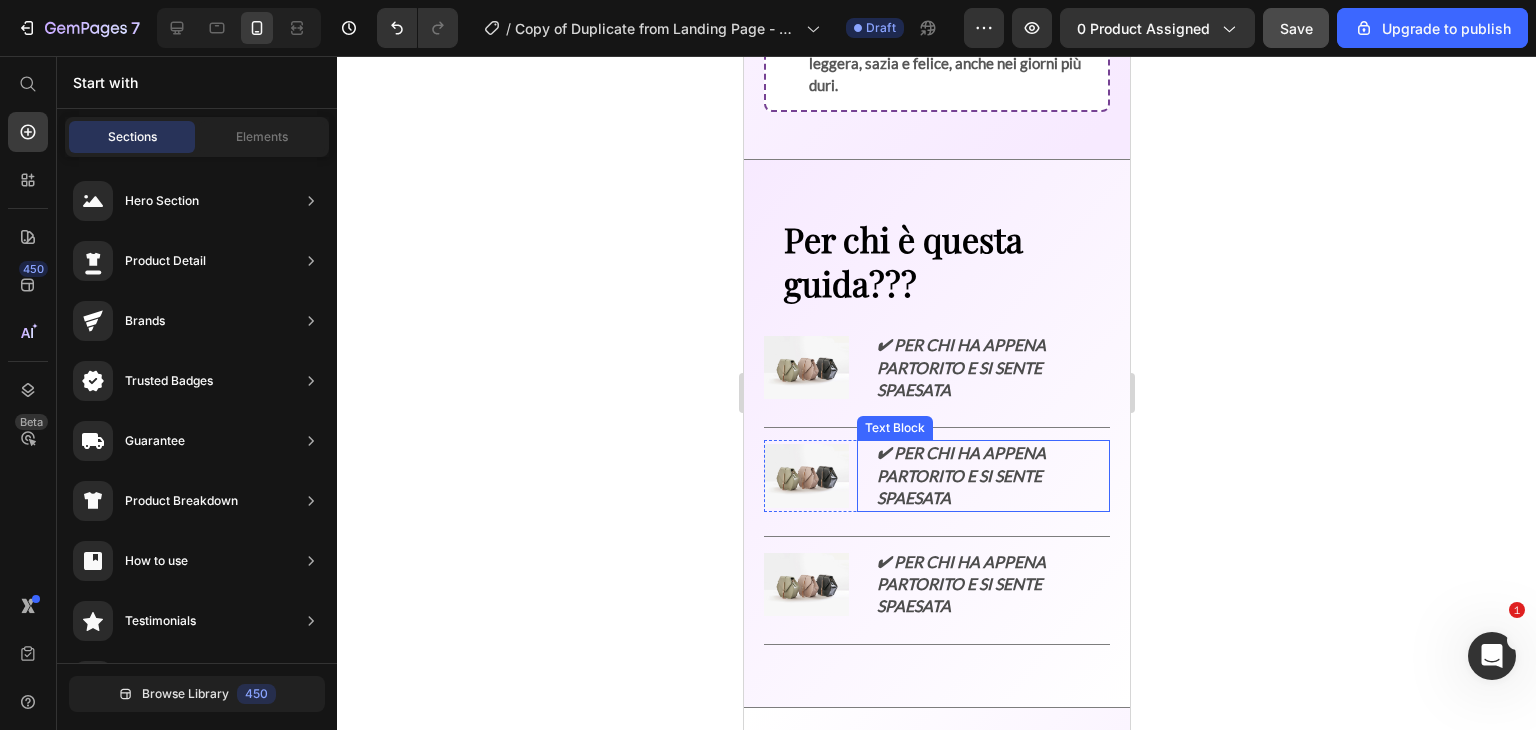 scroll, scrollTop: 2990, scrollLeft: 0, axis: vertical 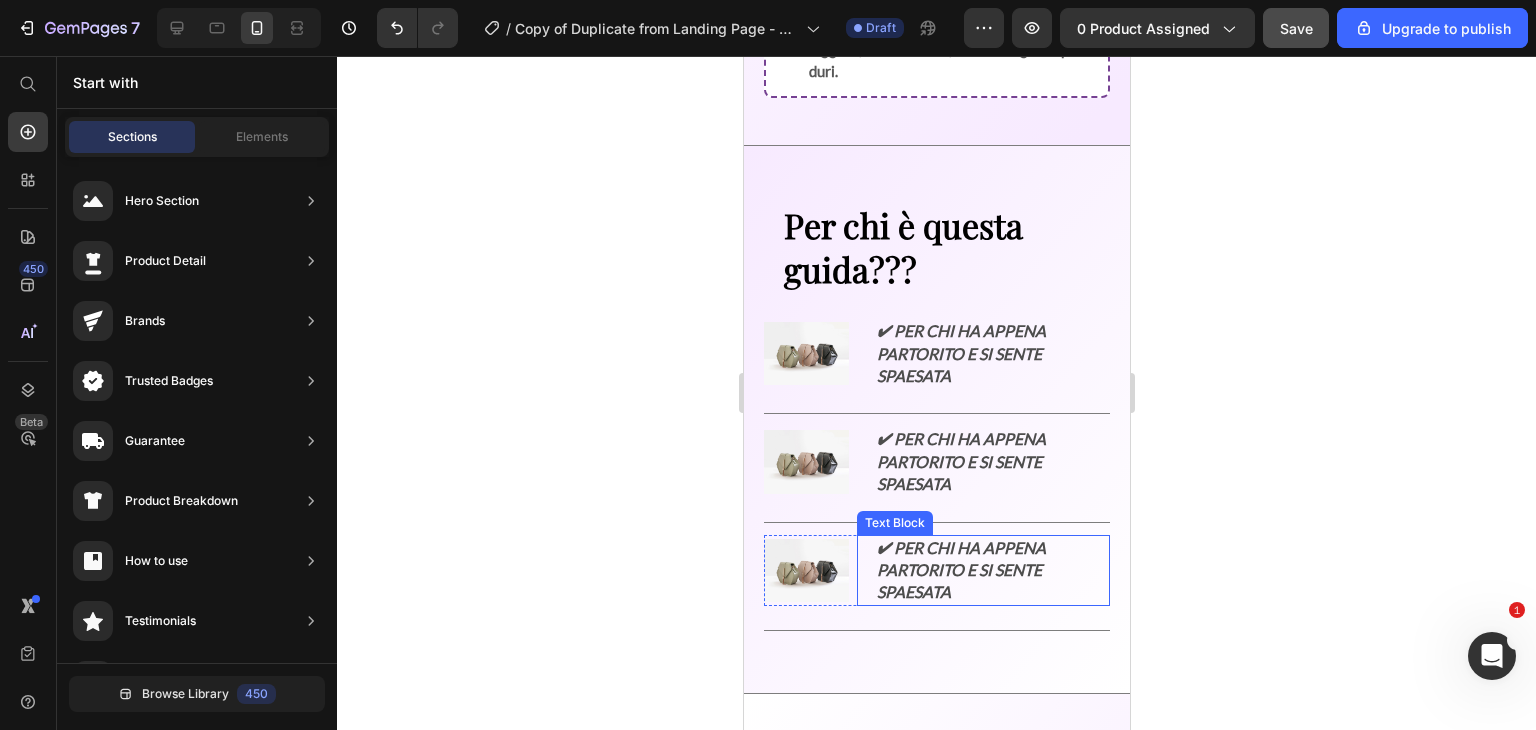 click on "✔ Per chi ha appena partorito e si sente spaesata" at bounding box center [983, 570] 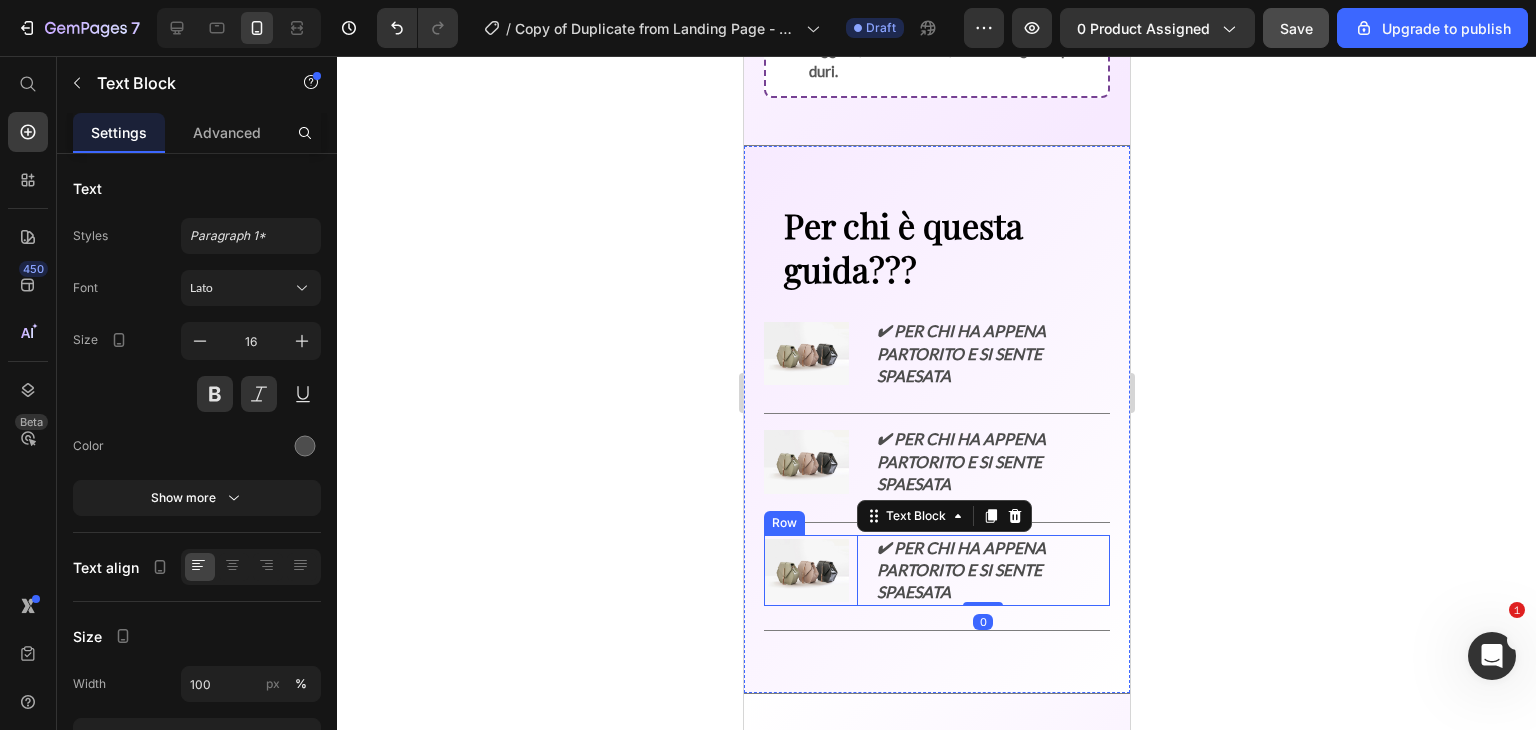 click on "Image ✔ Per chi ha appena partorito e si sente spaesata Text Block 0 Row" at bounding box center (936, 570) 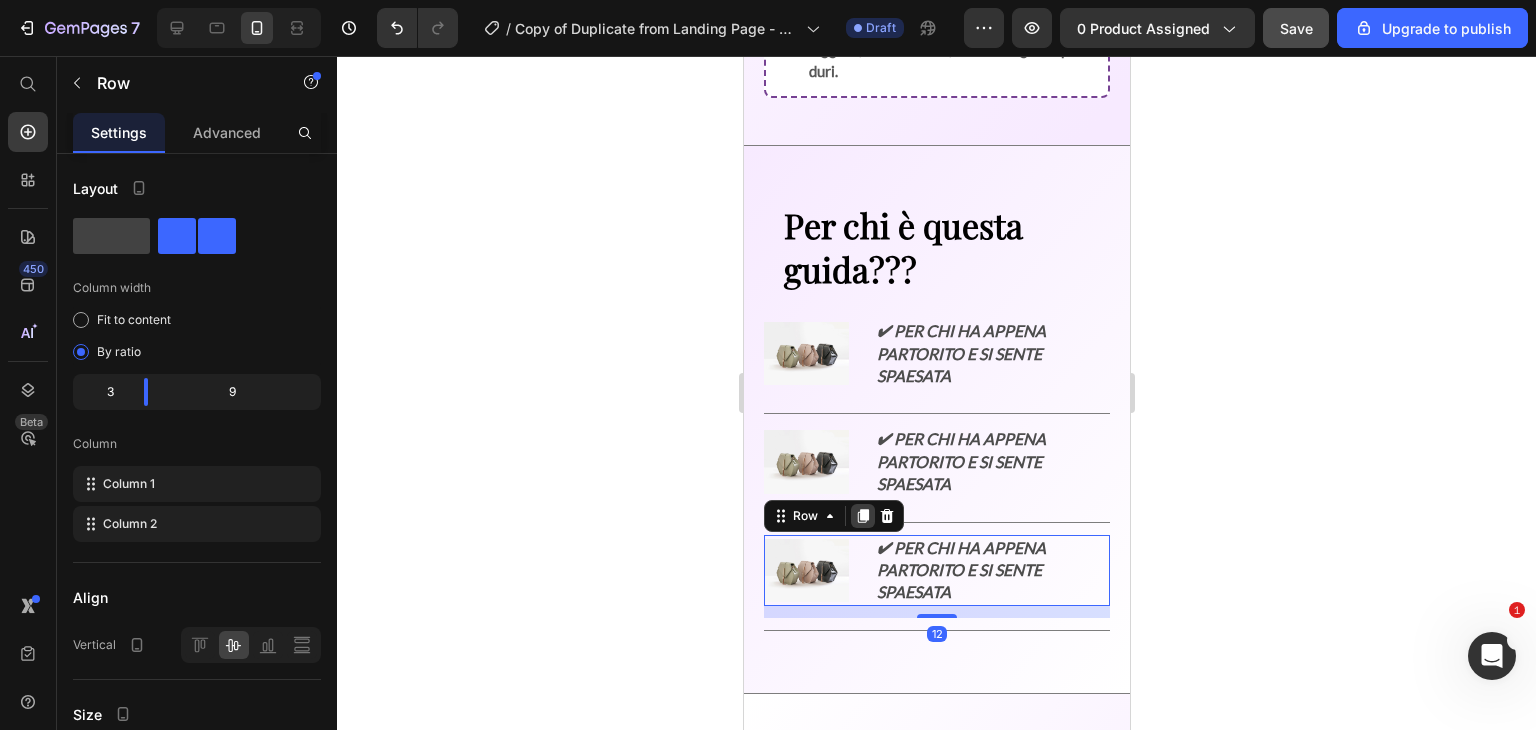 click 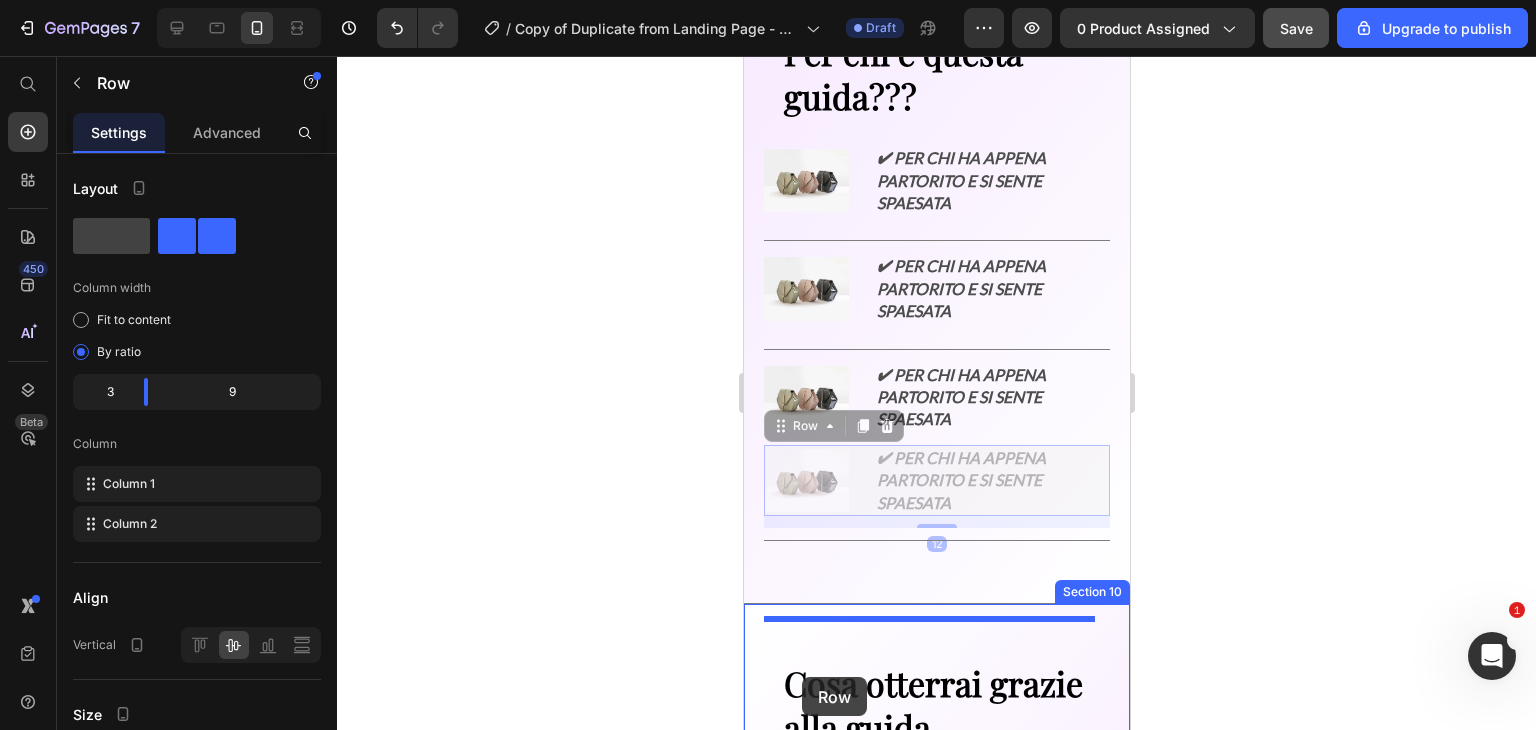 scroll, scrollTop: 3169, scrollLeft: 0, axis: vertical 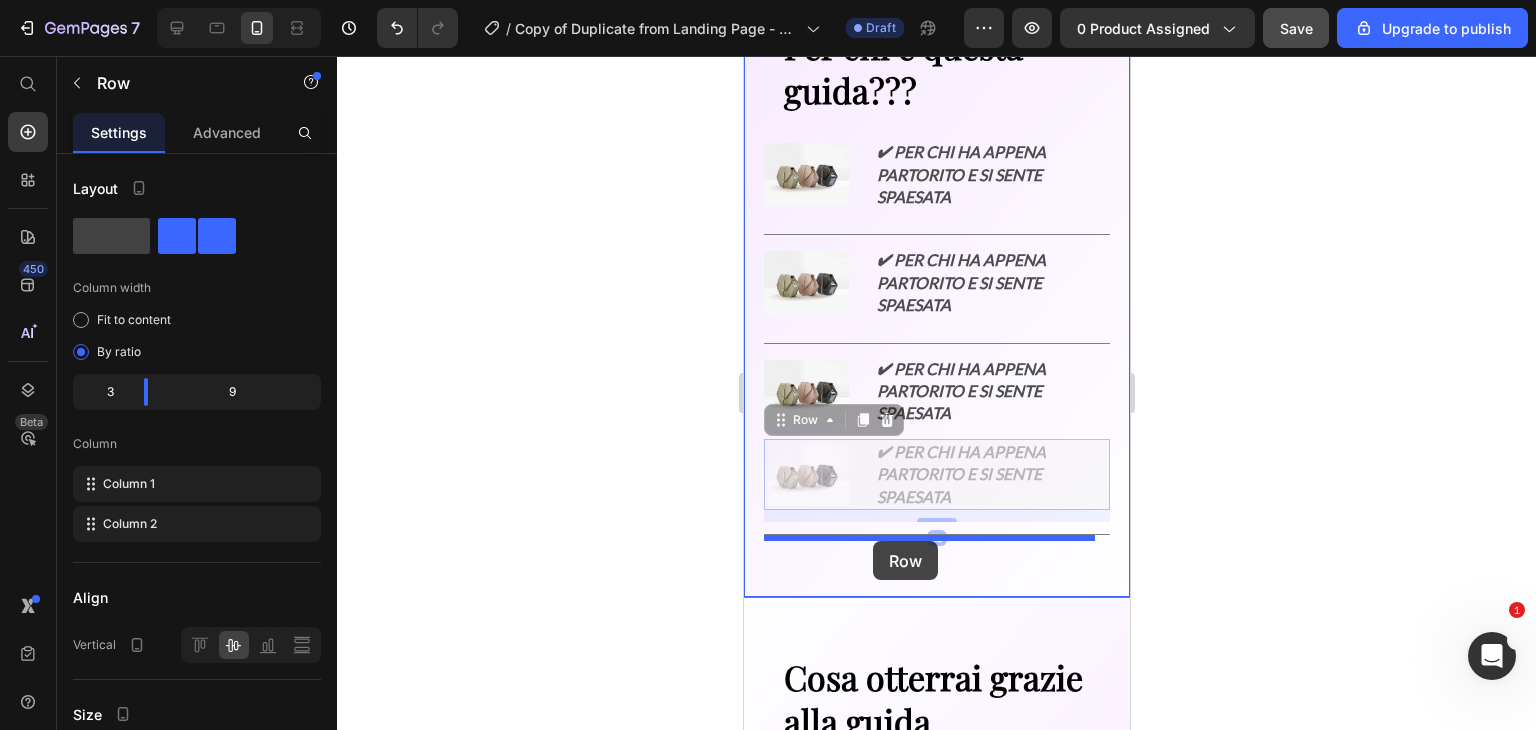 drag, startPoint x: 800, startPoint y: 589, endPoint x: 872, endPoint y: 541, distance: 86.53323 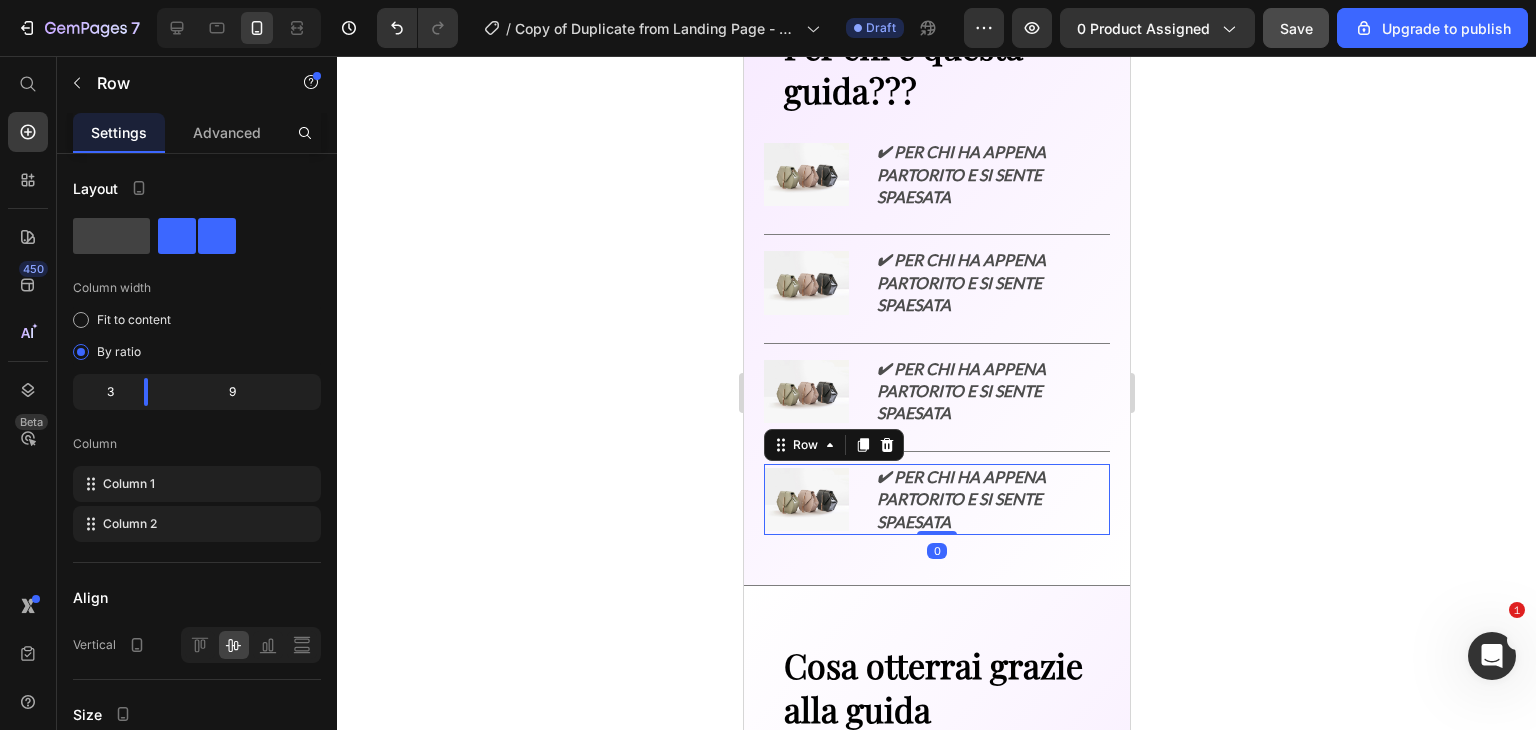 drag, startPoint x: 938, startPoint y: 536, endPoint x: 946, endPoint y: 515, distance: 22.472204 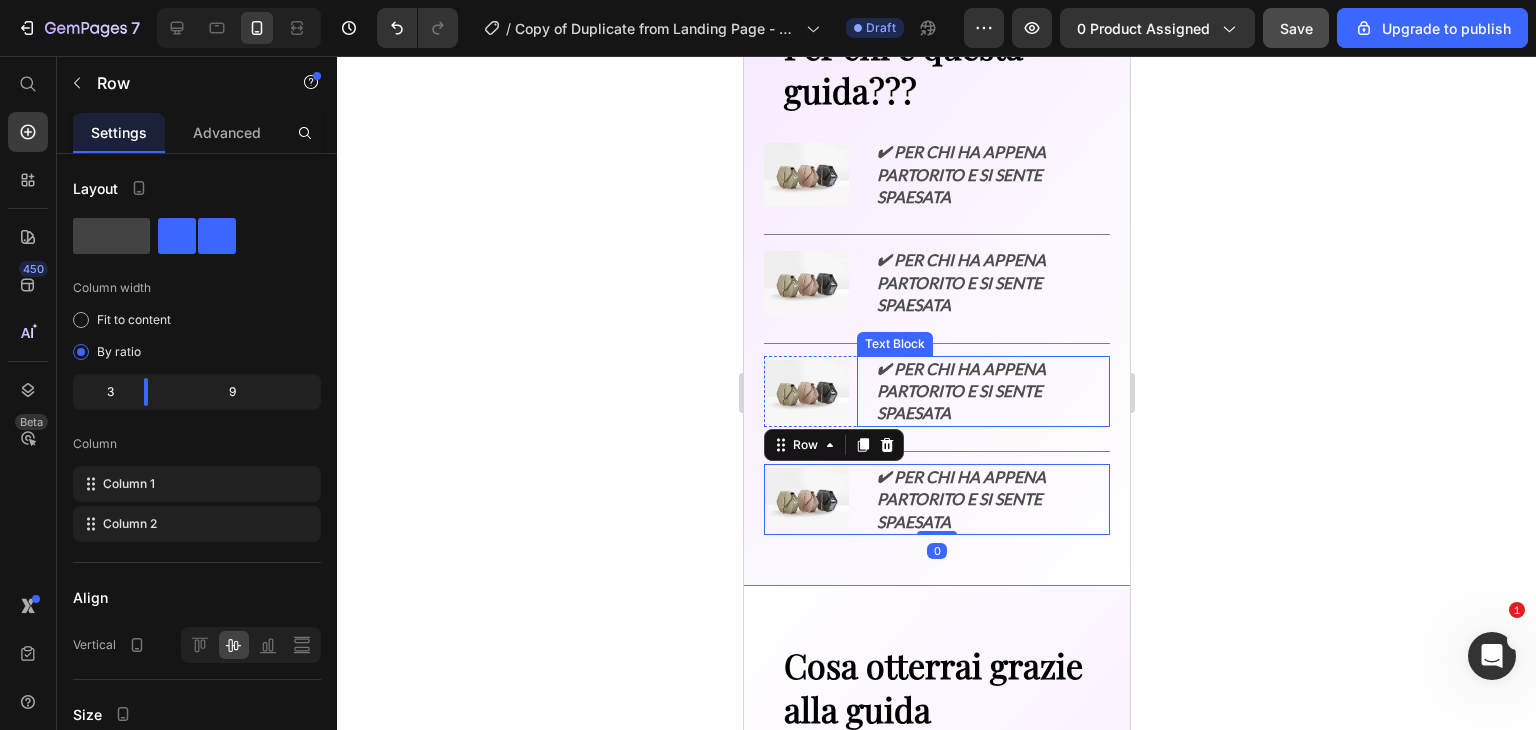 scroll, scrollTop: 3132, scrollLeft: 0, axis: vertical 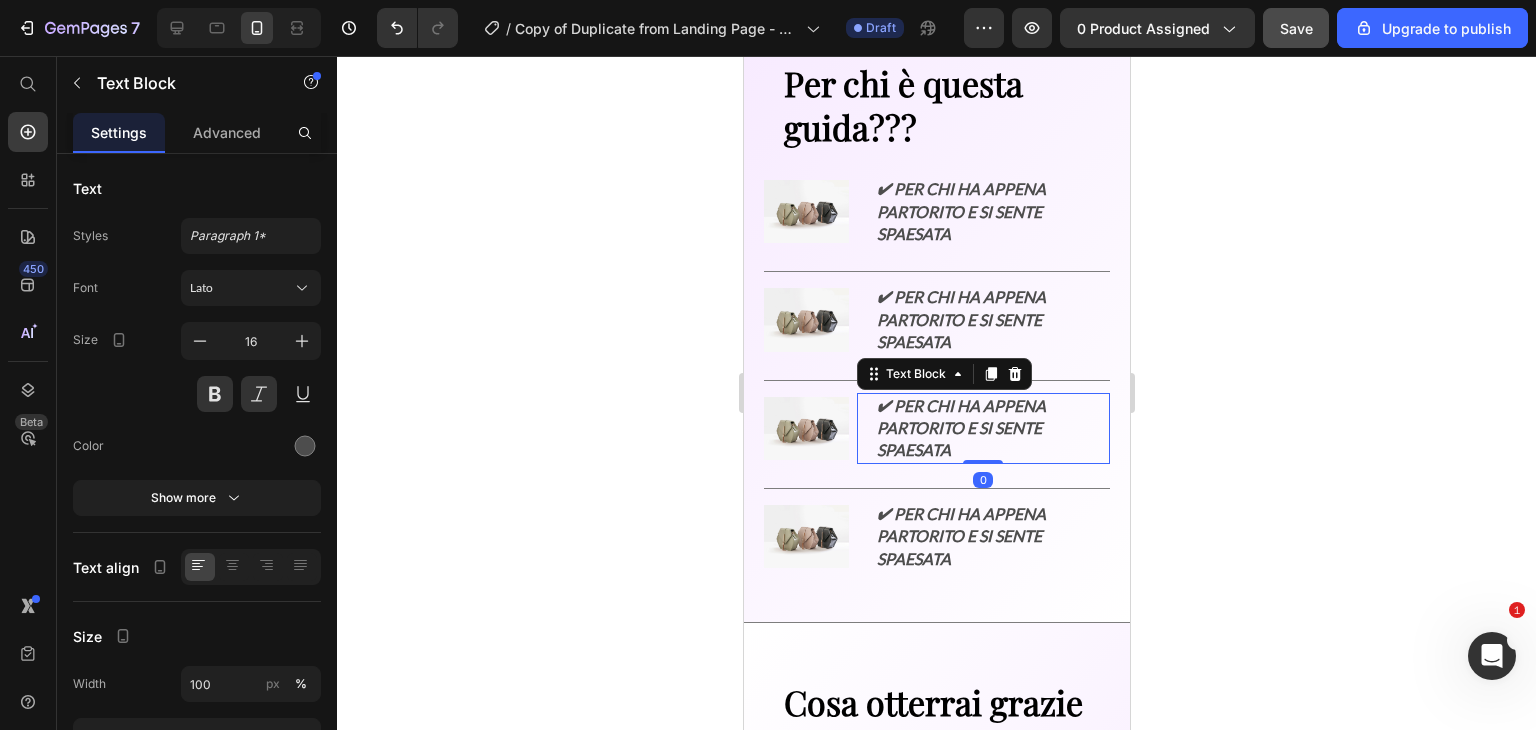 click on "✔ Per chi ha appena partorito e si sente spaesata" at bounding box center (983, 428) 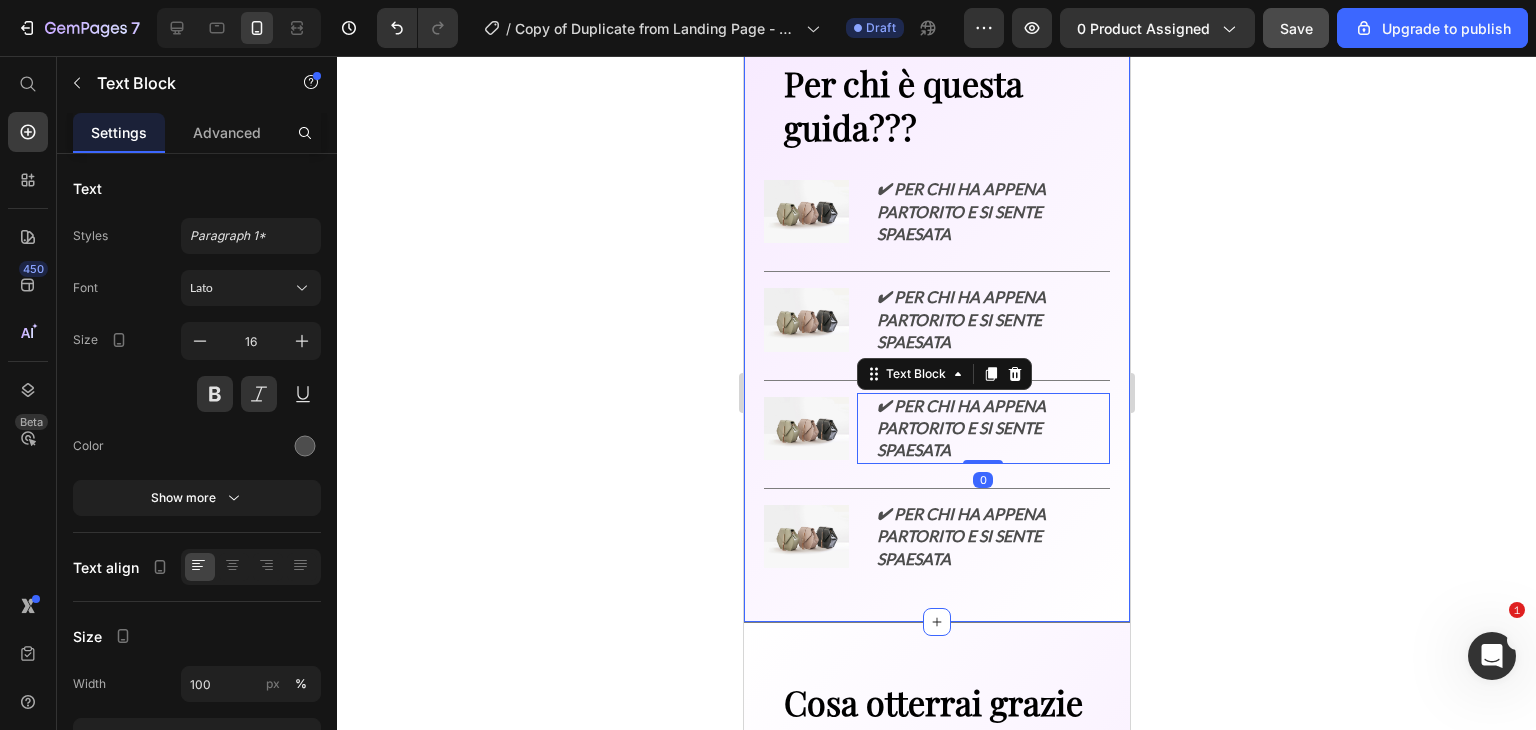 click on "Per chi è questa guida??? Text Block Image ✔ Per chi ha appena partorito e si sente spaesata Text Block Row Title Line Image ✔ Per chi ha appena partorito e si sente spaesata Text Block Row Title Line Image ✔ Per chi ha appena partorito e si sente spaesata Text Block 0 Row Title Line Image ✔ Per chi ha appena partorito e si sente spaesata Text Block Row" at bounding box center (936, 300) 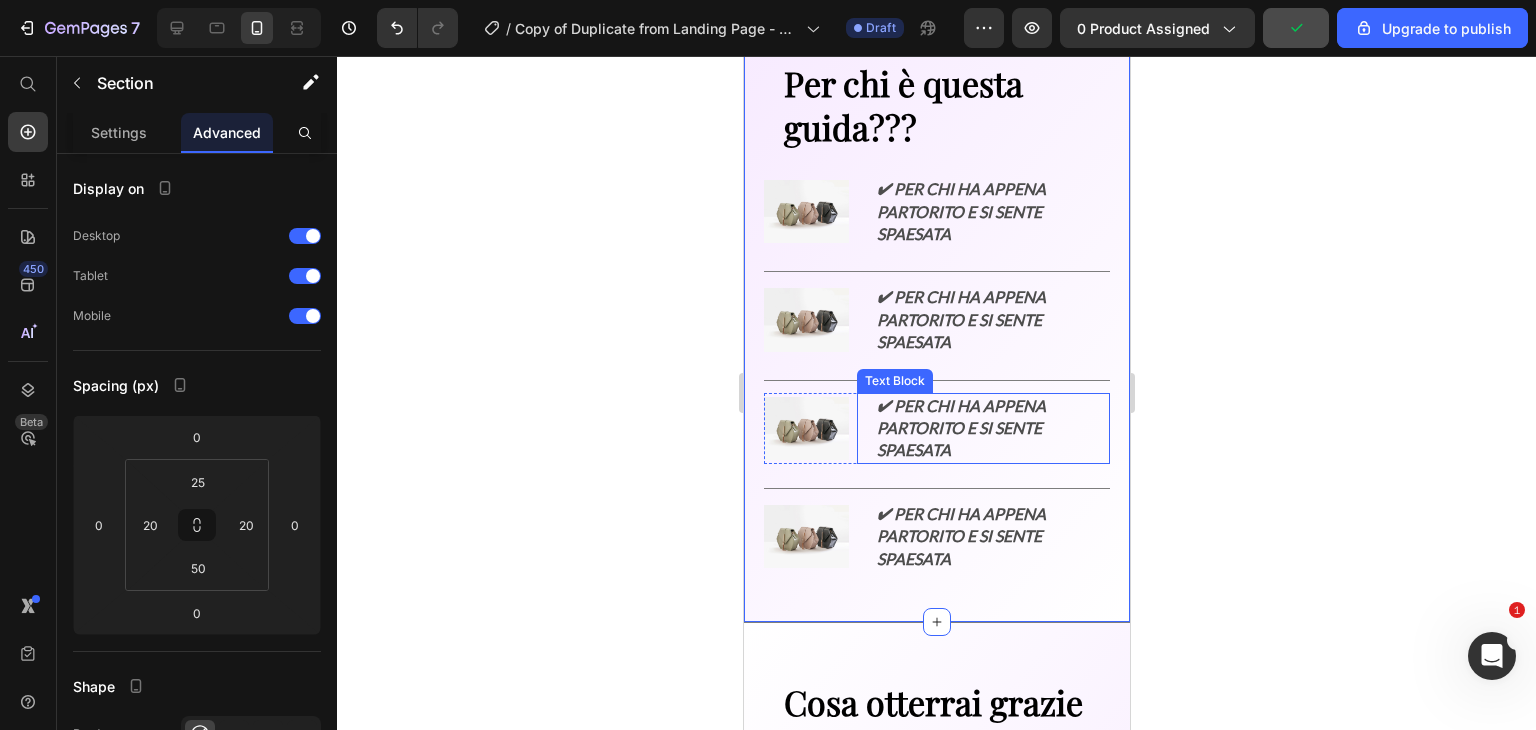 click on "✔ Per chi ha appena partorito e si sente spaesata Text Block" at bounding box center [983, 428] 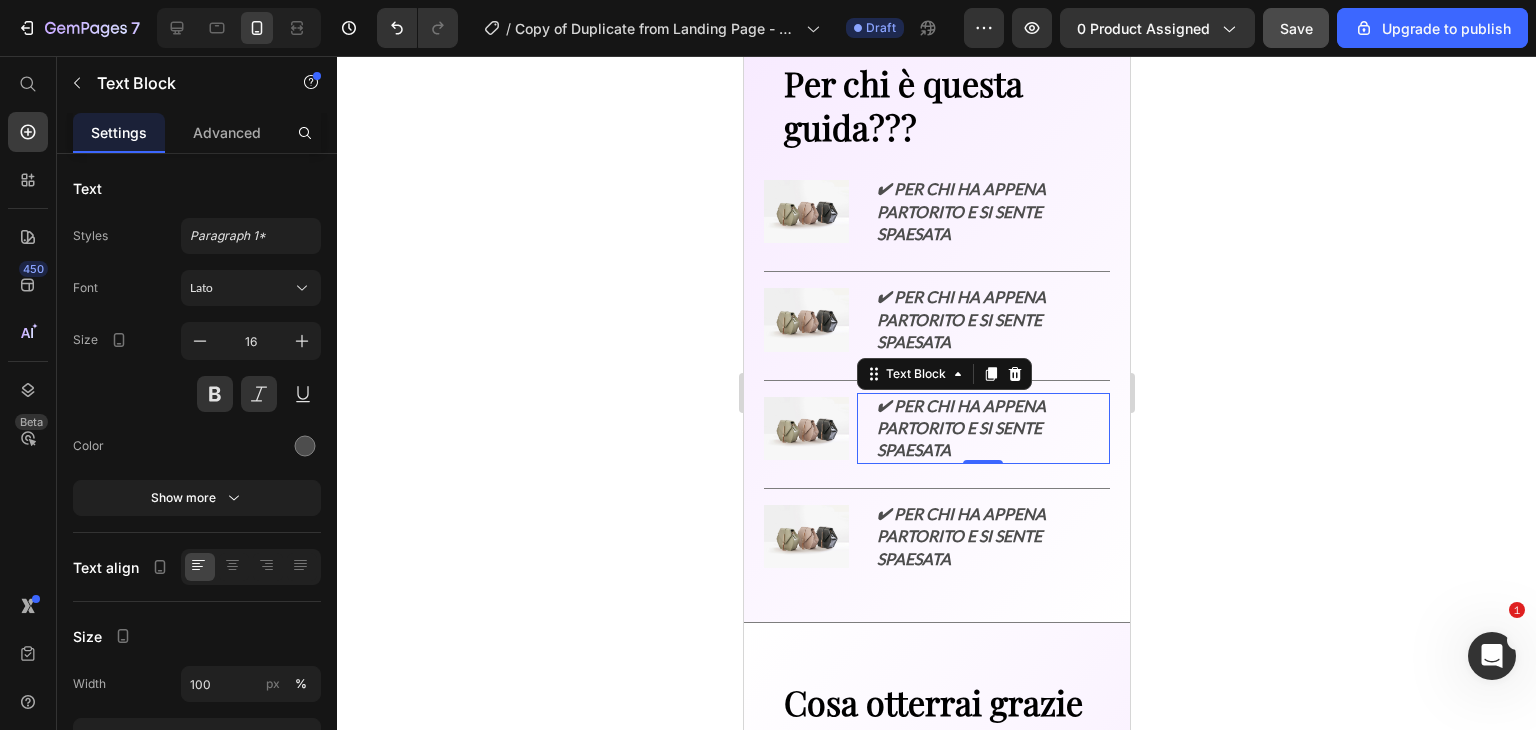 click 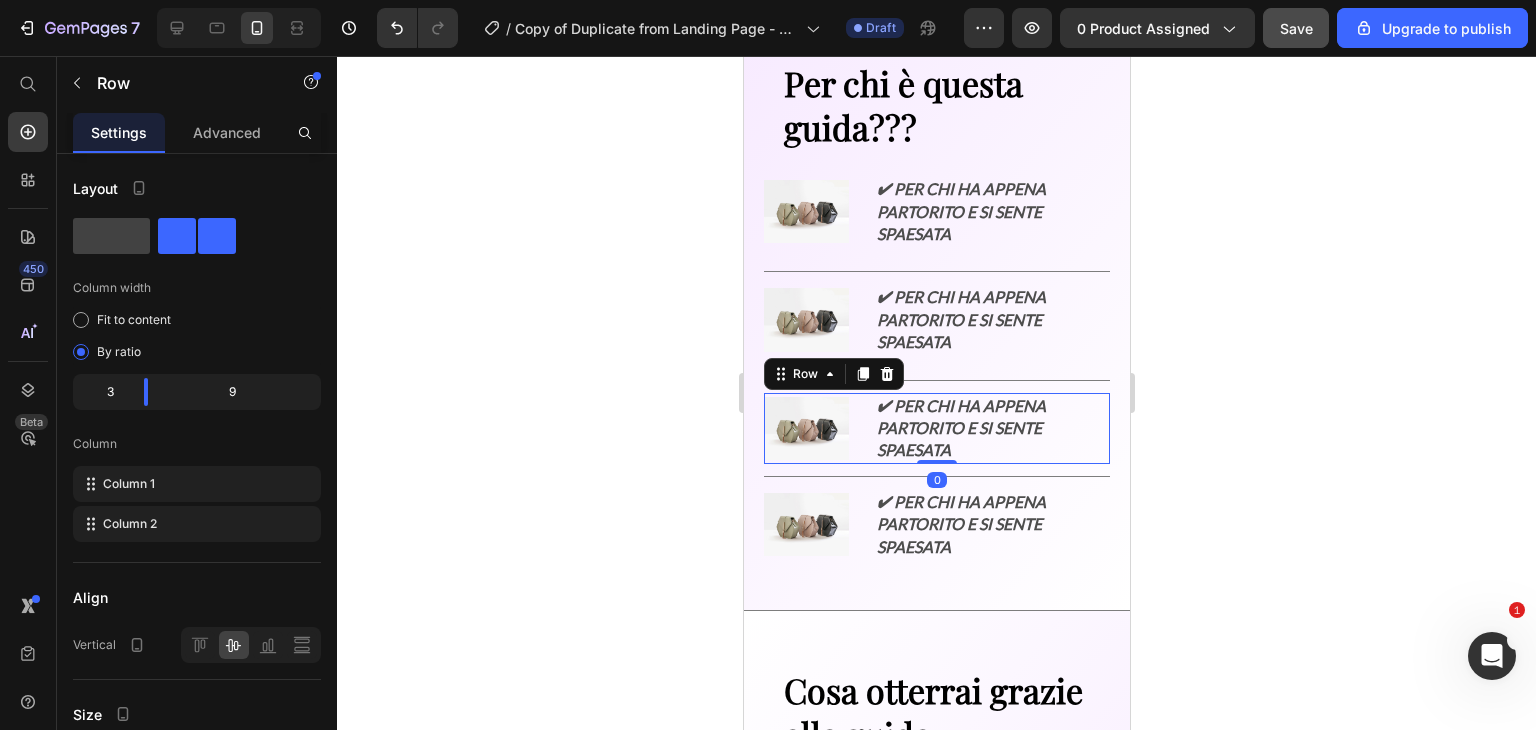 drag, startPoint x: 924, startPoint y: 464, endPoint x: 934, endPoint y: 423, distance: 42.201897 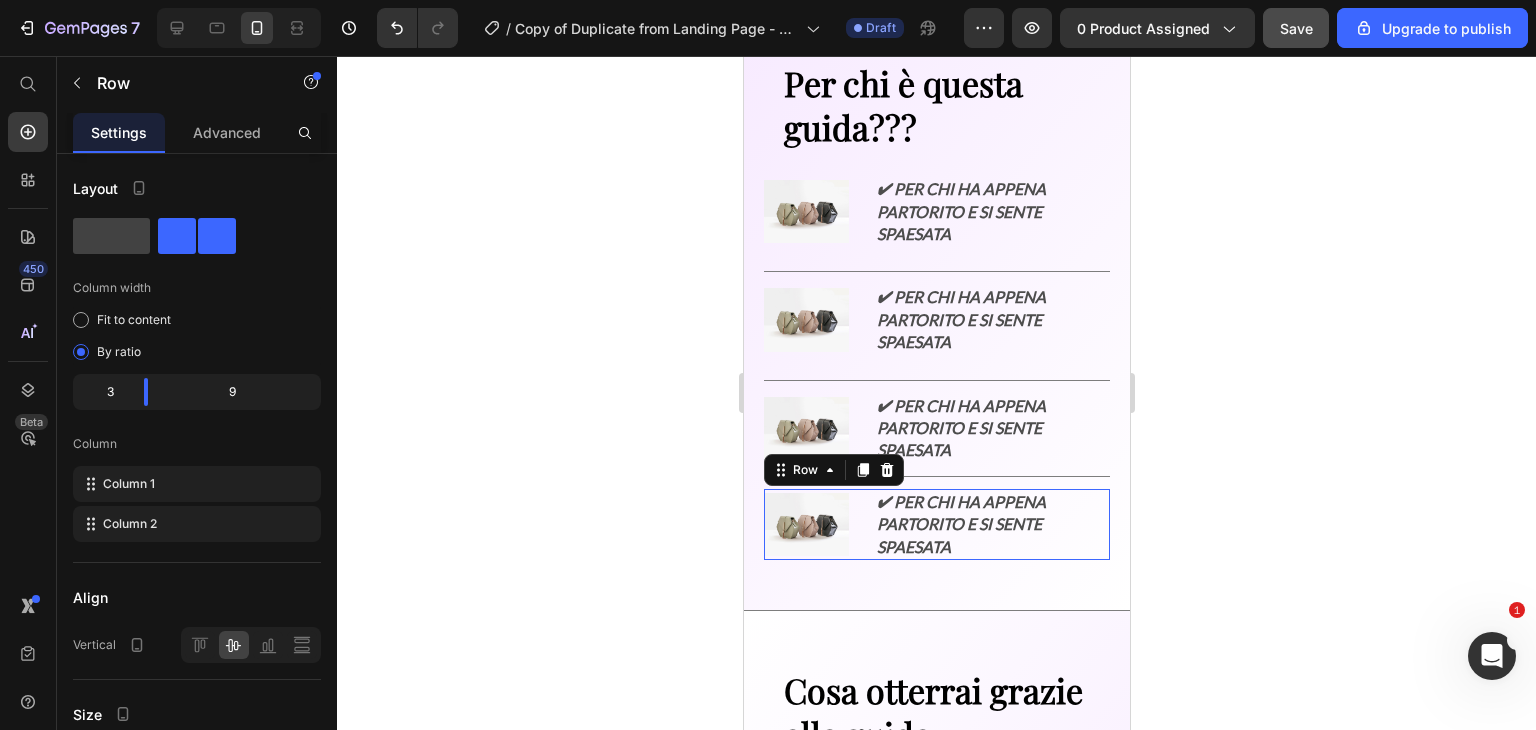 click on "Image ✔ Per chi ha appena partorito e si sente spaesata Text Block Row 0" at bounding box center (936, 524) 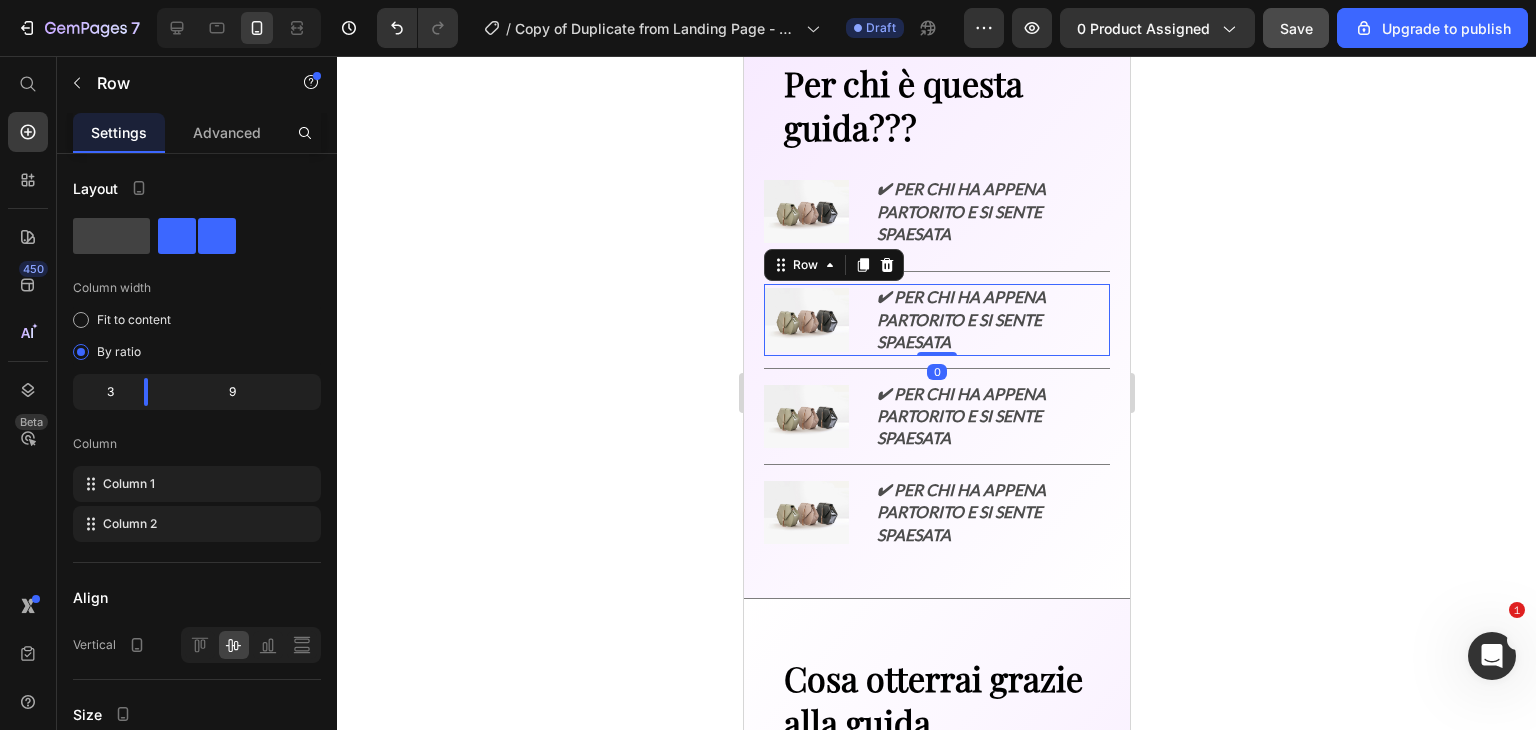 drag, startPoint x: 917, startPoint y: 357, endPoint x: 924, endPoint y: 323, distance: 34.713108 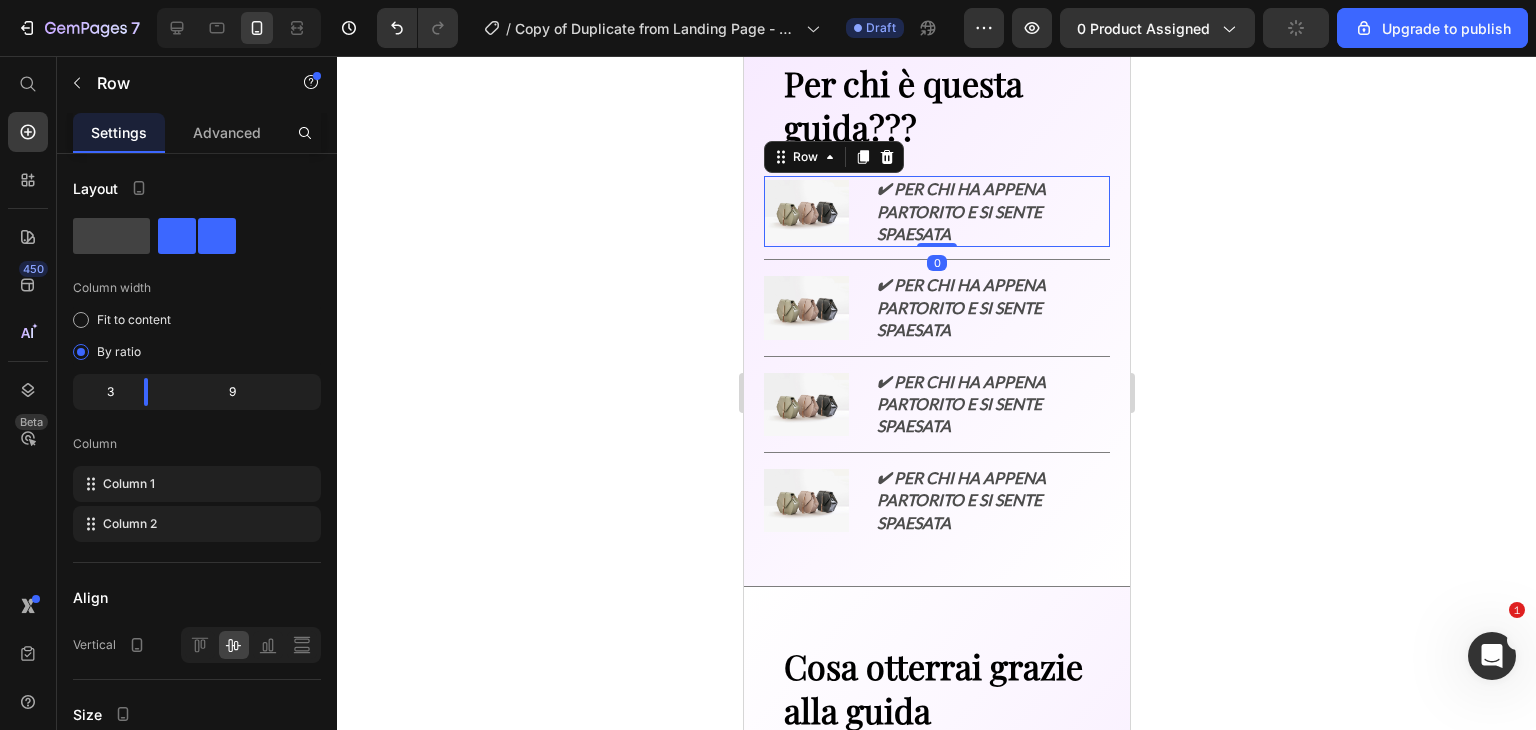 drag, startPoint x: 915, startPoint y: 245, endPoint x: 920, endPoint y: 210, distance: 35.35534 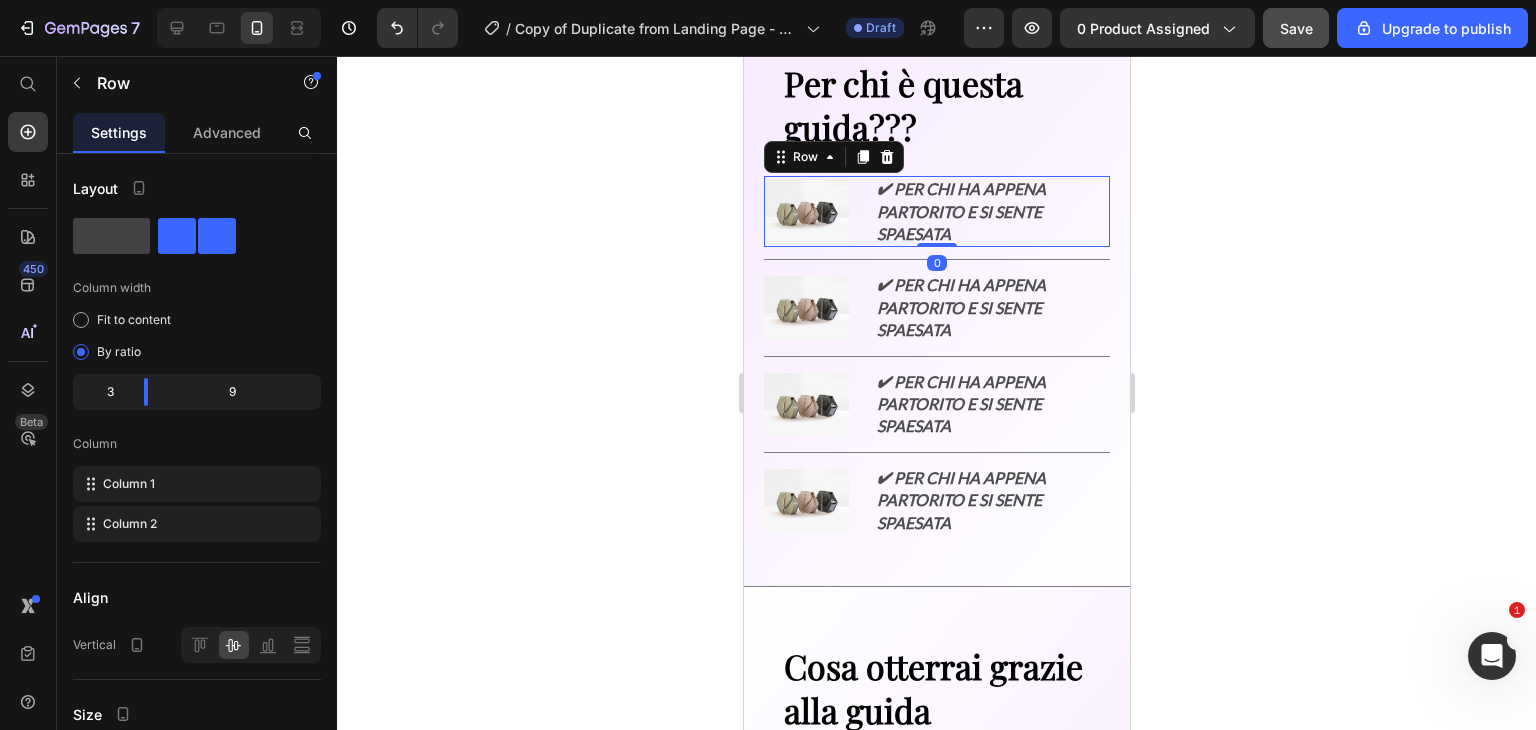 click 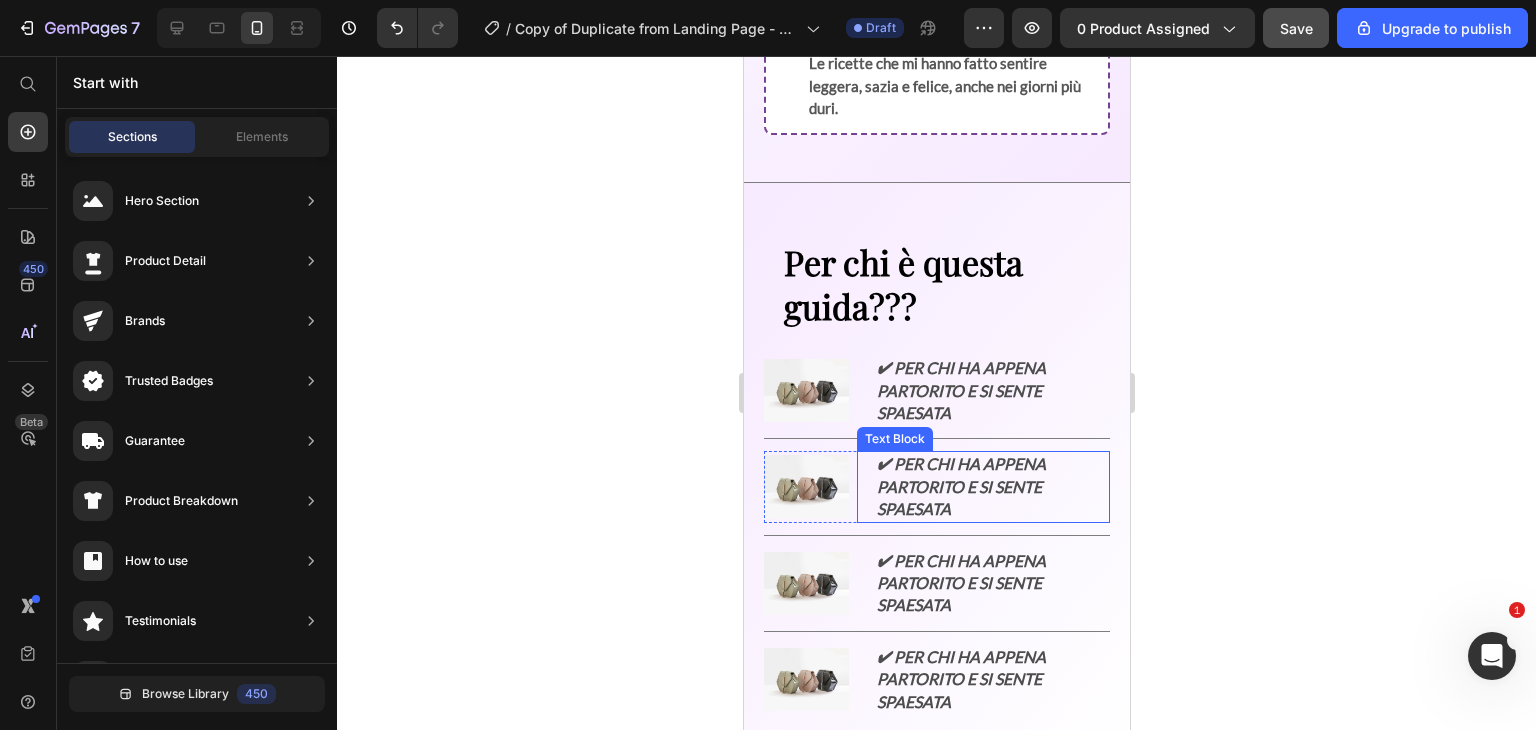 scroll, scrollTop: 2961, scrollLeft: 0, axis: vertical 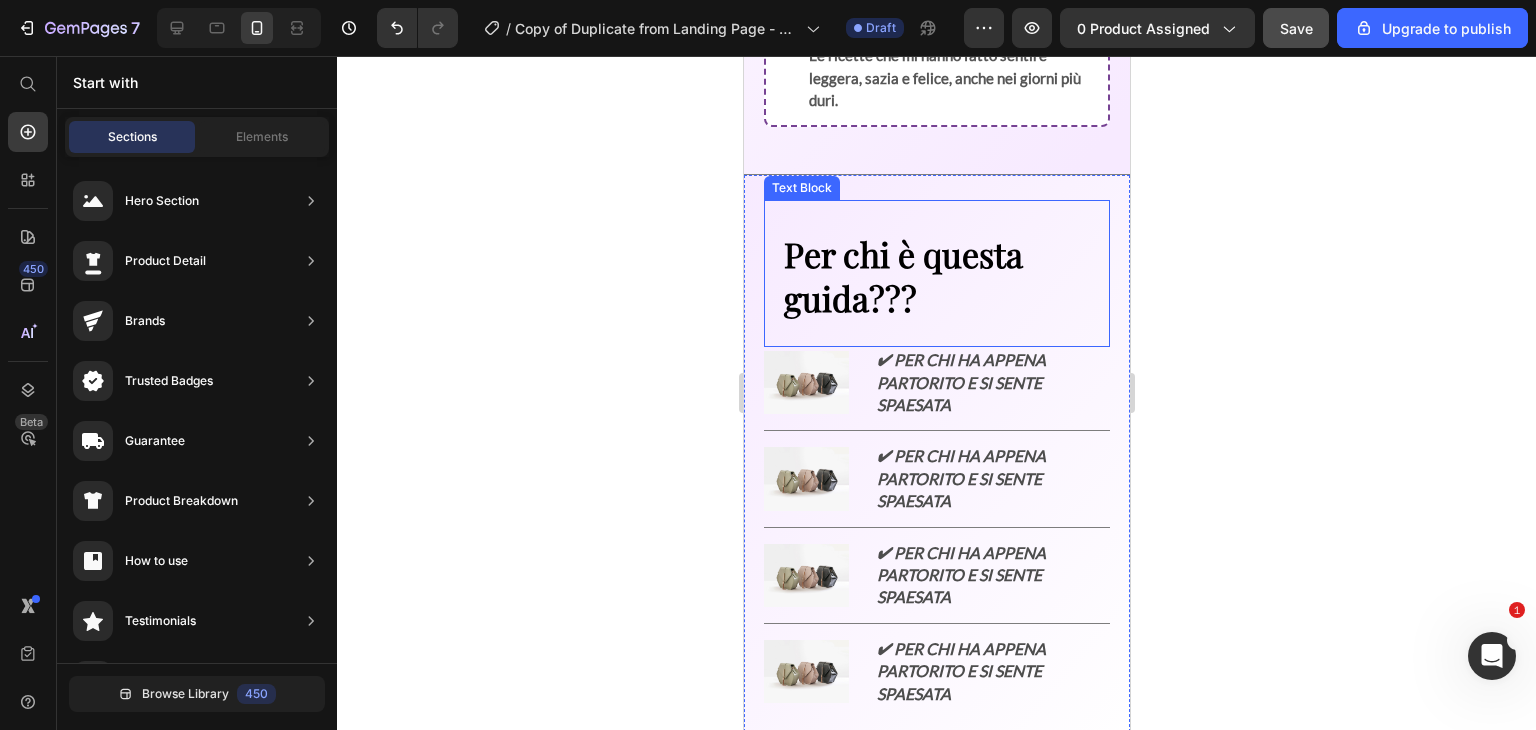 click on "Per chi è questa guida???" at bounding box center (936, 276) 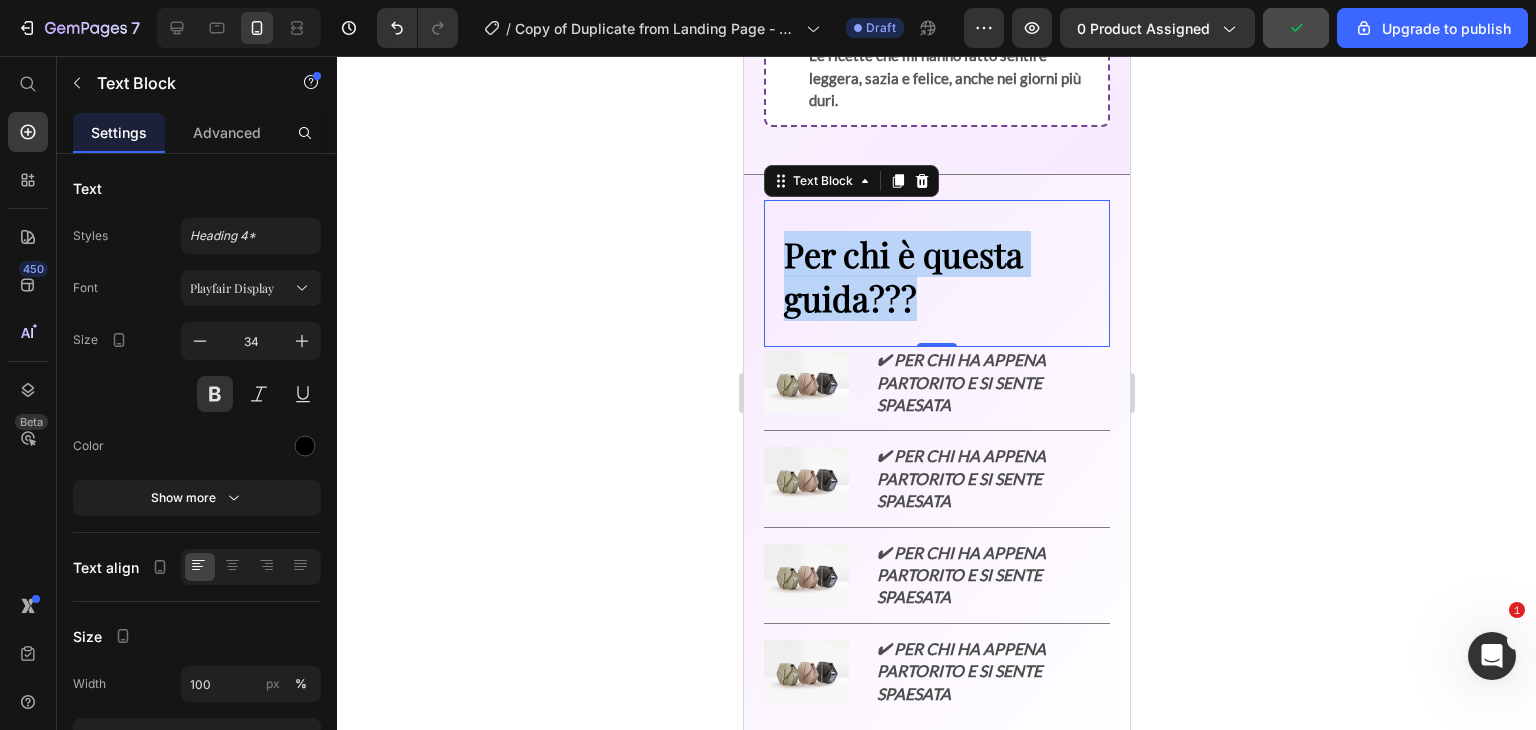 drag, startPoint x: 910, startPoint y: 309, endPoint x: 773, endPoint y: 243, distance: 152.06906 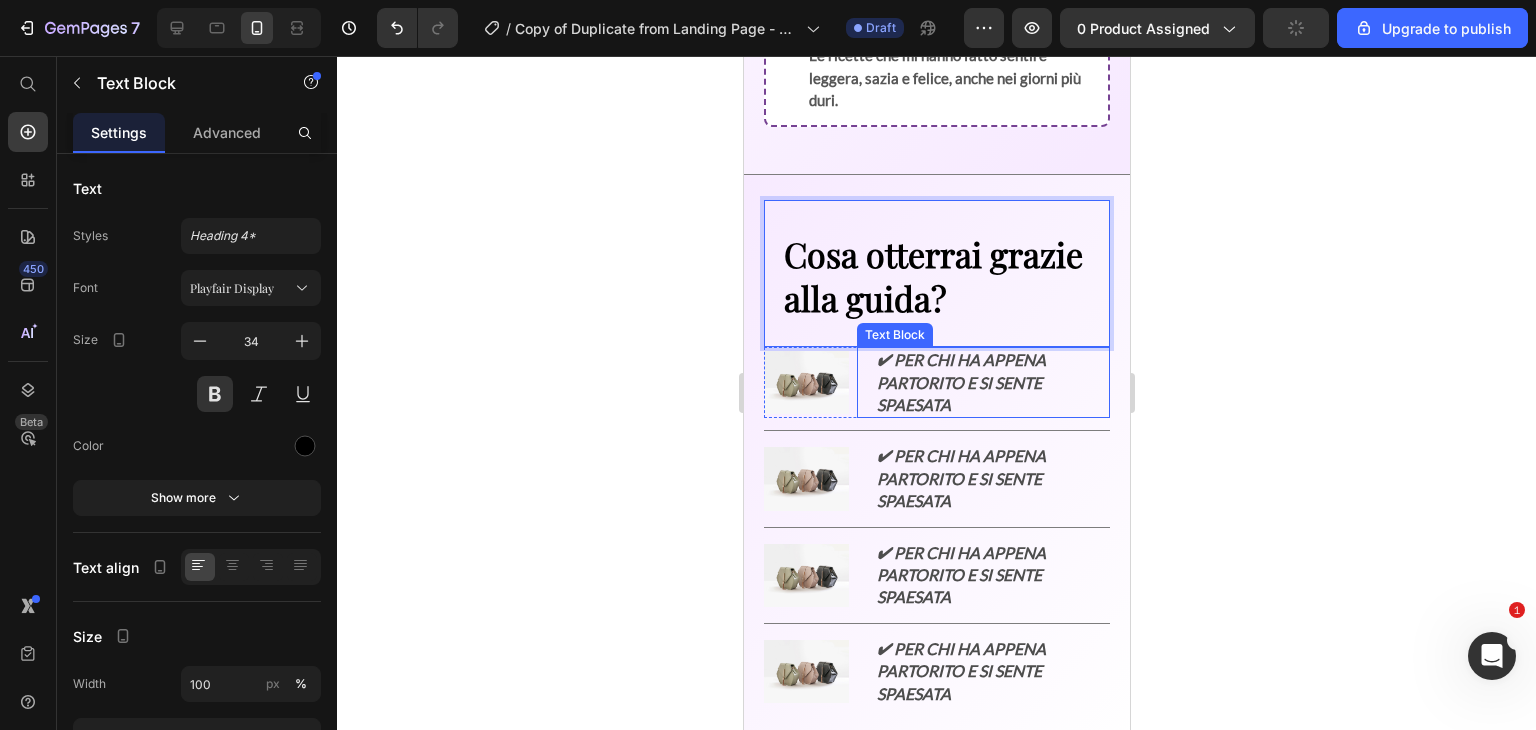 click on "✔ Per chi ha appena partorito e si sente spaesata" at bounding box center [983, 382] 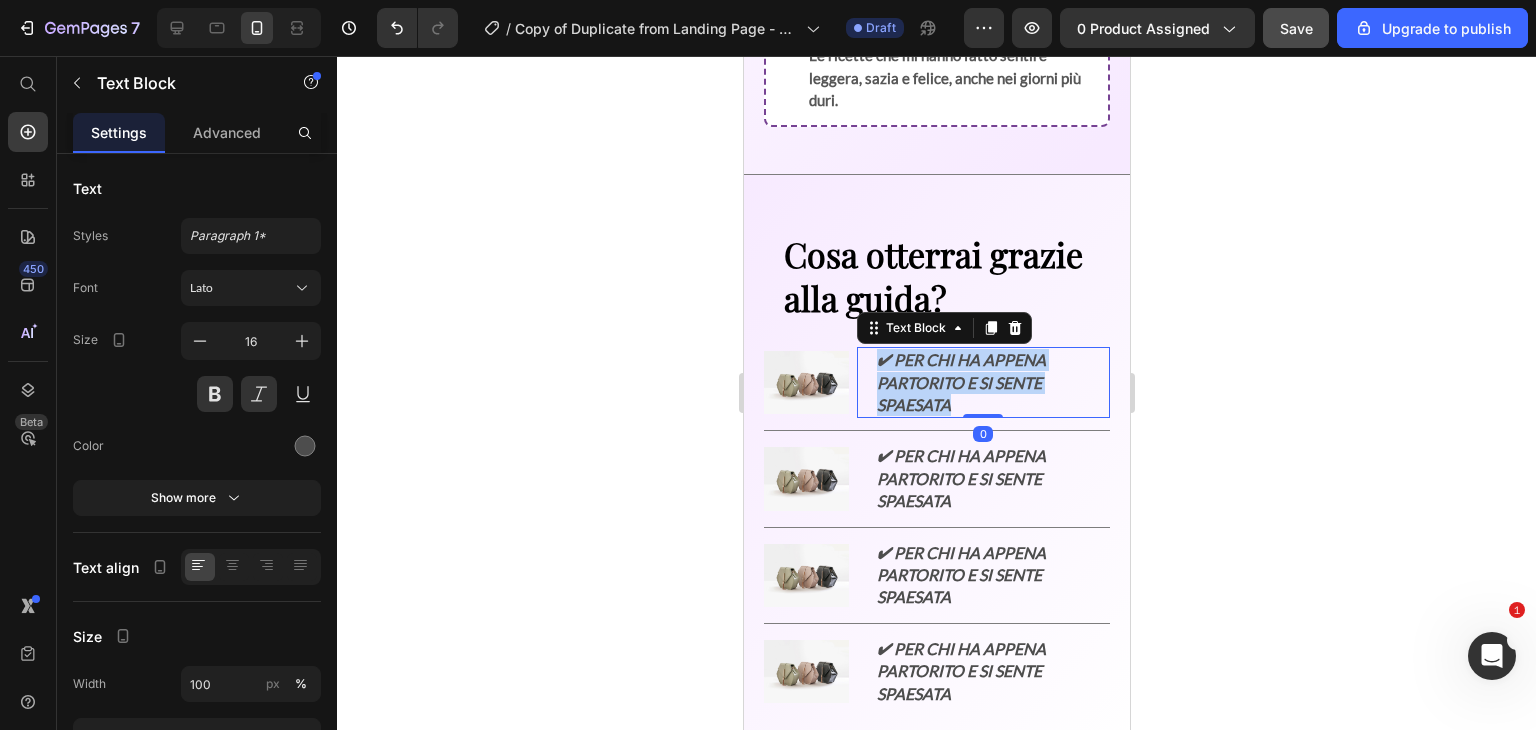 drag, startPoint x: 949, startPoint y: 393, endPoint x: 861, endPoint y: 344, distance: 100.72239 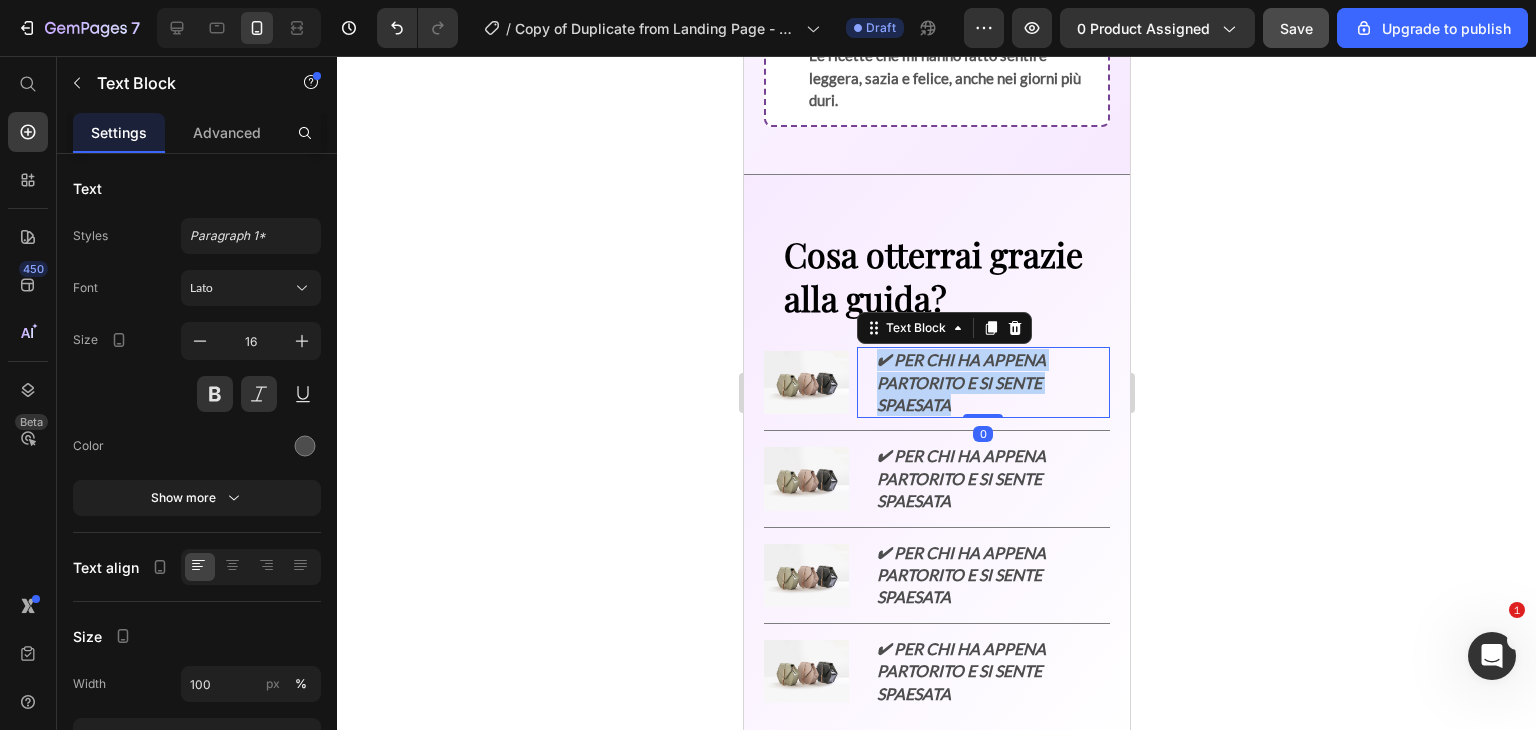 click on "✔ Per chi ha appena partorito e si sente spaesata Text Block 0" at bounding box center (983, 382) 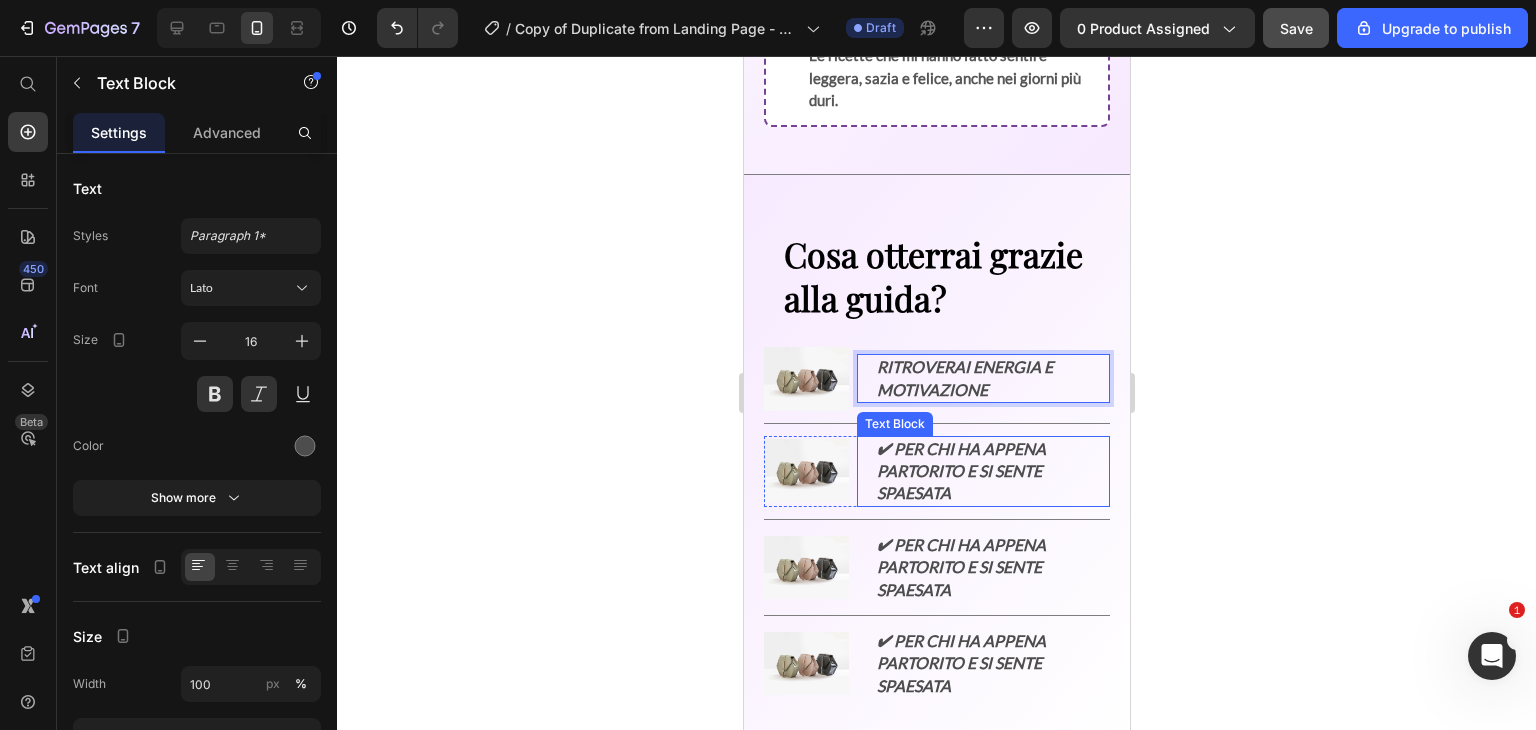 click on "✔ Per chi ha appena partorito e si sente spaesata" at bounding box center (983, 471) 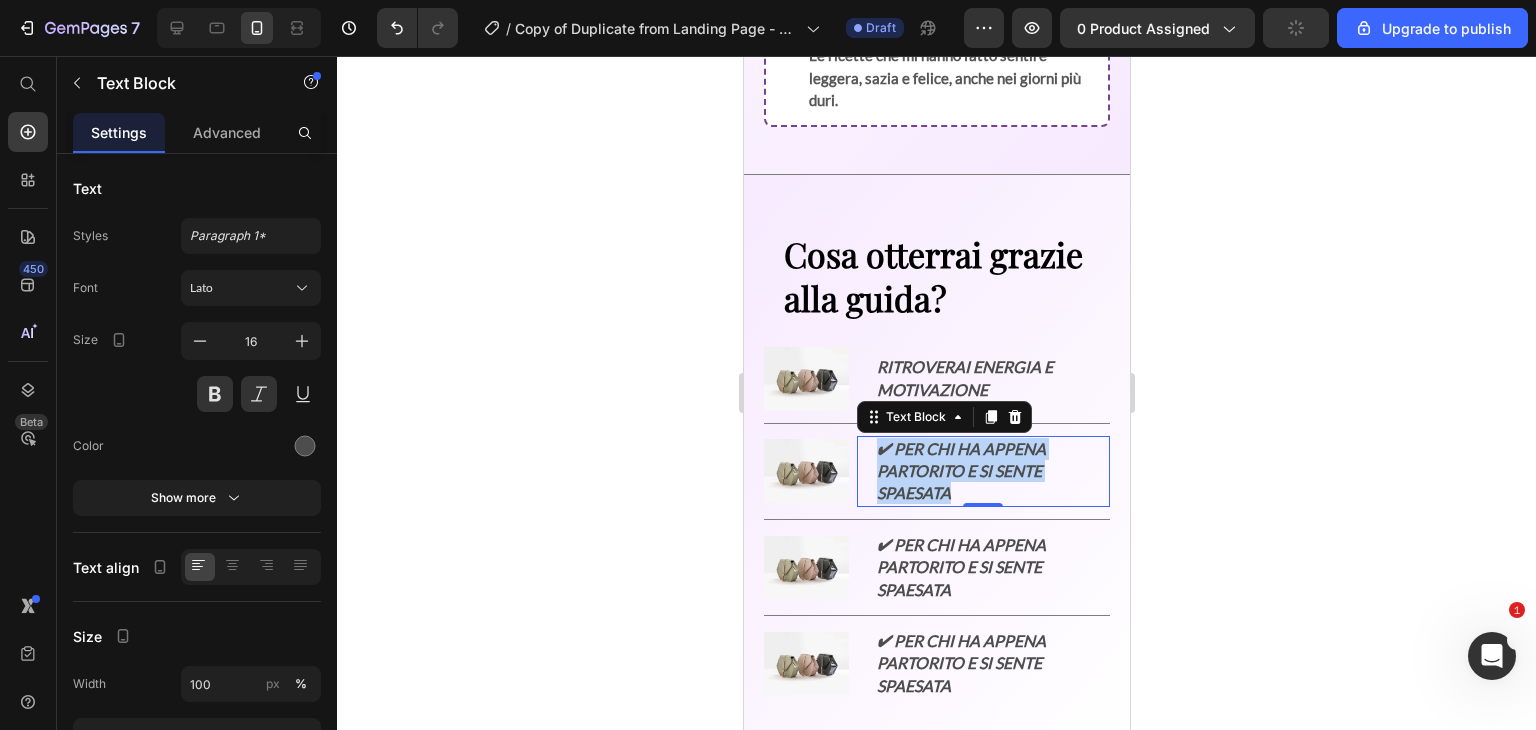 drag, startPoint x: 957, startPoint y: 482, endPoint x: 863, endPoint y: 431, distance: 106.94391 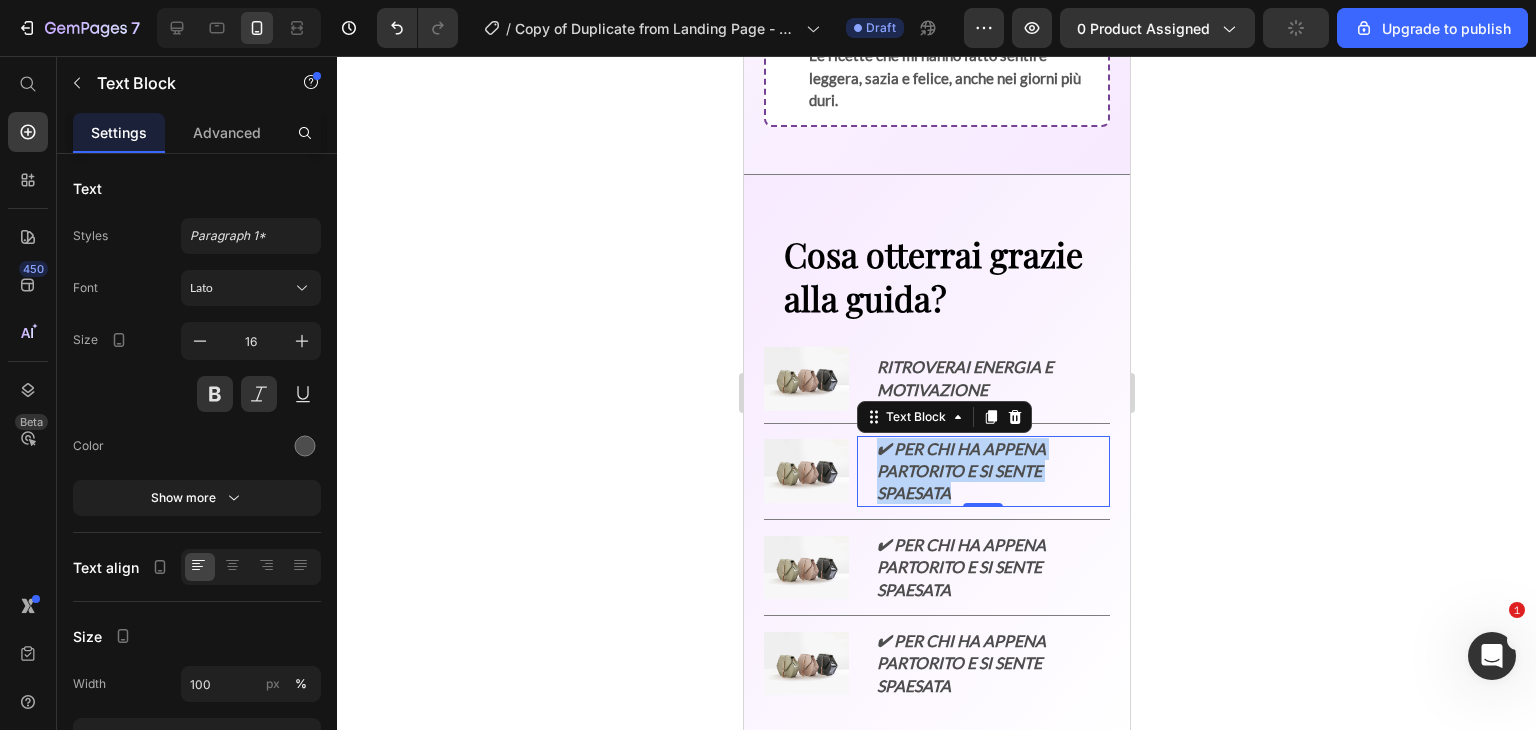 click on "✔ Per chi ha appena partorito e si sente spaesata Text Block 0" at bounding box center [983, 471] 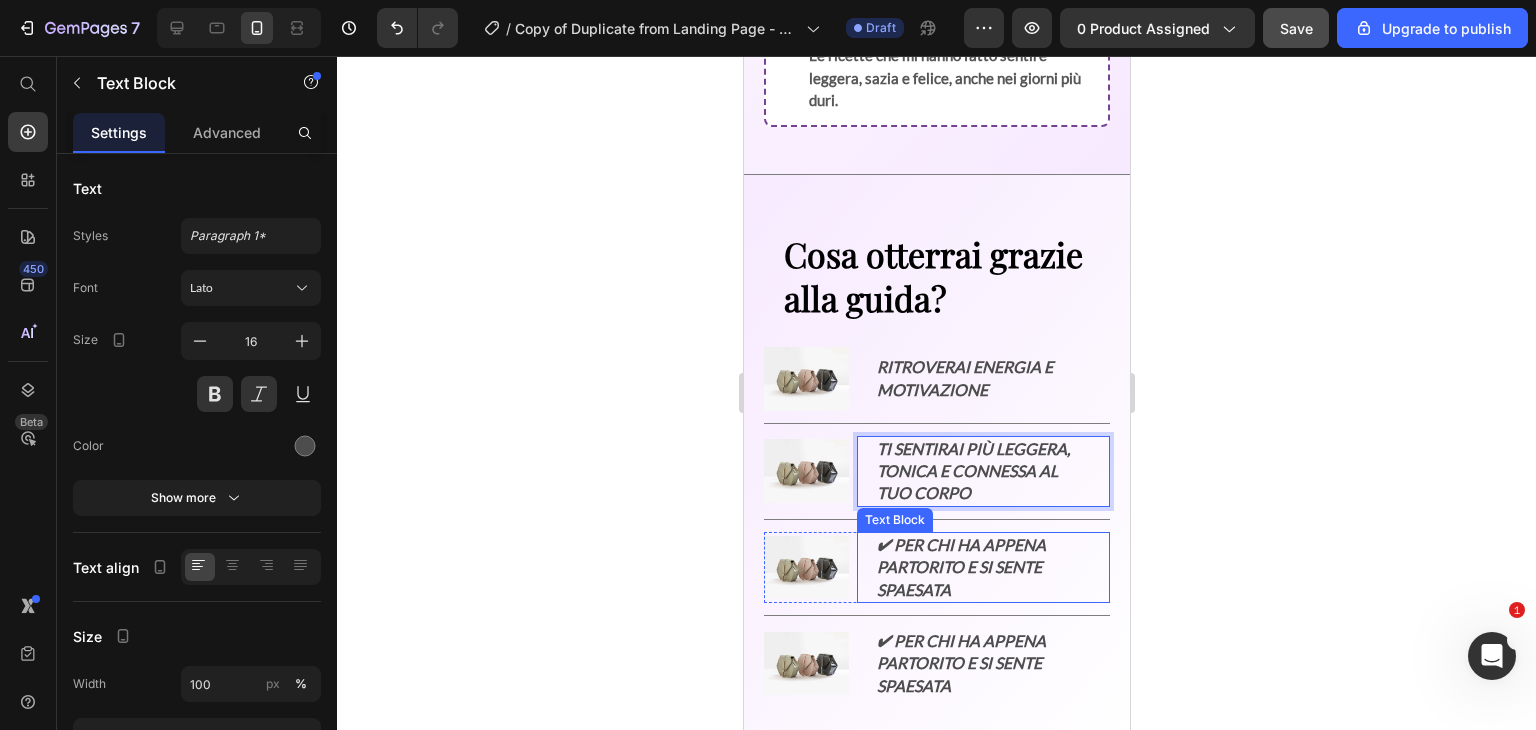click on "✔ Per chi ha appena partorito e si sente spaesata" at bounding box center (983, 567) 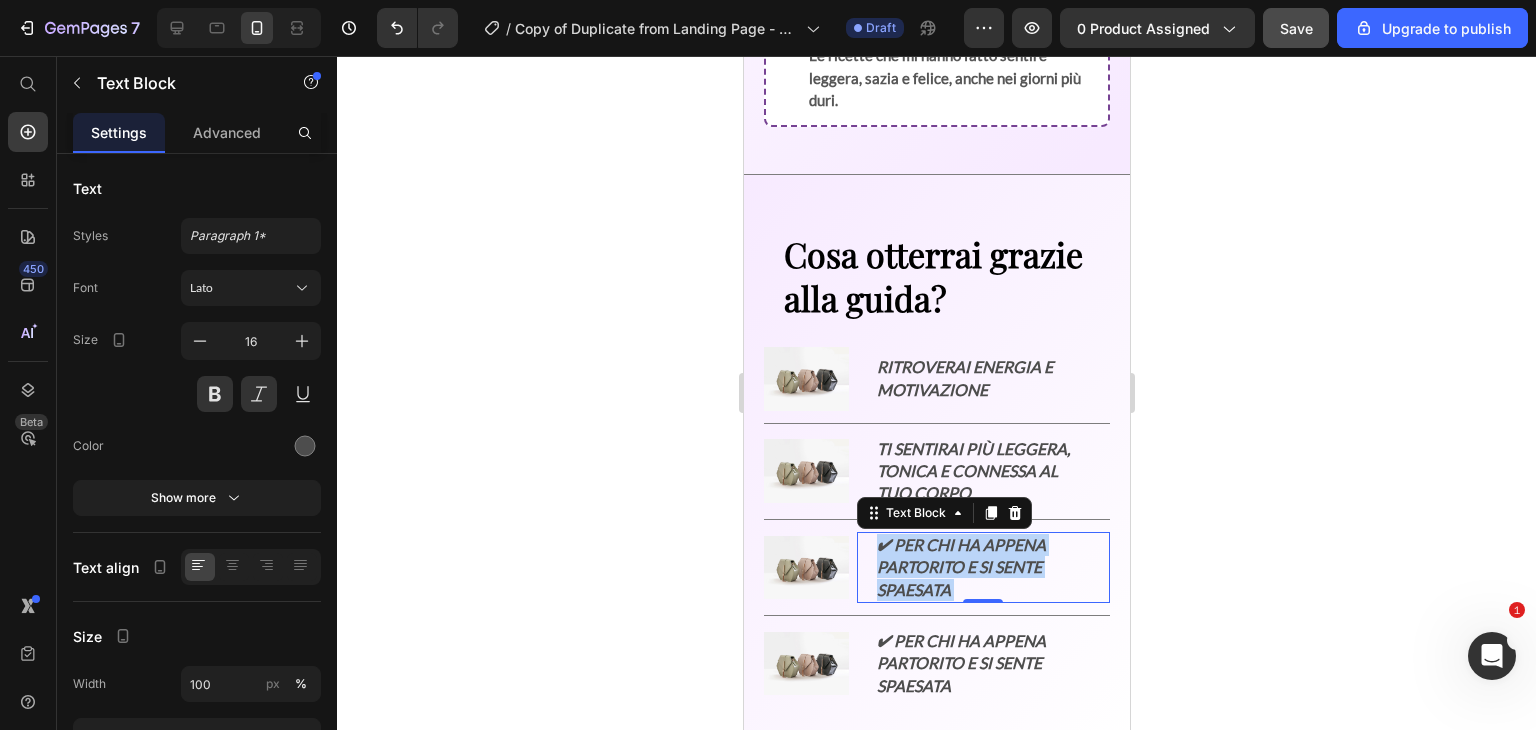 drag, startPoint x: 961, startPoint y: 577, endPoint x: 874, endPoint y: 530, distance: 98.88377 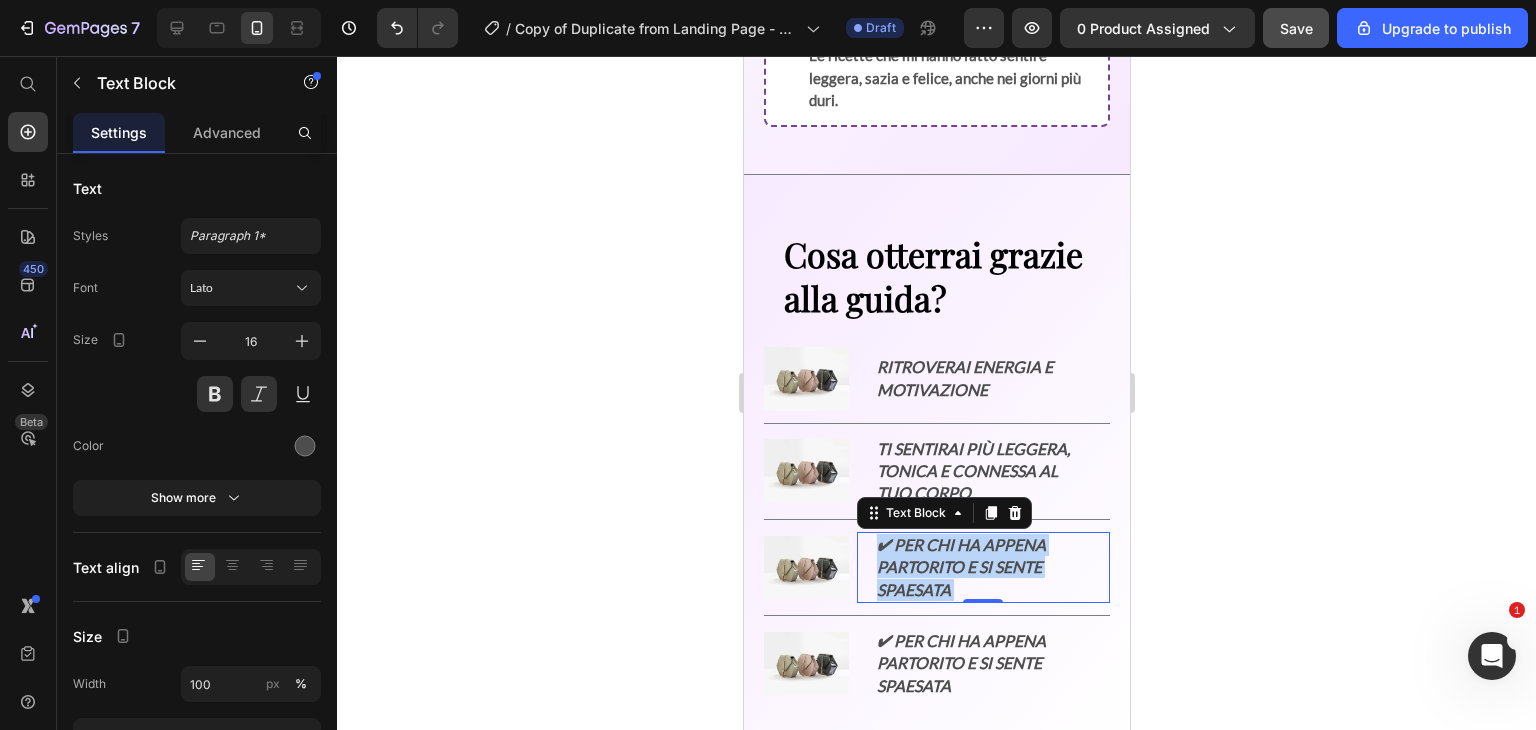click on "✔ Per chi ha appena partorito e si sente spaesata" at bounding box center [983, 567] 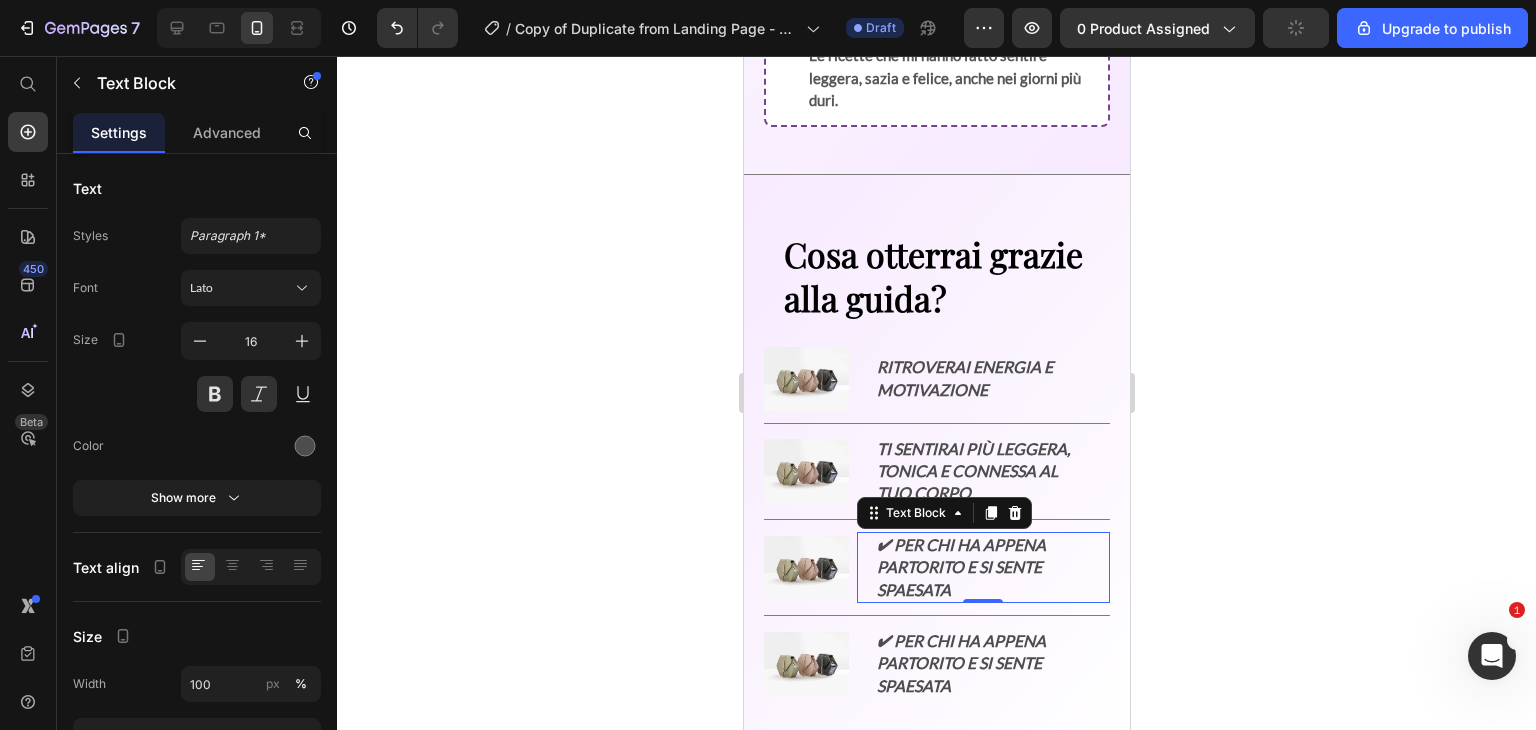click on "✔ Per chi ha appena partorito e si sente spaesata" at bounding box center [983, 567] 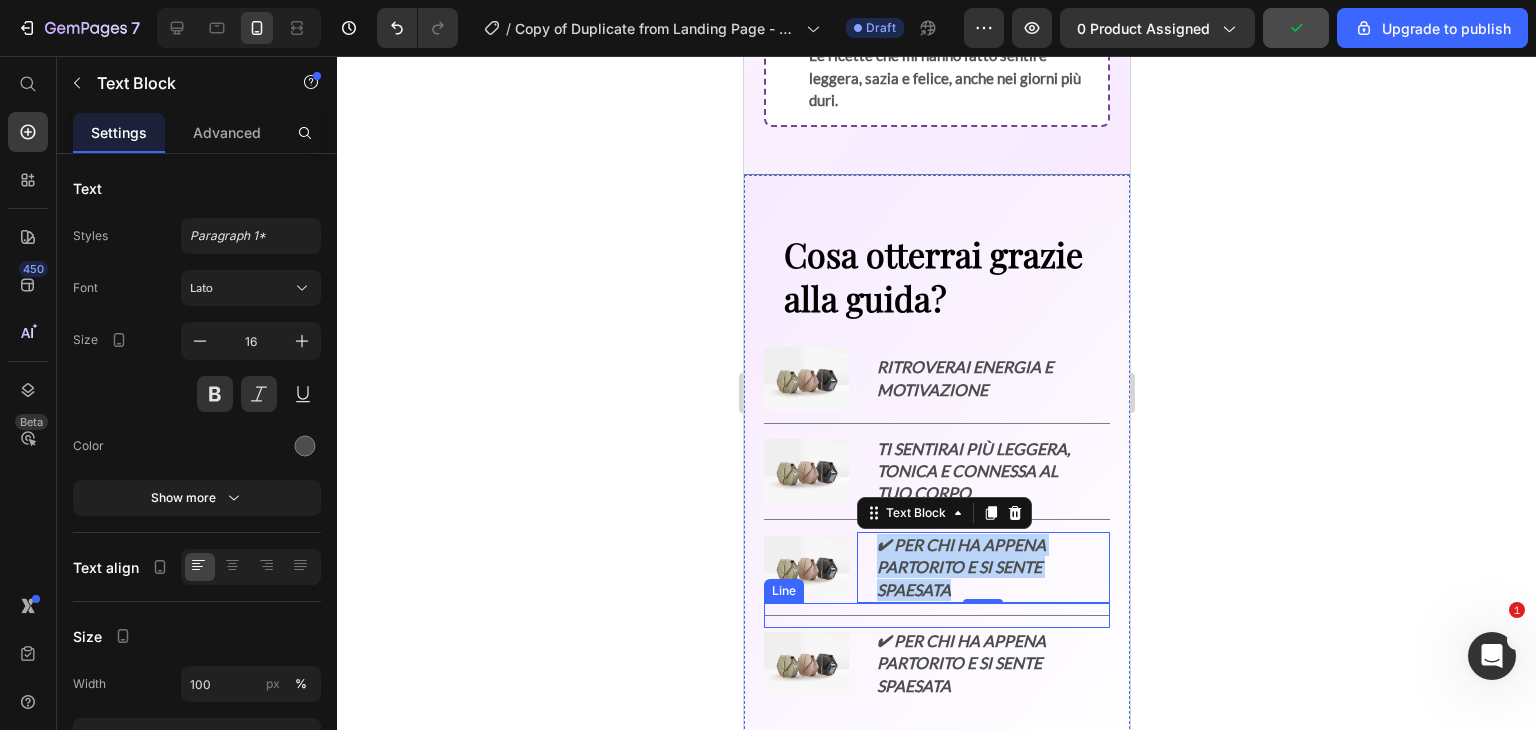 drag, startPoint x: 874, startPoint y: 530, endPoint x: 972, endPoint y: 592, distance: 115.965515 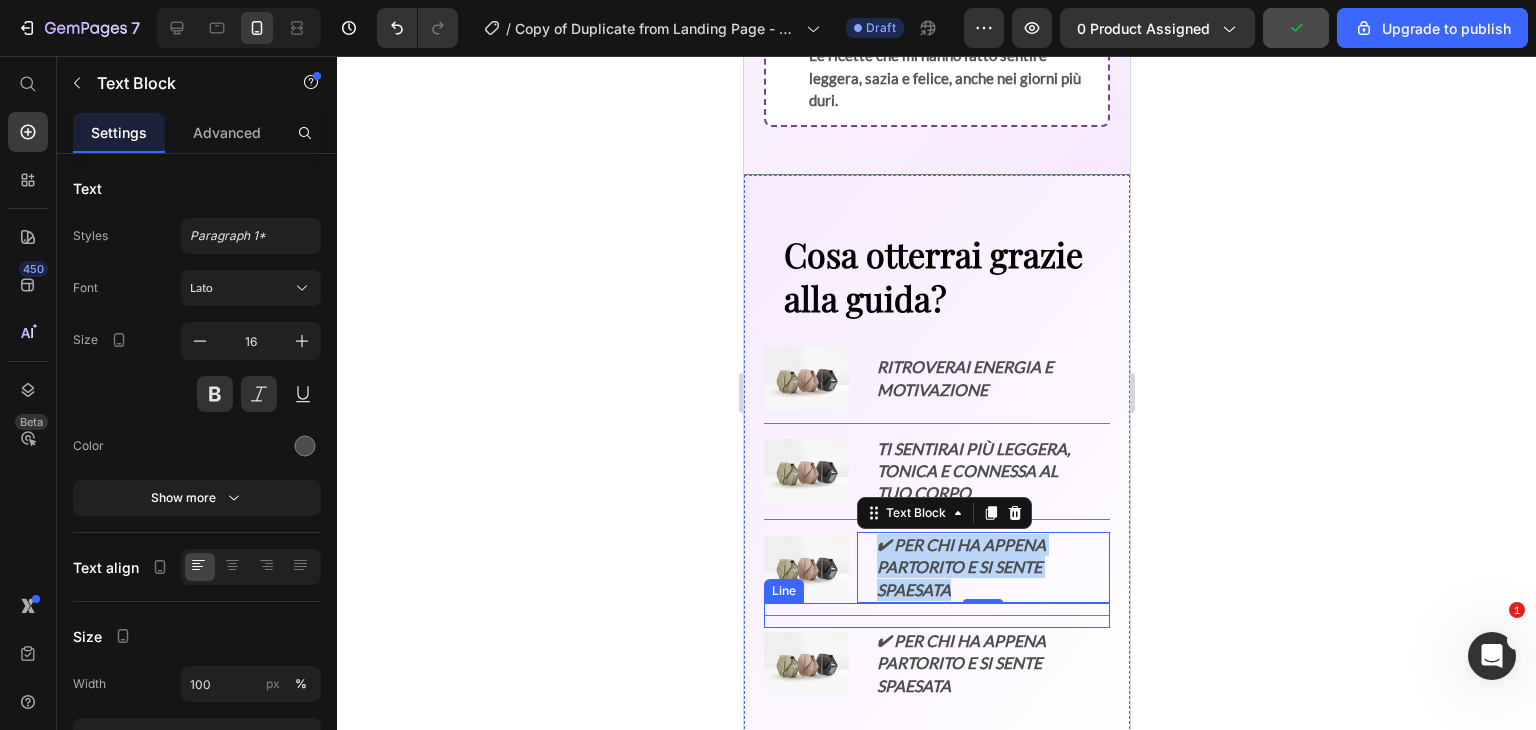 click on "Cosa otterrai grazie alla guida? Text Block Image Ritroverai energia e motivazione Text Block Row Title Line Image Ti sentirai più leggera, tonica e connessa al tuo corpo Text Block Row Title Line Image ✔ Per chi ha appena partorito e si sente spaesata Text Block 0 Row Title Line Image ✔ Per chi ha appena partorito e si sente spaesata Text Block Row" at bounding box center (936, 449) 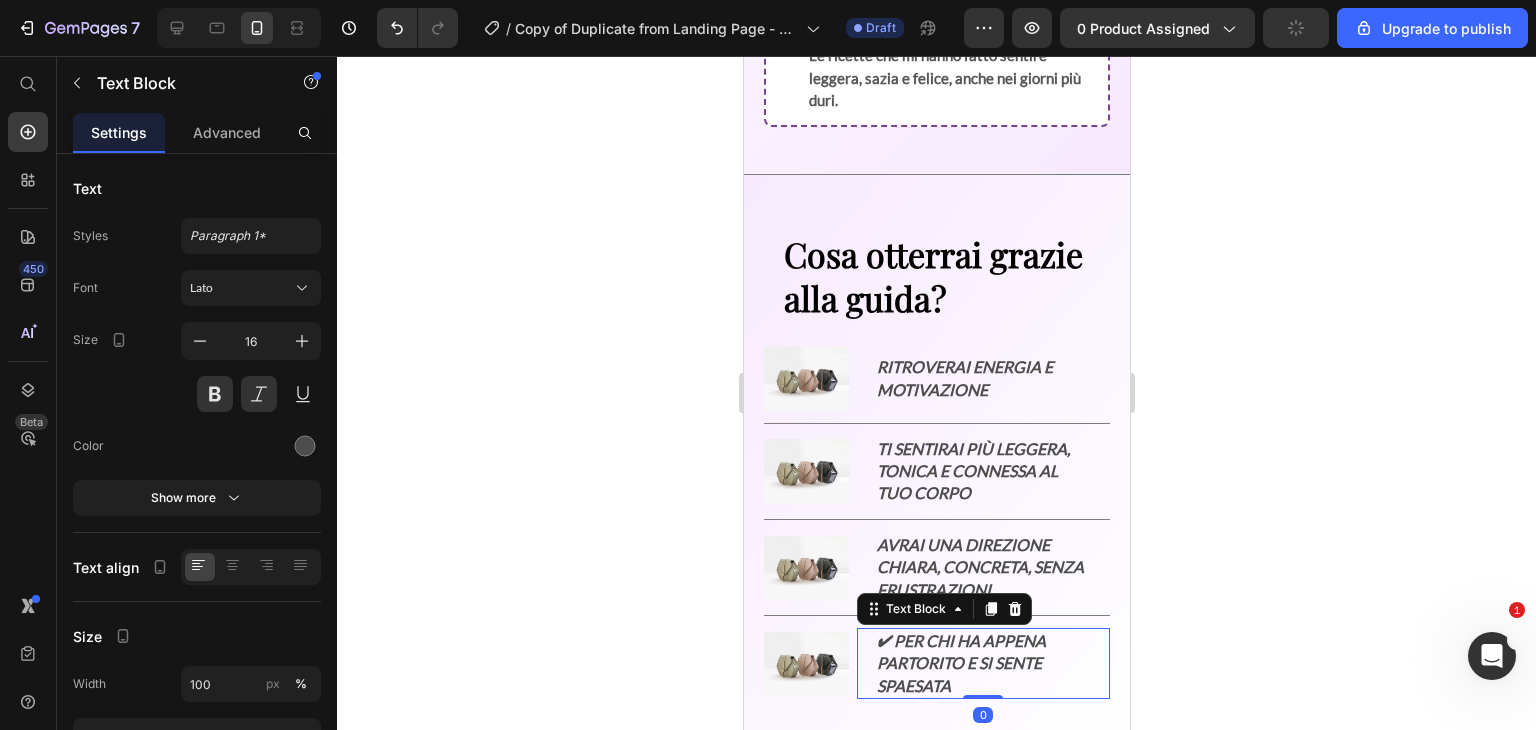click on "✔ Per chi ha appena partorito e si sente spaesata" at bounding box center (983, 663) 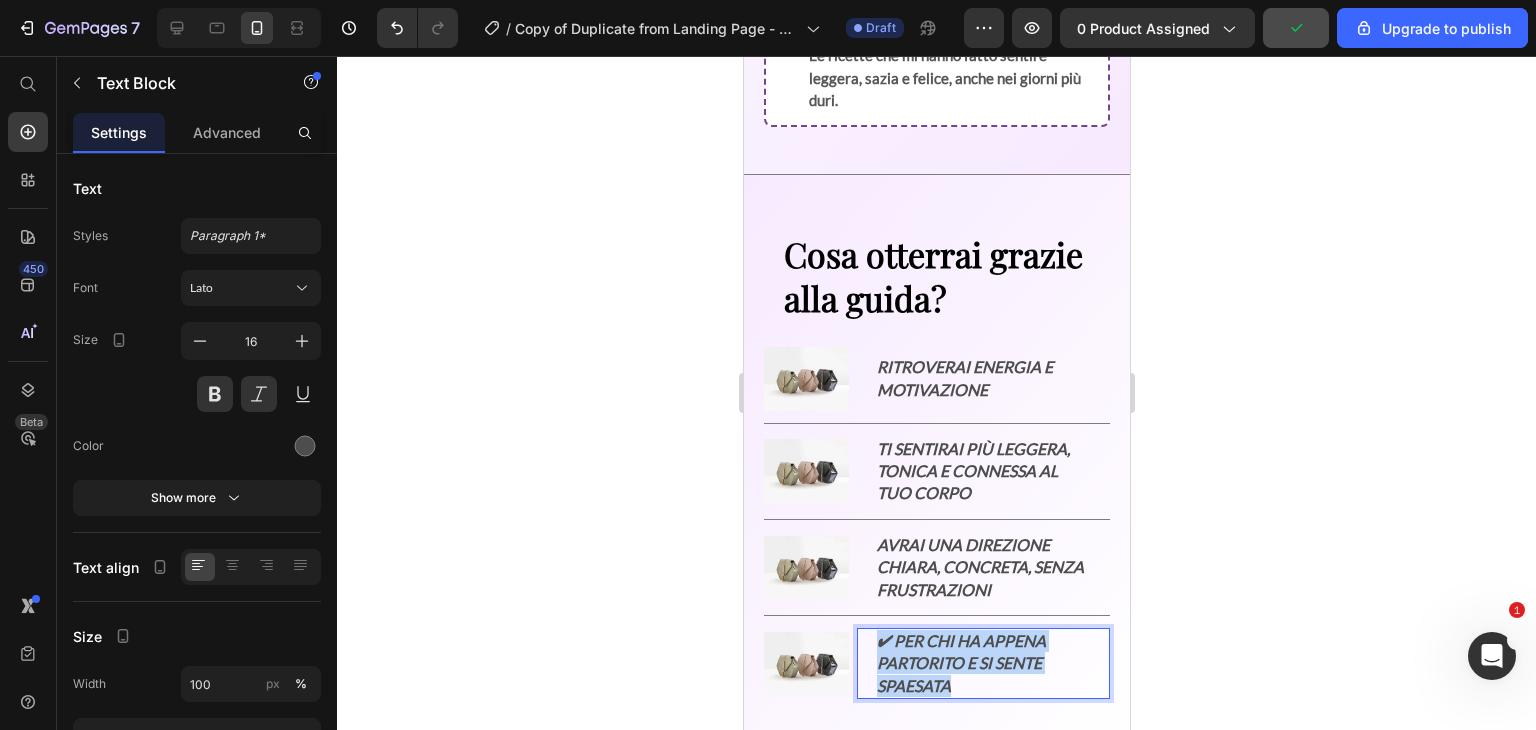 drag, startPoint x: 946, startPoint y: 672, endPoint x: 865, endPoint y: 621, distance: 95.71834 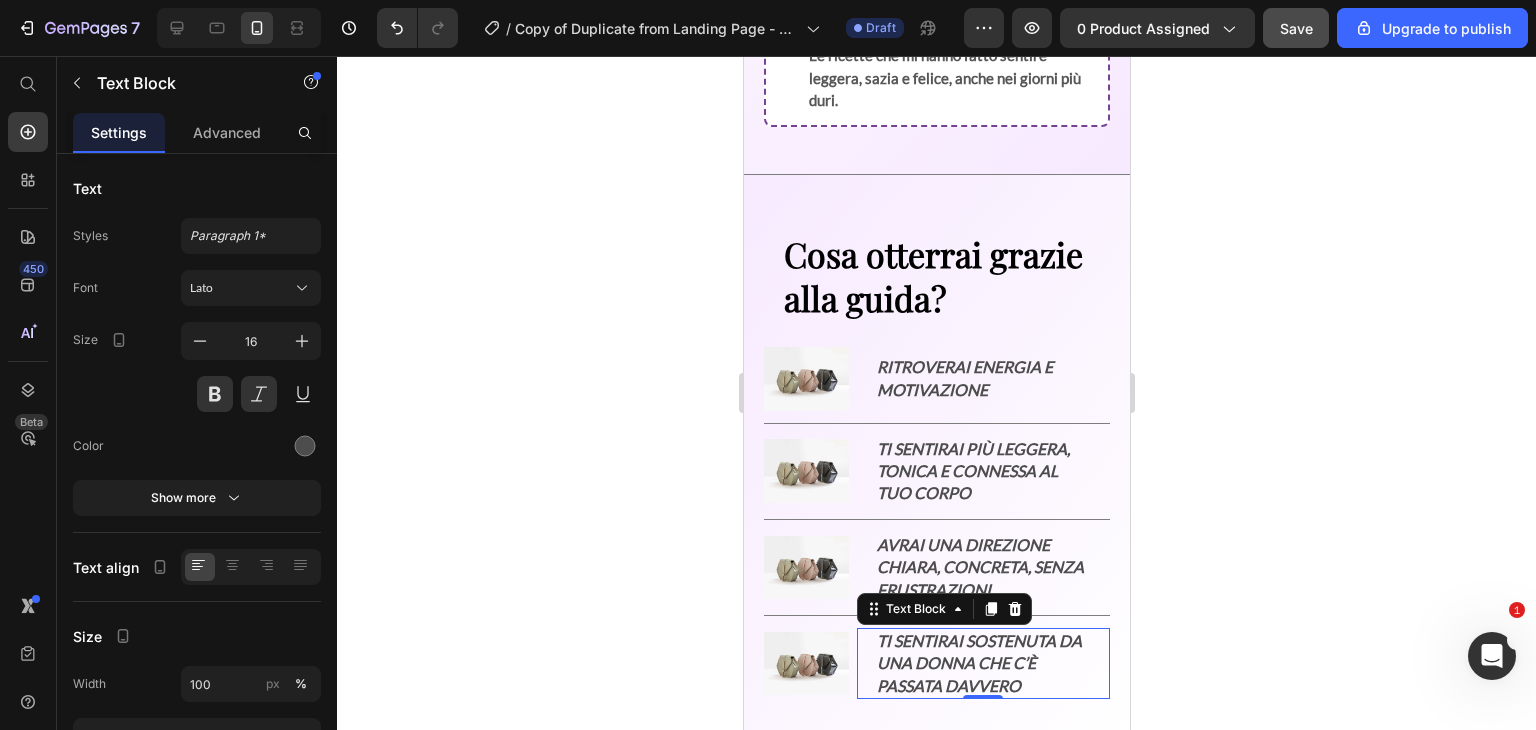 click 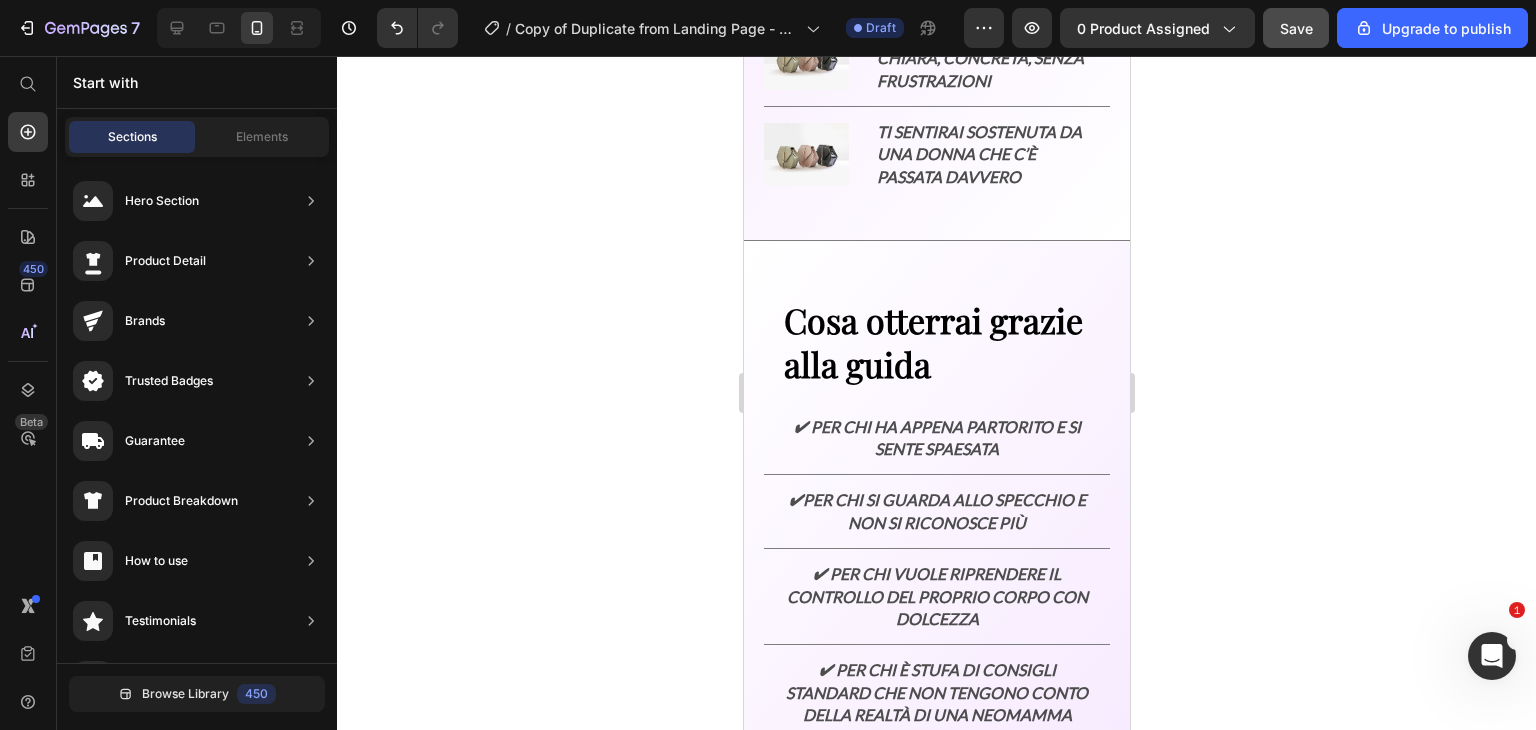 scroll, scrollTop: 3464, scrollLeft: 0, axis: vertical 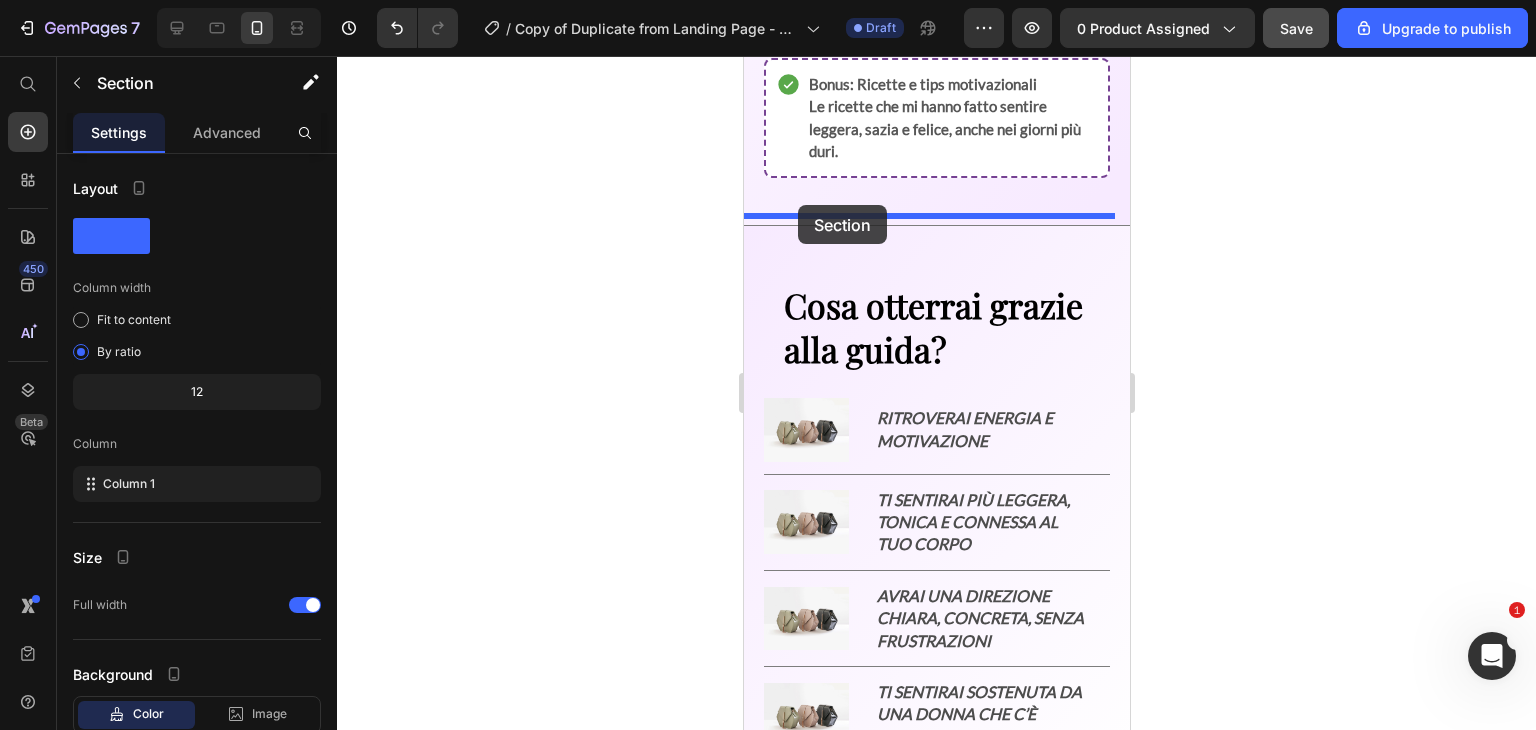 drag, startPoint x: 795, startPoint y: 223, endPoint x: 797, endPoint y: 204, distance: 19.104973 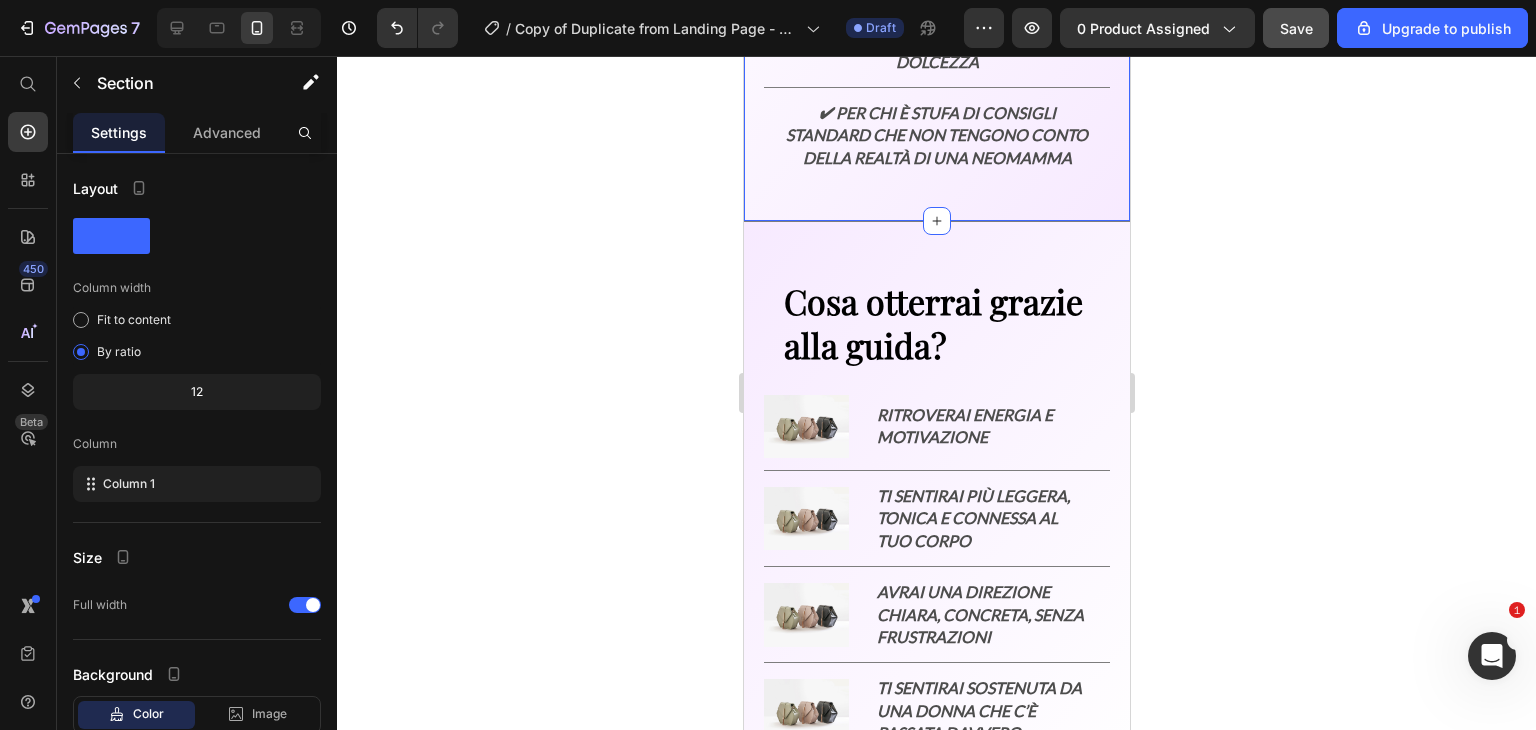 scroll, scrollTop: 3452, scrollLeft: 0, axis: vertical 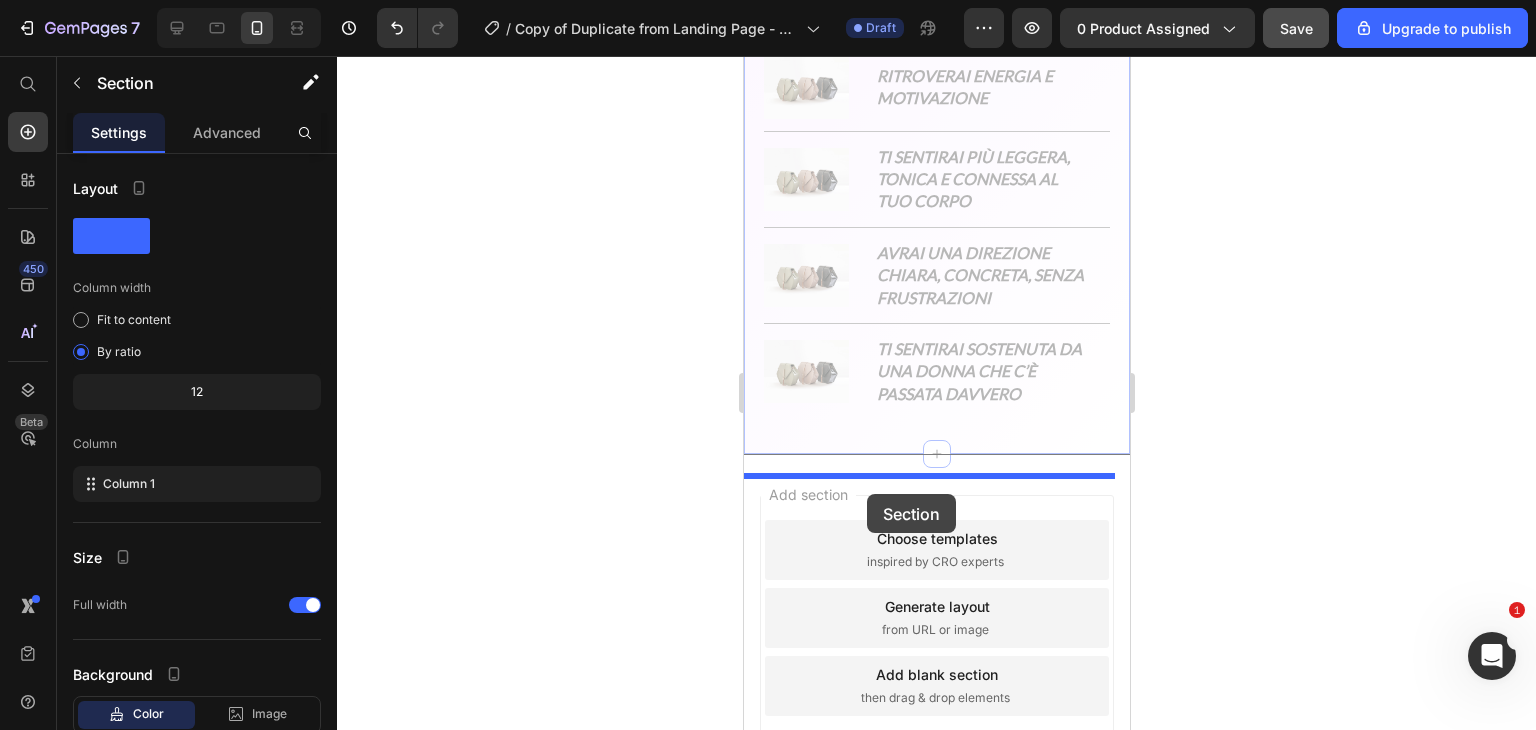 drag, startPoint x: 763, startPoint y: 212, endPoint x: 866, endPoint y: 494, distance: 300.2216 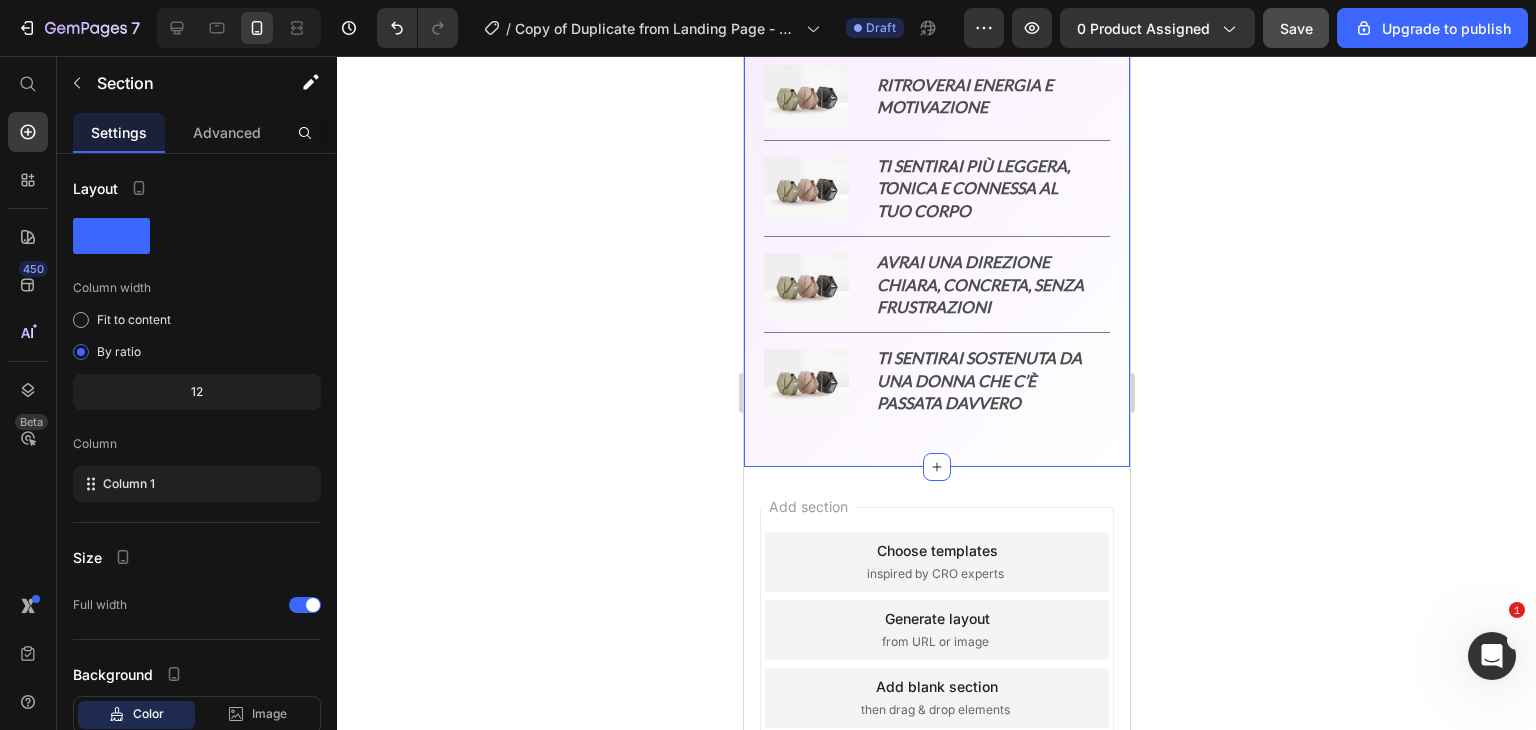 scroll, scrollTop: 3212, scrollLeft: 0, axis: vertical 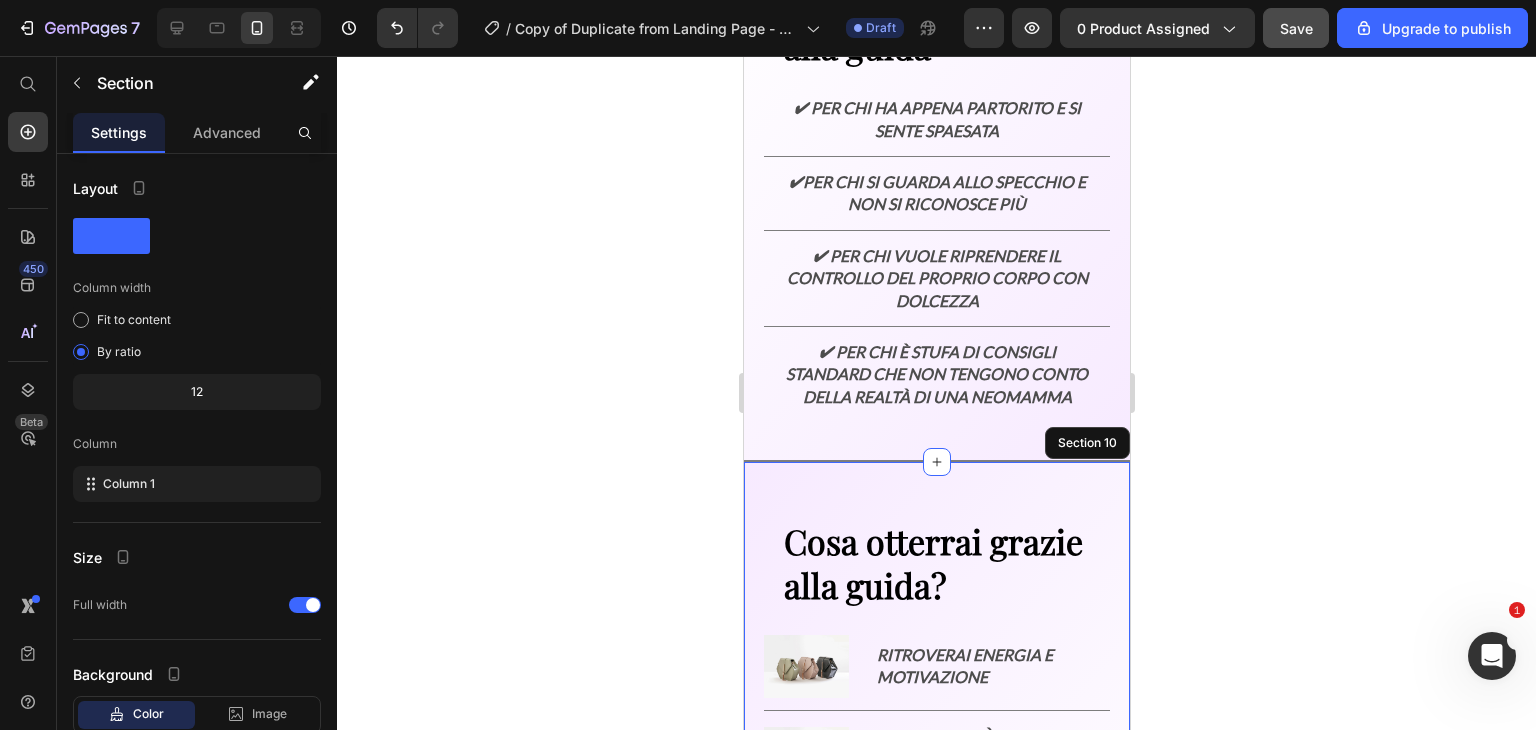 click 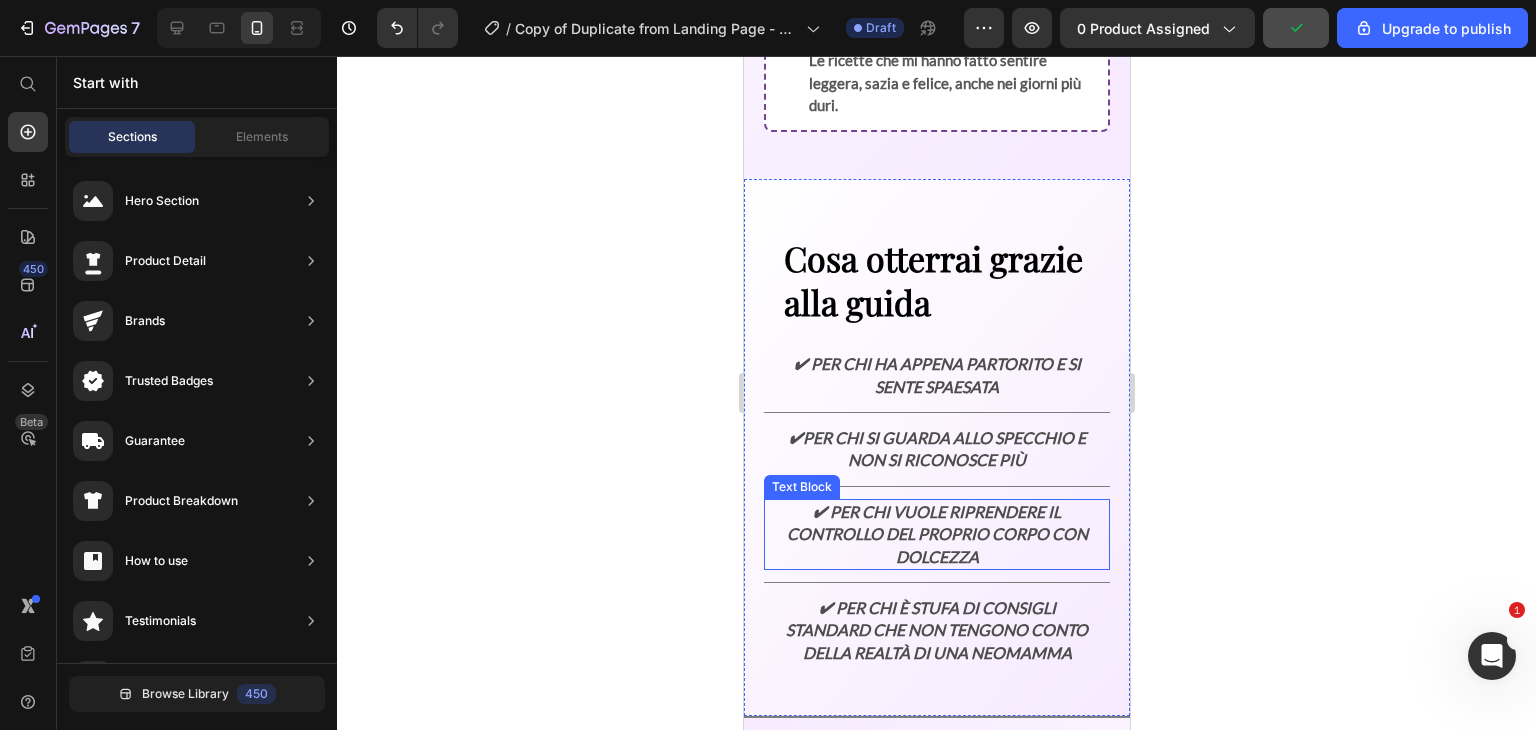 scroll, scrollTop: 2959, scrollLeft: 0, axis: vertical 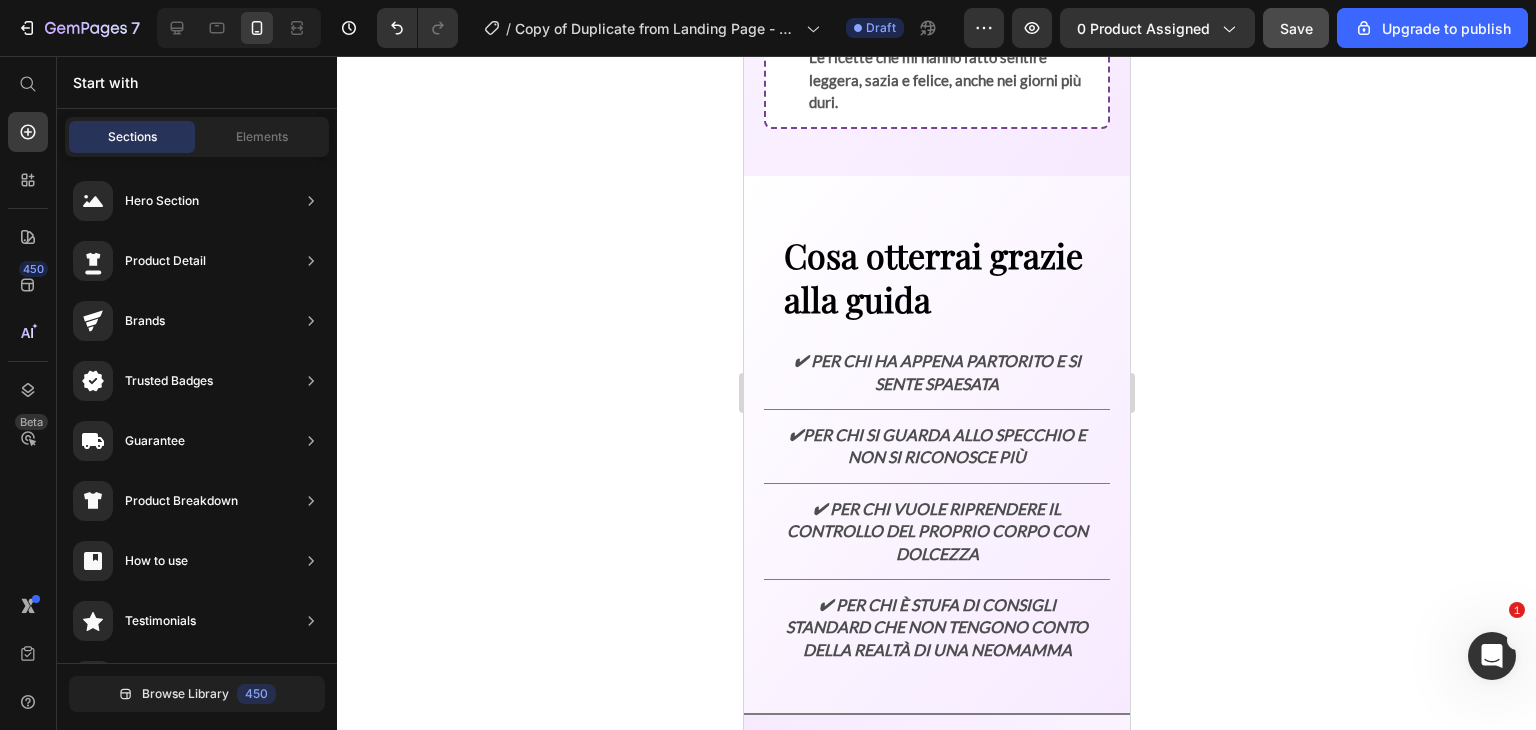 click 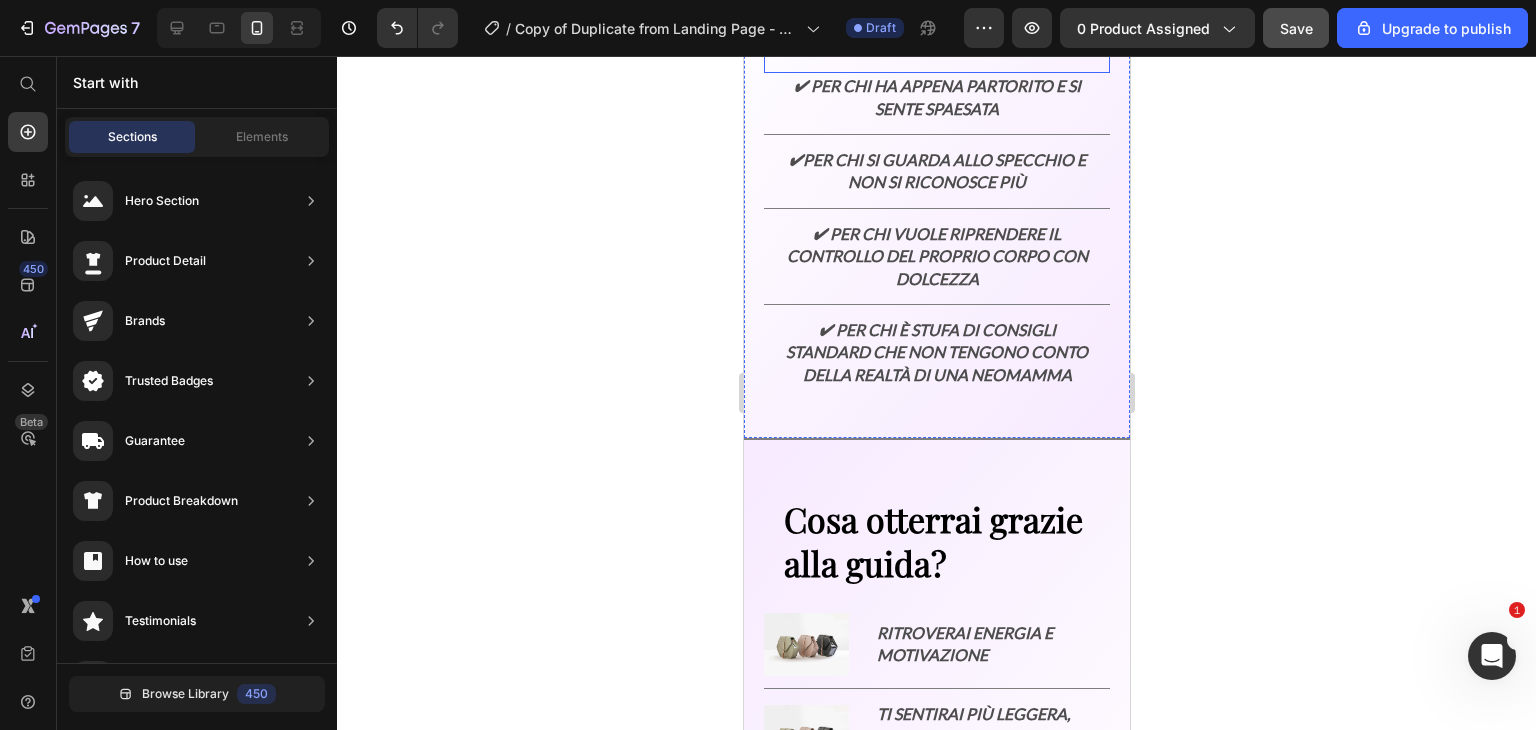 scroll, scrollTop: 3368, scrollLeft: 0, axis: vertical 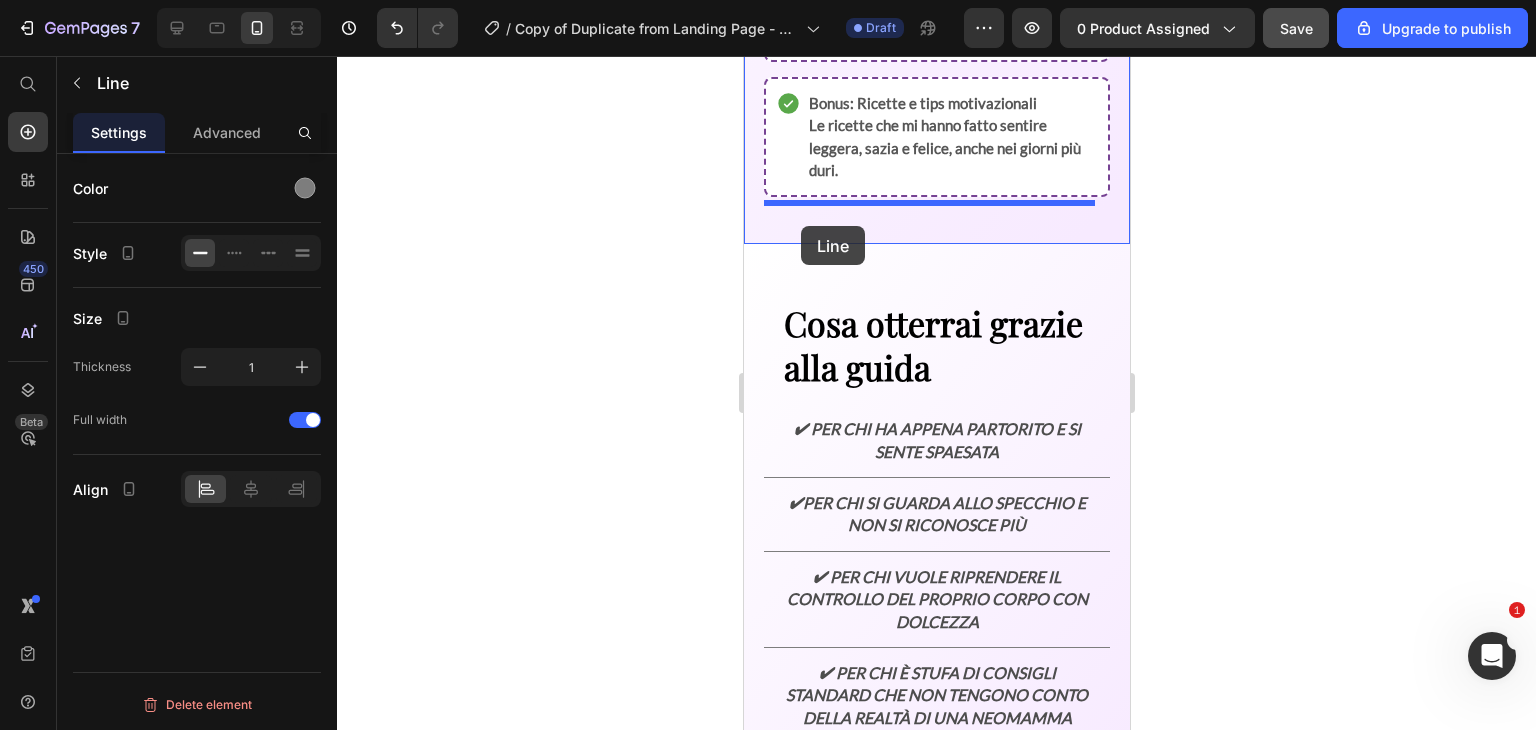 drag, startPoint x: 790, startPoint y: 287, endPoint x: 800, endPoint y: 226, distance: 61.81424 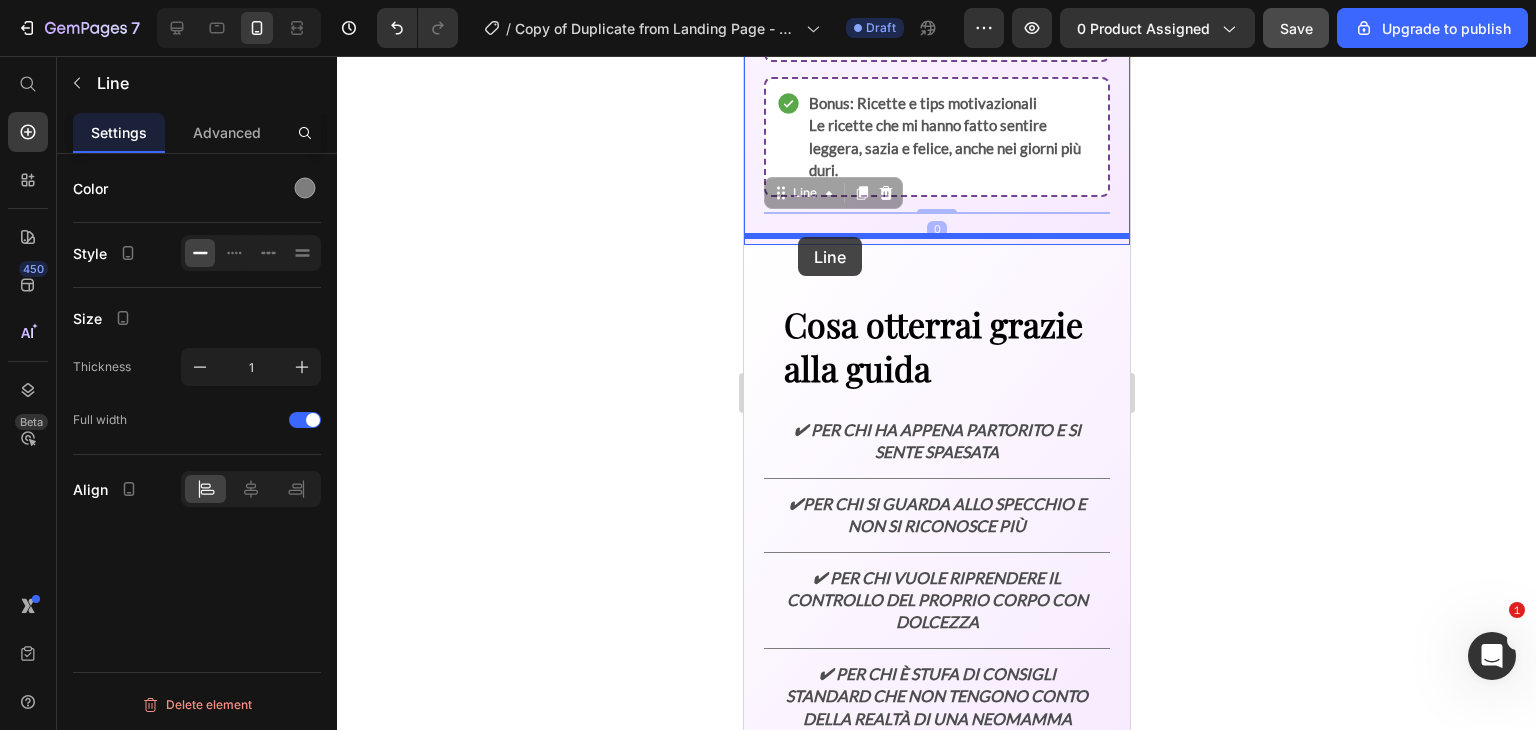 drag, startPoint x: 803, startPoint y: 193, endPoint x: 797, endPoint y: 237, distance: 44.407207 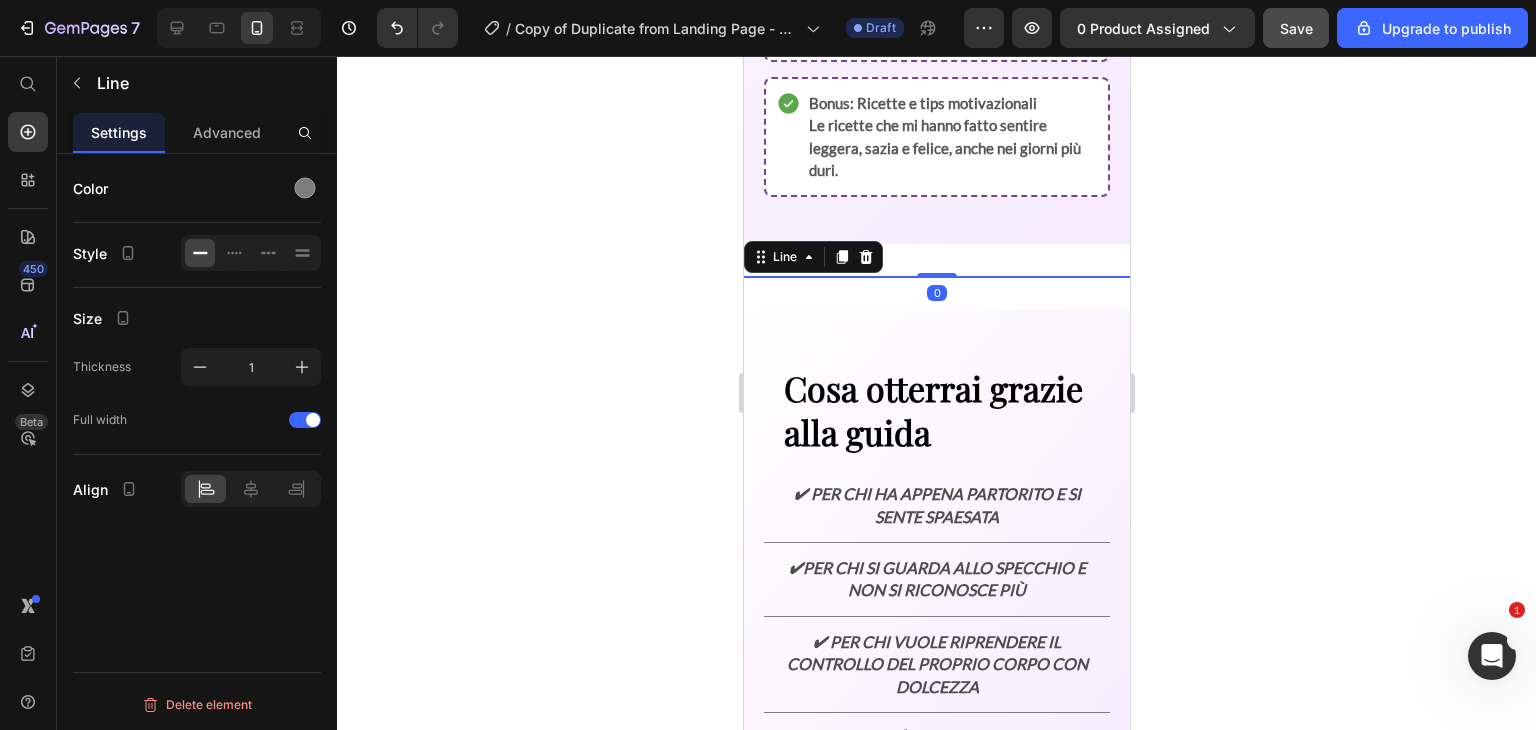 click 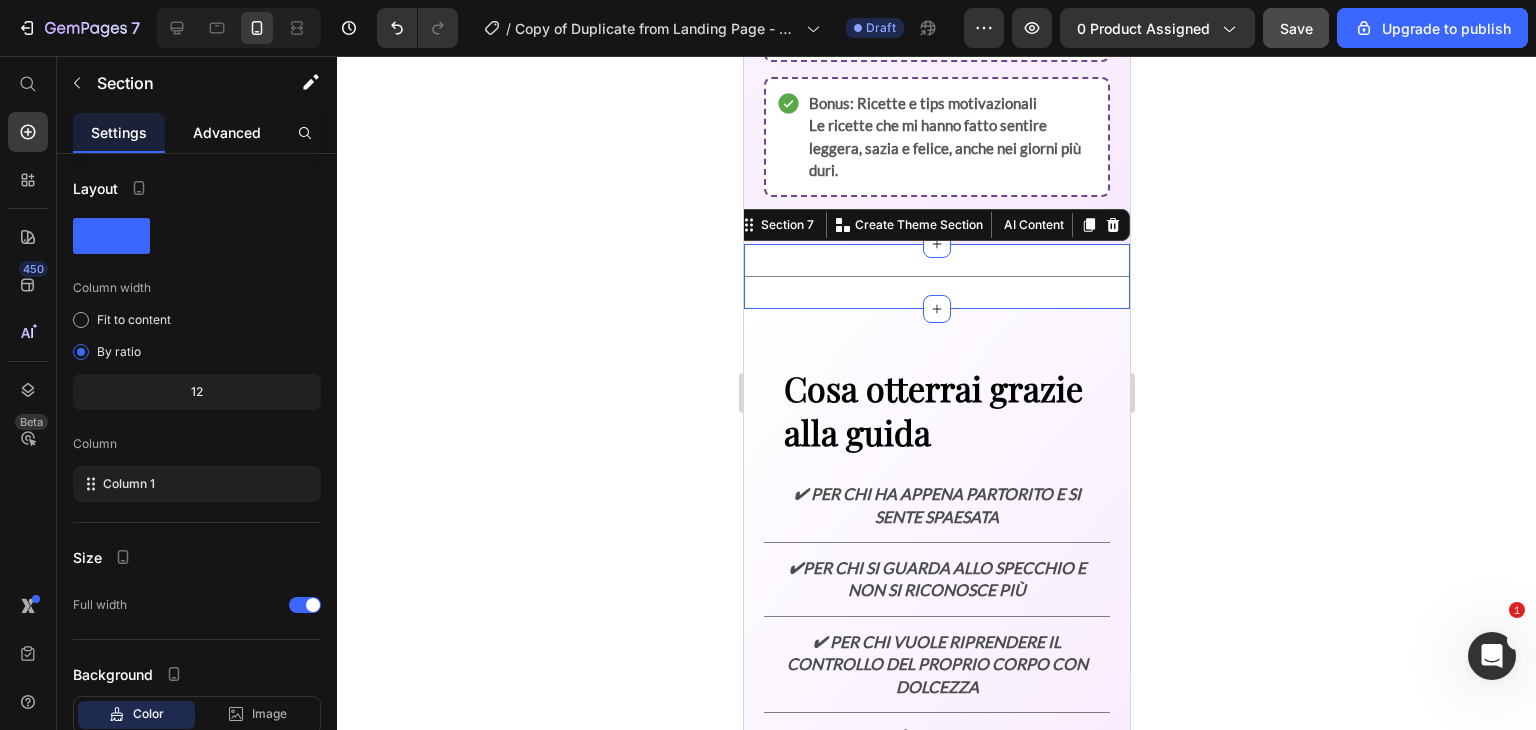 click on "Advanced" 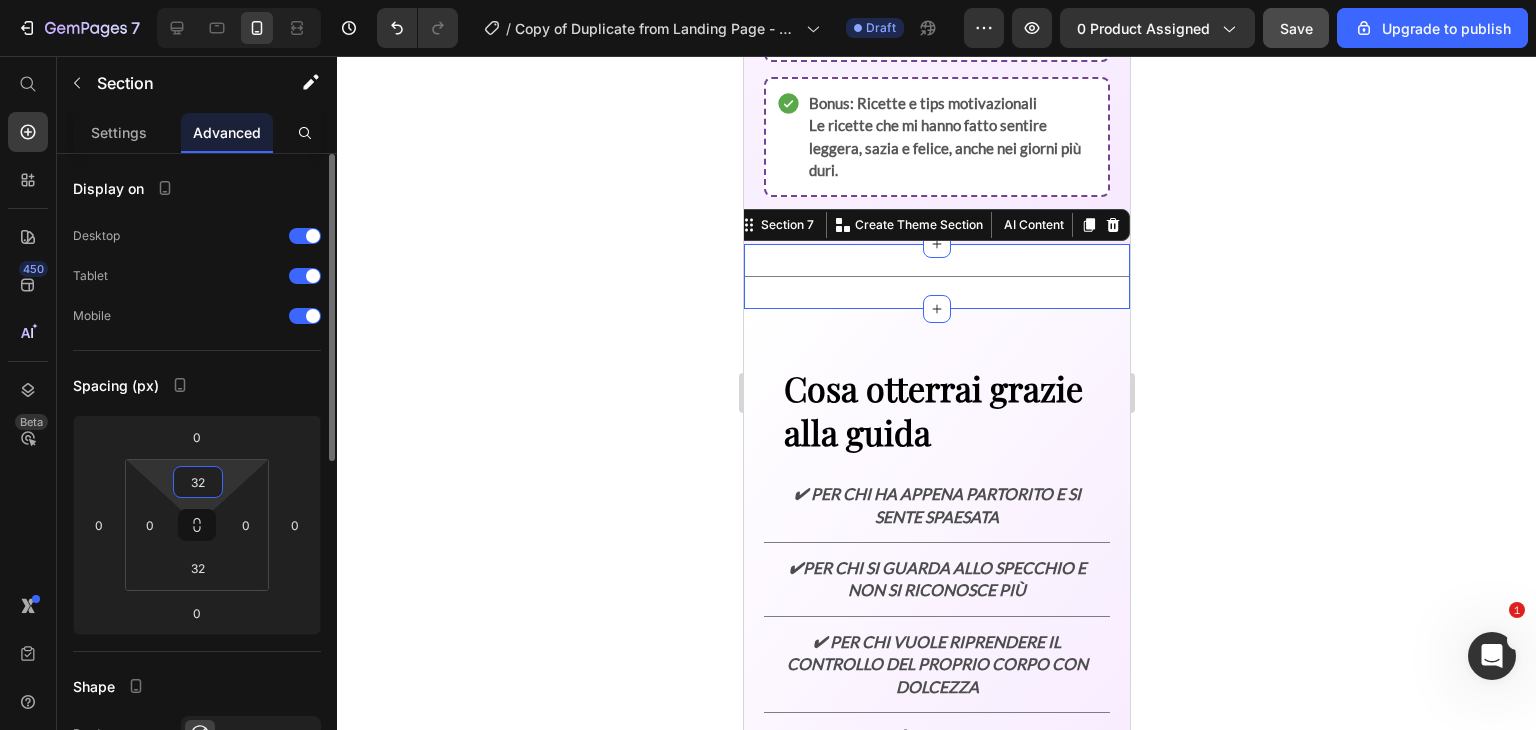 click on "32" at bounding box center [198, 482] 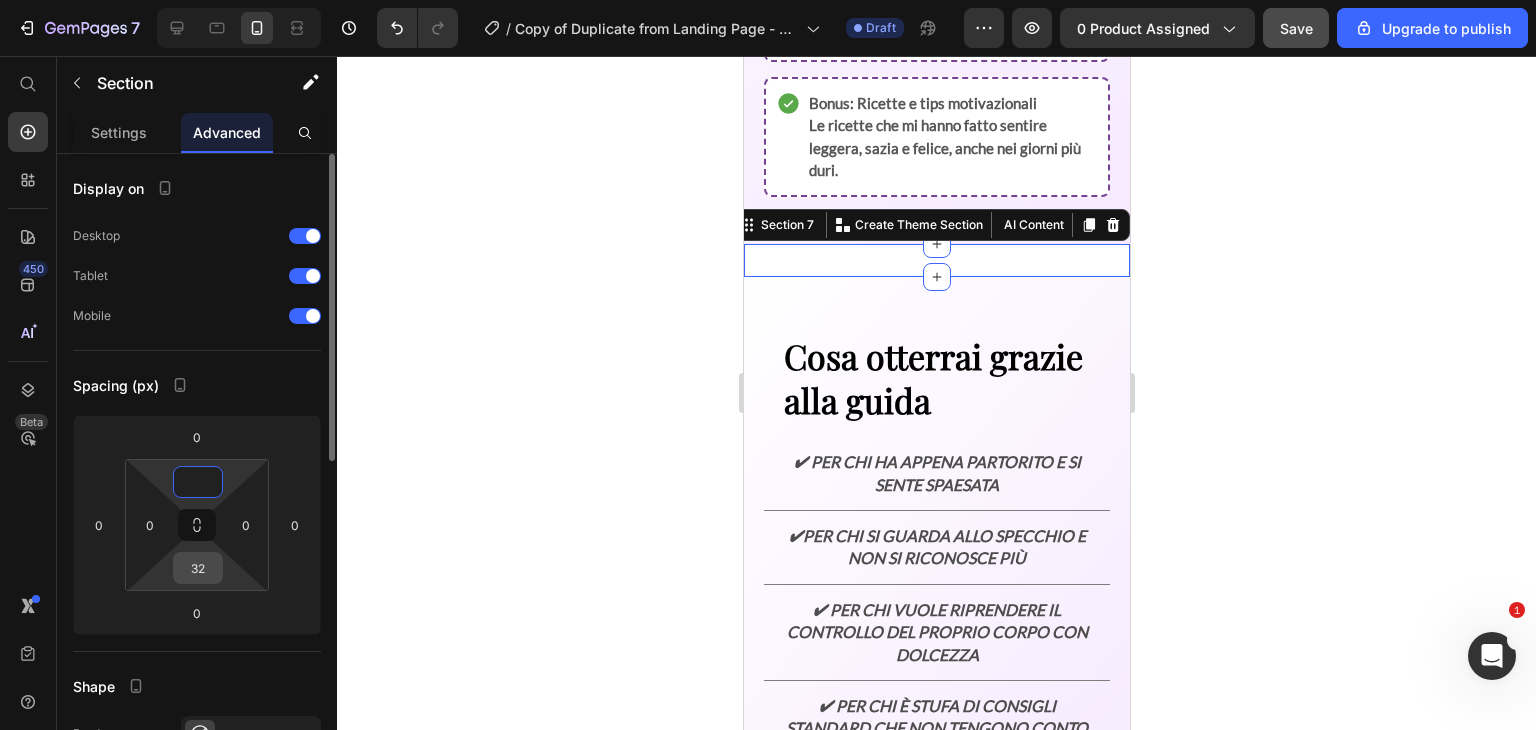 type on "0" 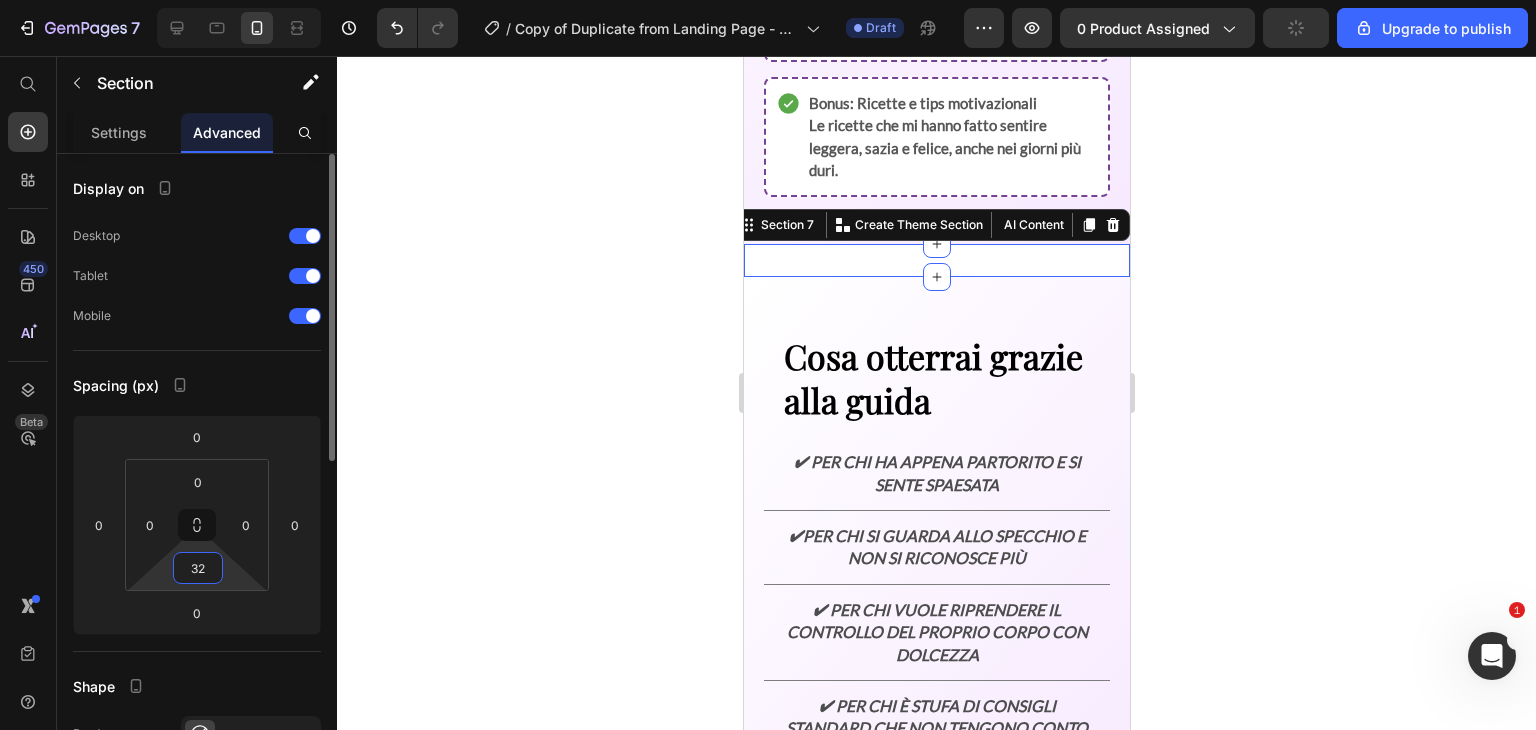 click on "32" at bounding box center (198, 568) 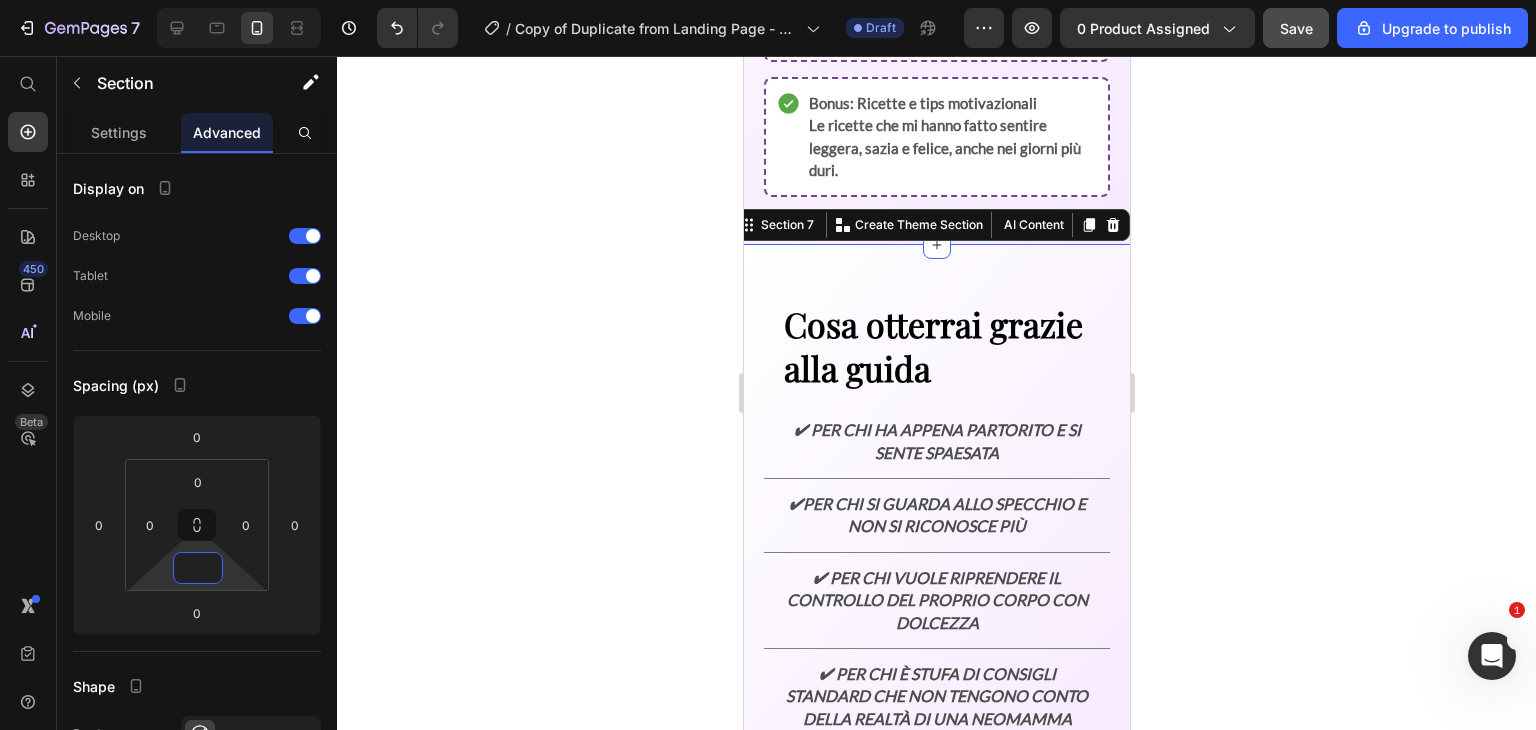 type on "0" 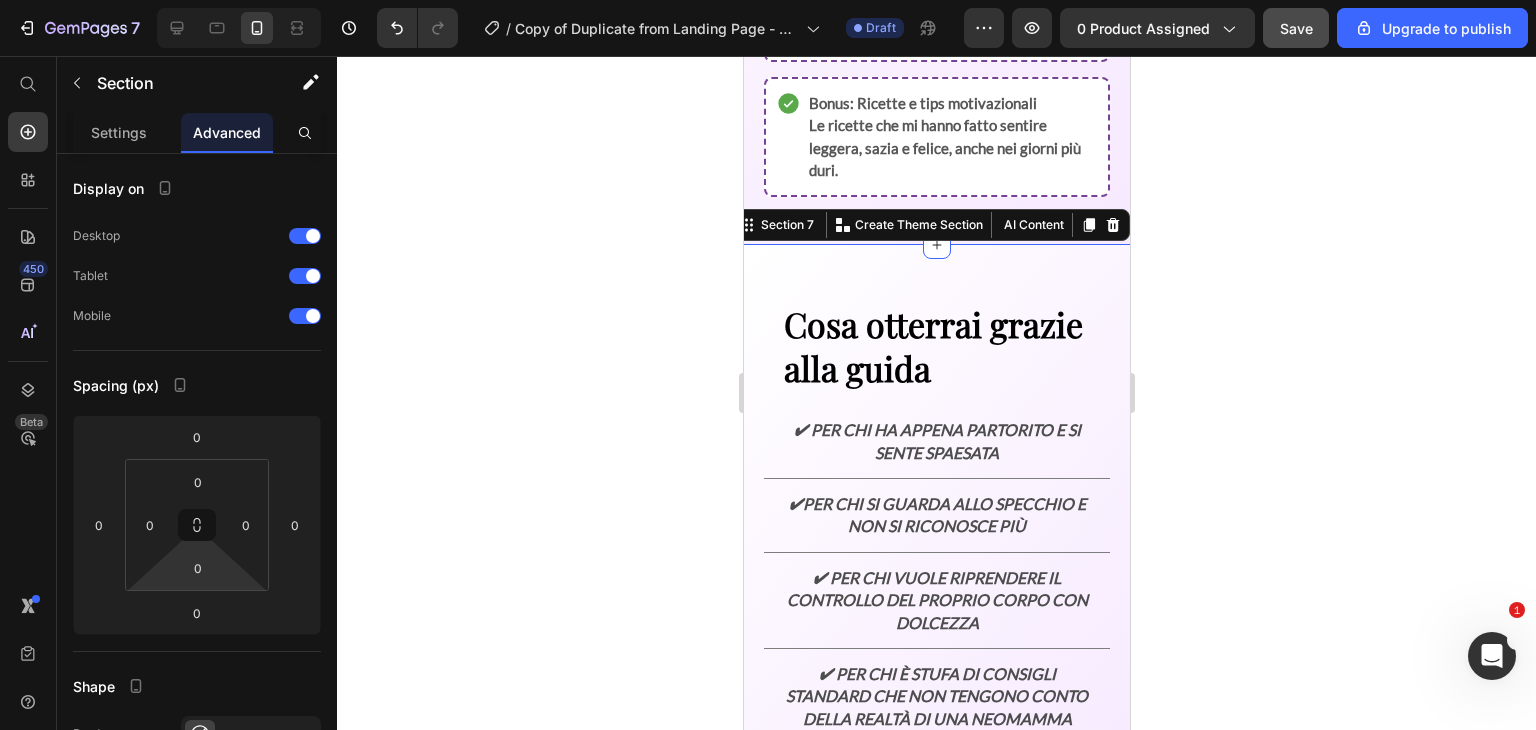 click 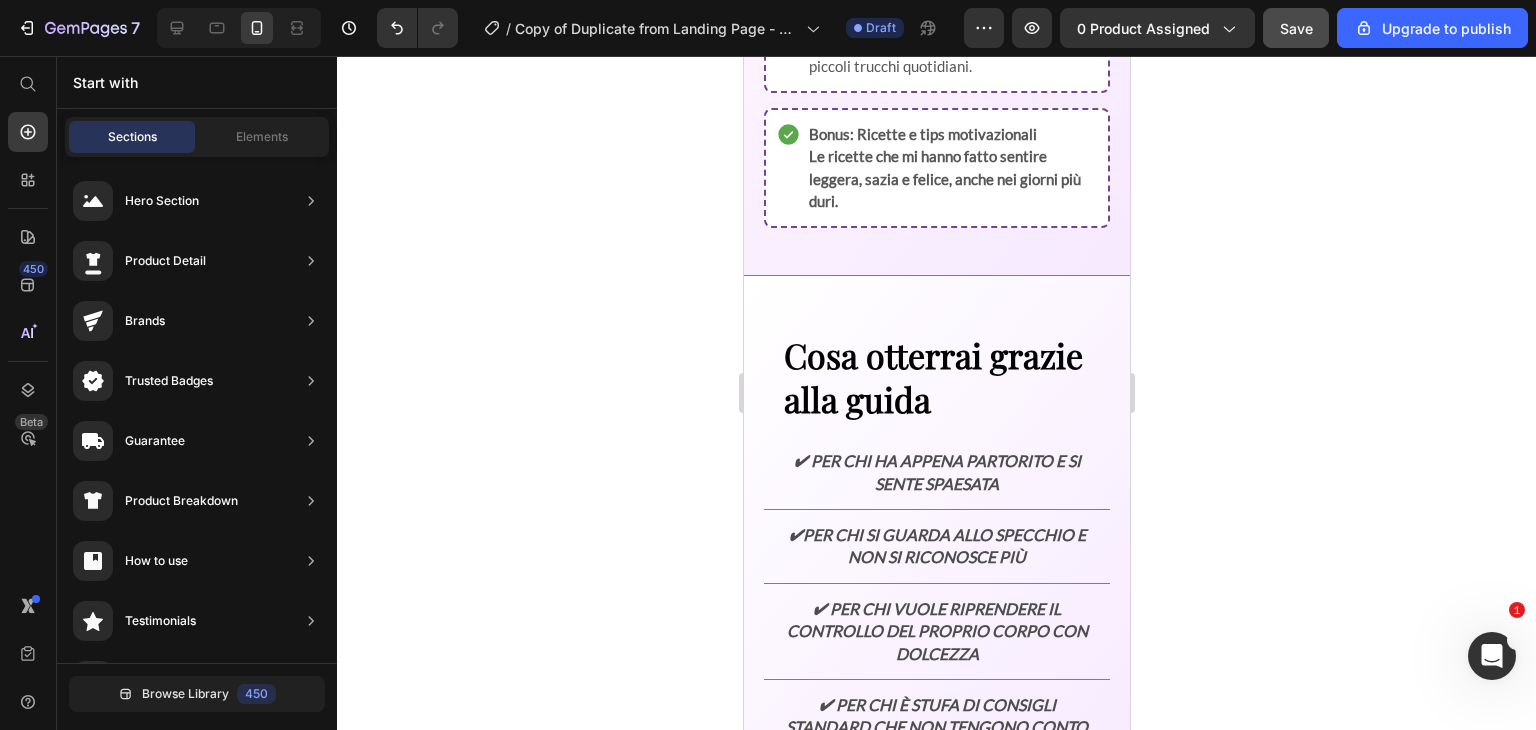 scroll, scrollTop: 2859, scrollLeft: 0, axis: vertical 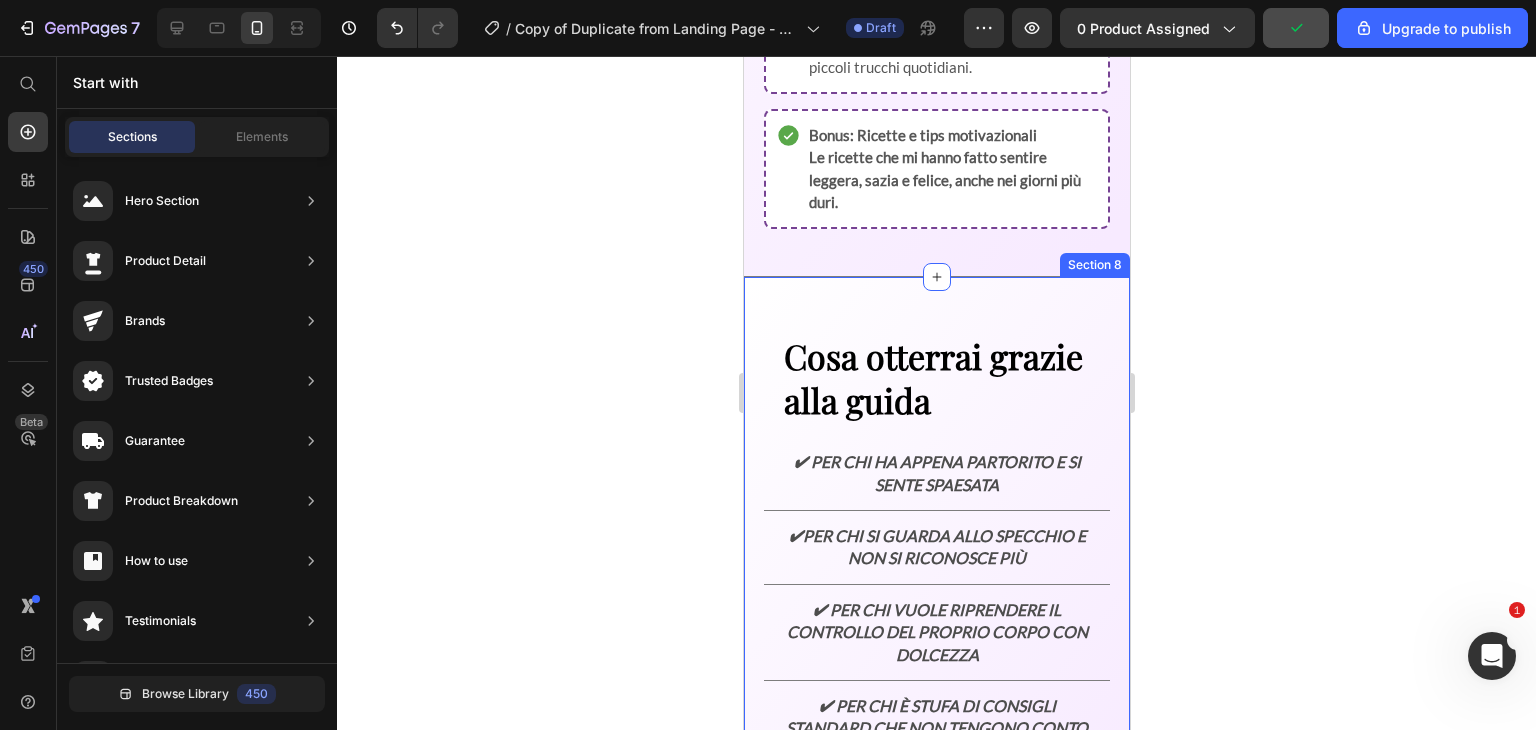 click on "Cosa otterrai grazie alla guida Text Block ✔ Per chi ha appena partorito e si sente spaesata Text Block Title Line ✔ Per chi si guarda allo specchio e non si riconosce più Text Block Title Line ✔ Per chi vuole riprendere il controllo del proprio corpo con dolcezza Text Block Title Line ✔ Per chi è stufa di consigli standard che non tengono conto della realtà di una neomamma Text Block Section 8" at bounding box center (936, 545) 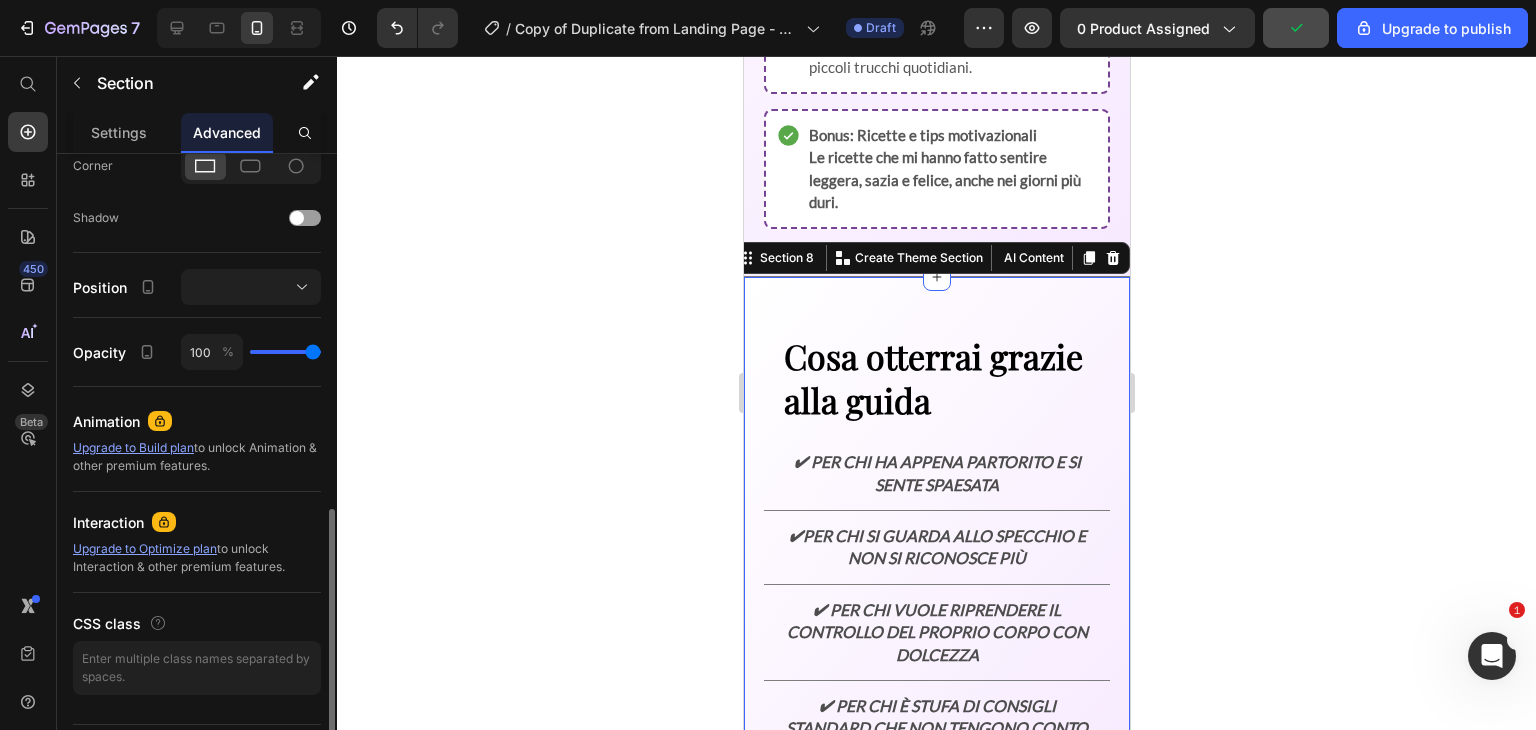 scroll, scrollTop: 670, scrollLeft: 0, axis: vertical 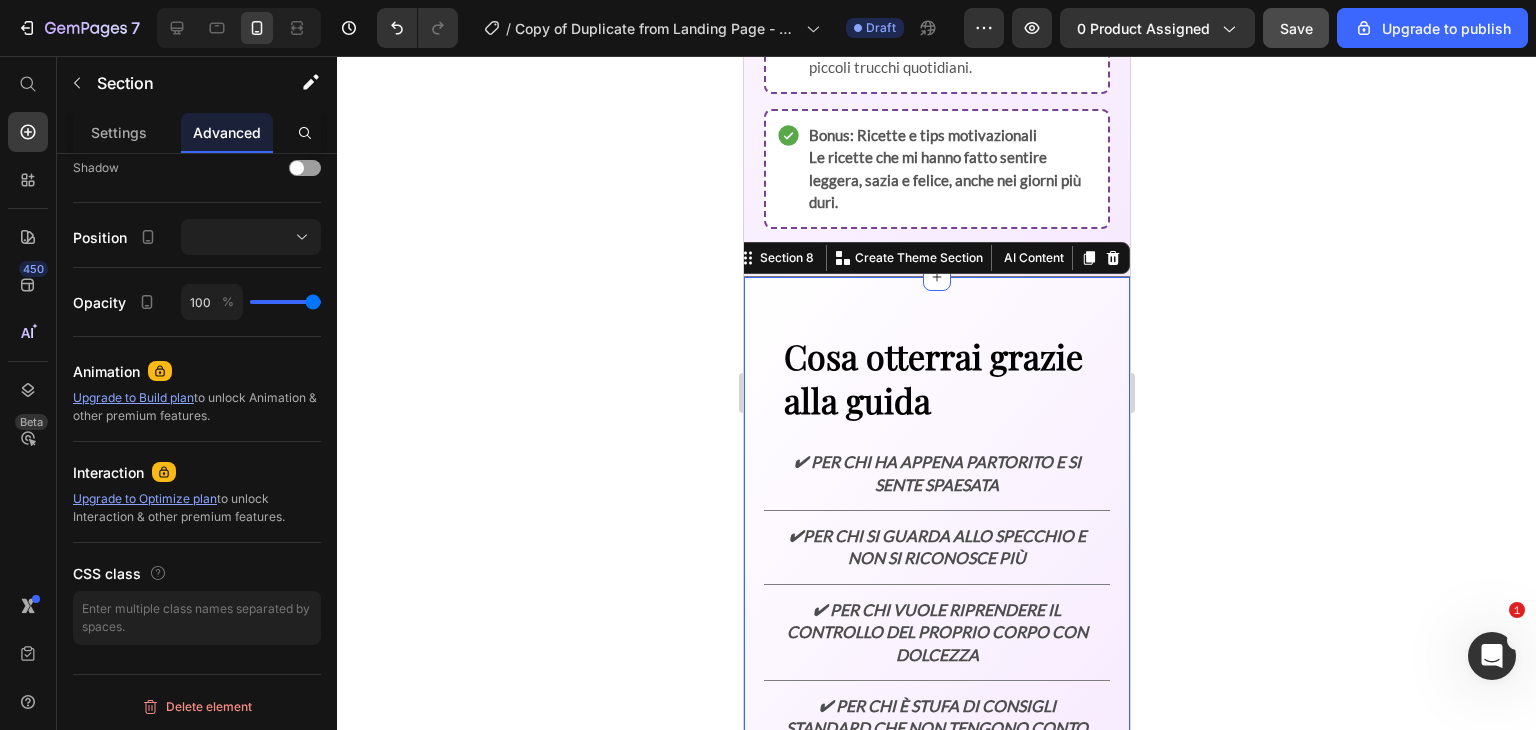 click 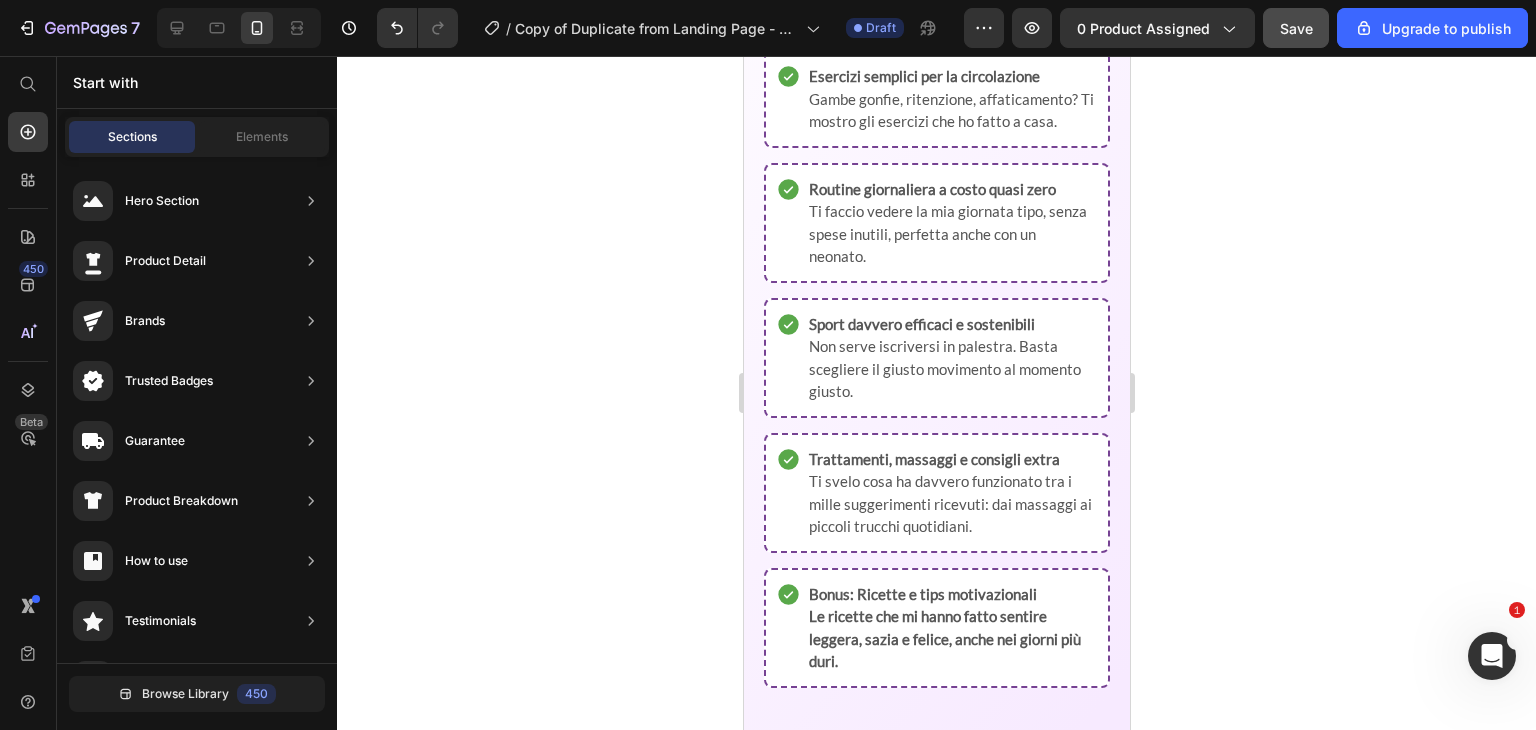 scroll, scrollTop: 2652, scrollLeft: 0, axis: vertical 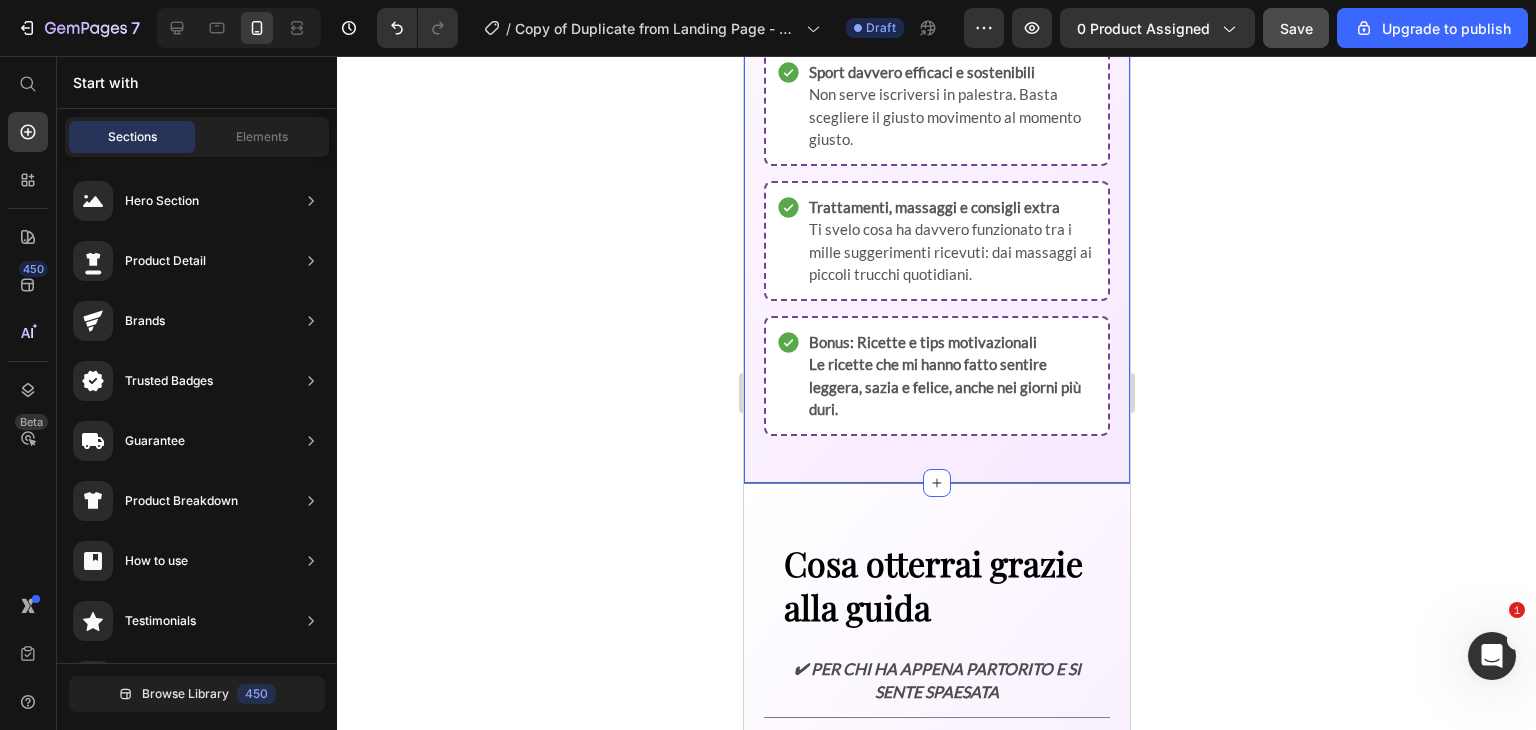 click on "Cosa trovi nella videoguida??? Text Block La mia esperienza personale ed emotiva Ti racconto cosa ho vissuto, cosa ho provato… e cosa ha davvero fatto la differenza. Item List Integrazione intelligente Niente integratori miracolosi. Solo quelli che mi hanno aiutata davvero, spiegati con chiarezza. Item List Esercizi semplici per la circolazione Gambe gonfie, ritenzione, affaticamento? Ti mostro gli esercizi che ho fatto a casa. Item List Routine giornaliera a costo quasi zero Ti faccio vedere la mia giornata tipo, senza spese inutili, perfetta anche con un neonato. Item List Sport davvero efficaci e sostenibili Non serve iscriversi in palestra. Basta scegliere il giusto movimento al momento giusto. Item List Trattamenti, massaggi e consigli extra Ti svelo cosa ha davvero funzionato tra i mille suggerimenti ricevuti: dai massaggi ai piccoli trucchi quotidiani. Item List Item List Section 6" at bounding box center [936, -81] 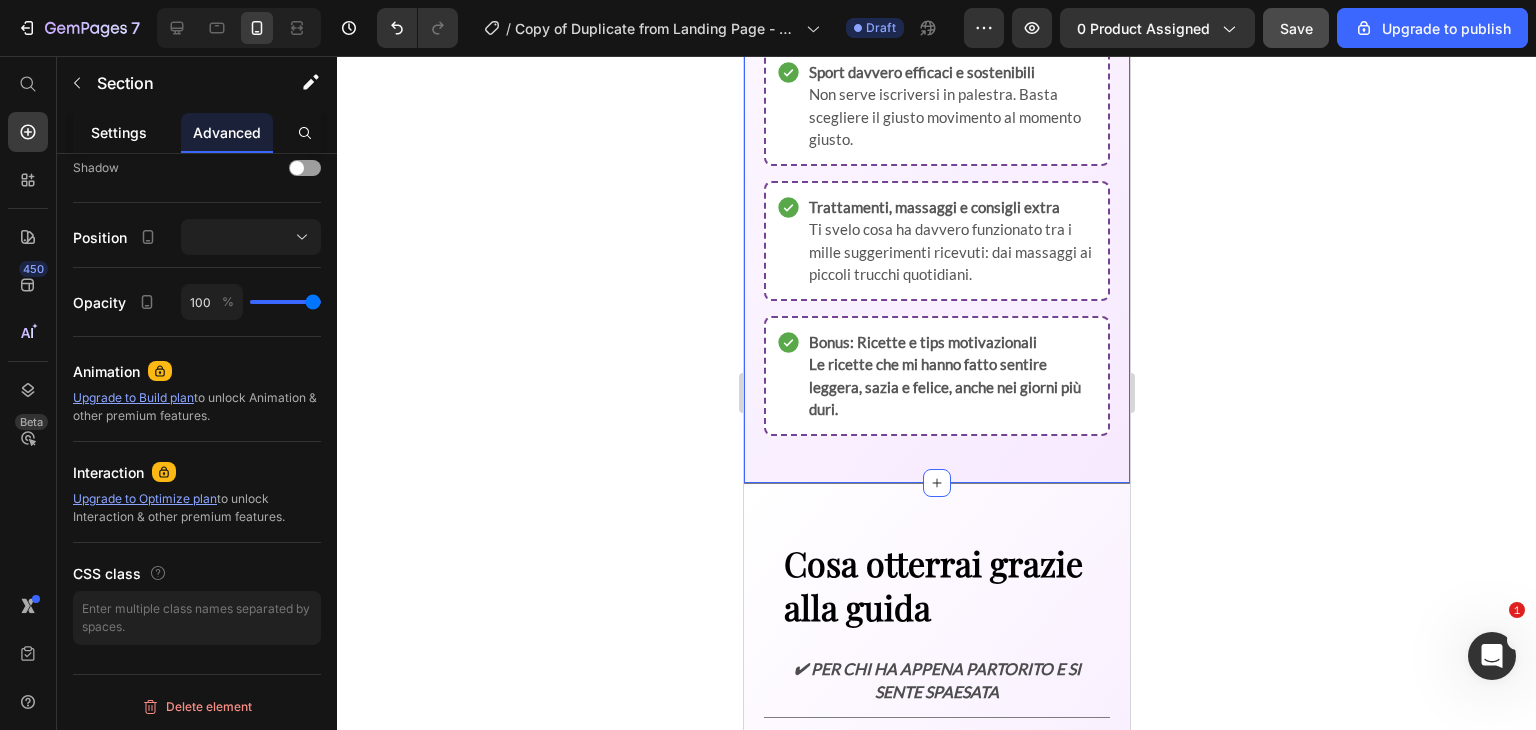 click on "Settings" 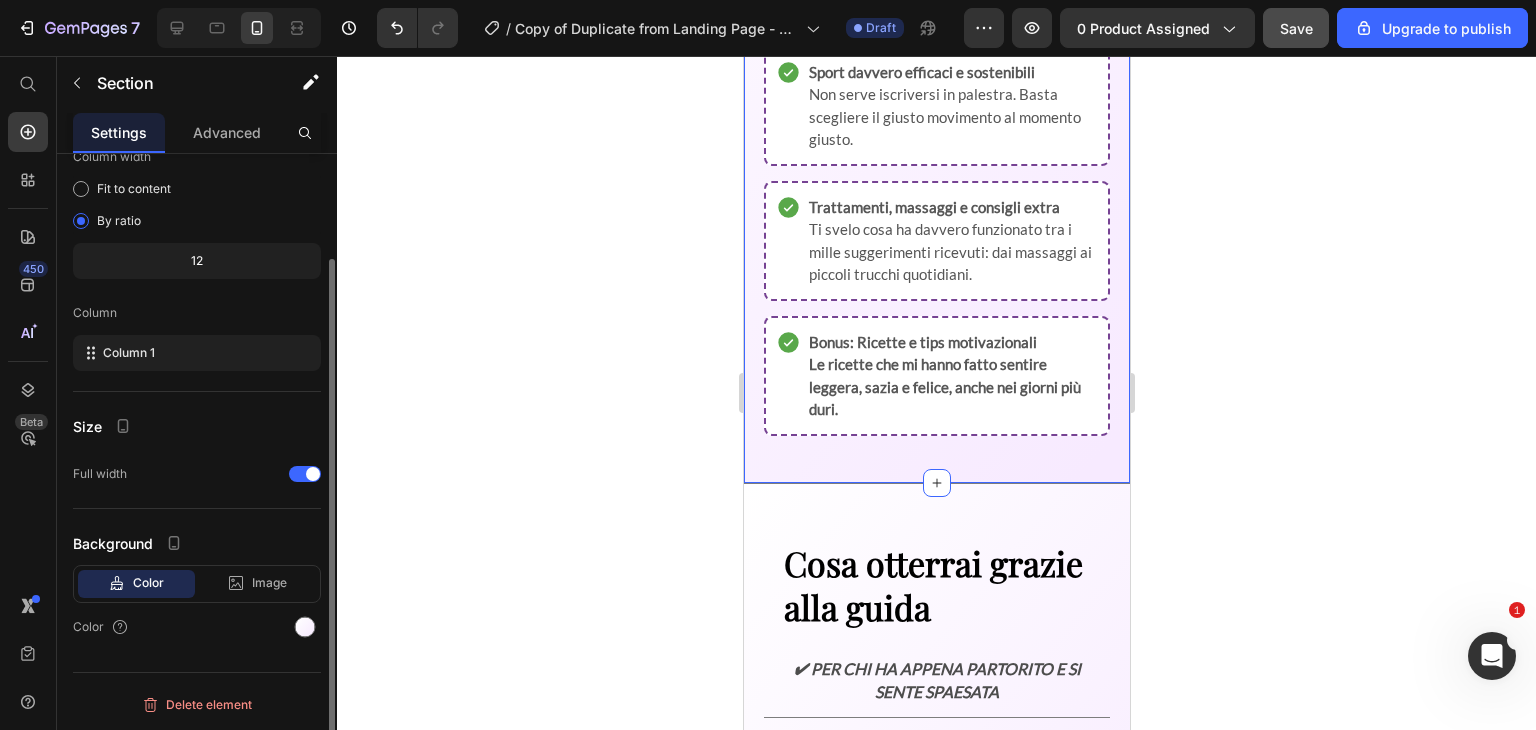 scroll, scrollTop: 0, scrollLeft: 0, axis: both 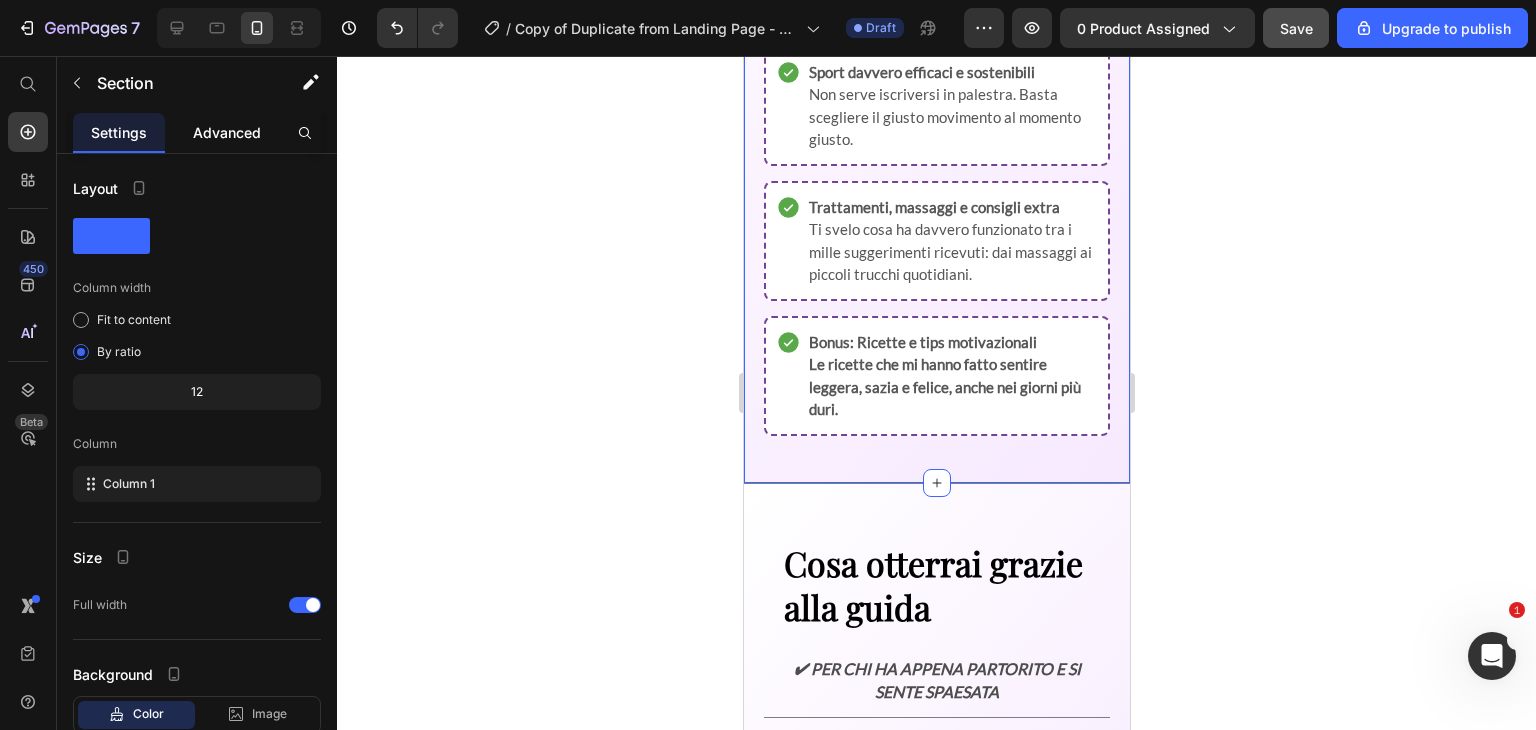 click on "Advanced" at bounding box center [227, 132] 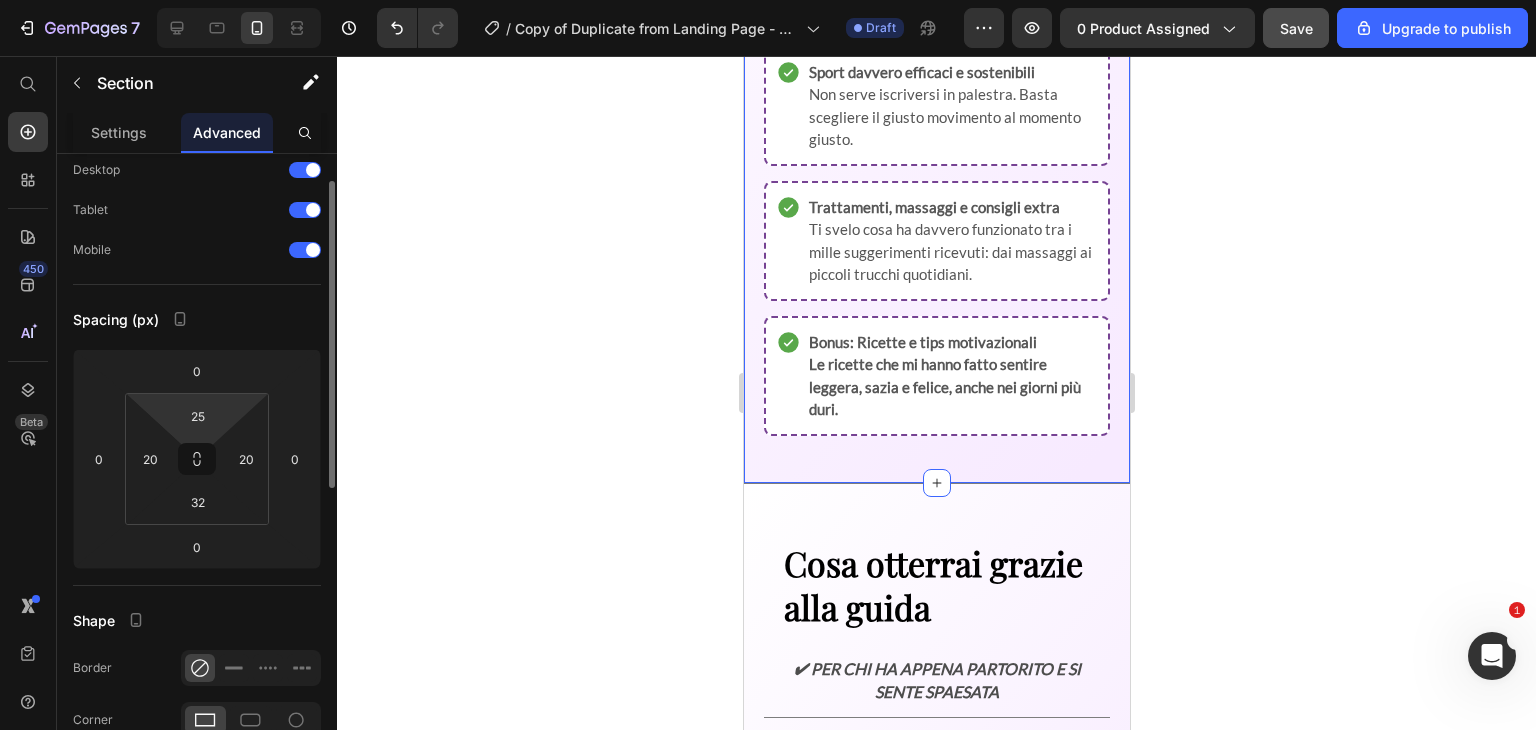 scroll, scrollTop: 68, scrollLeft: 0, axis: vertical 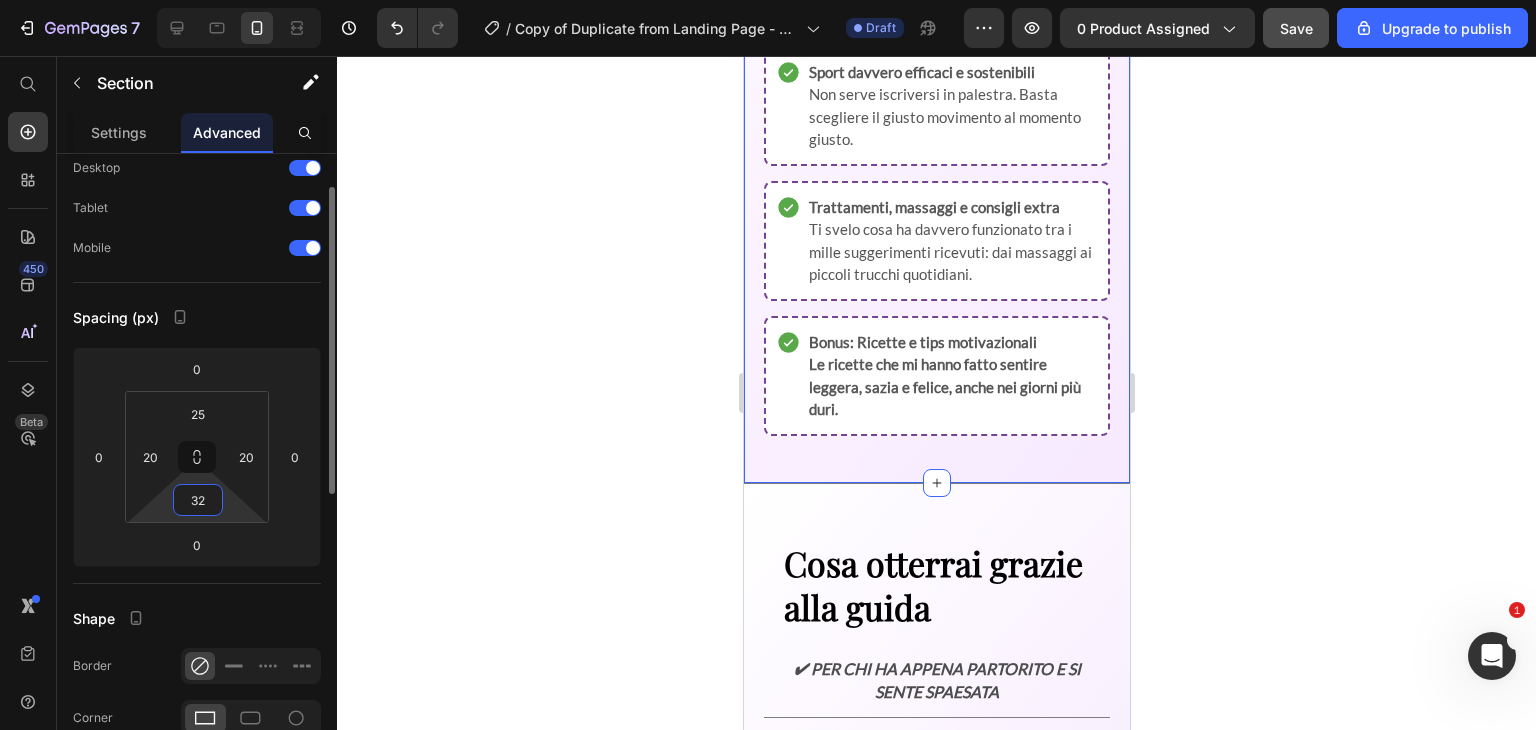 click on "32" at bounding box center [198, 500] 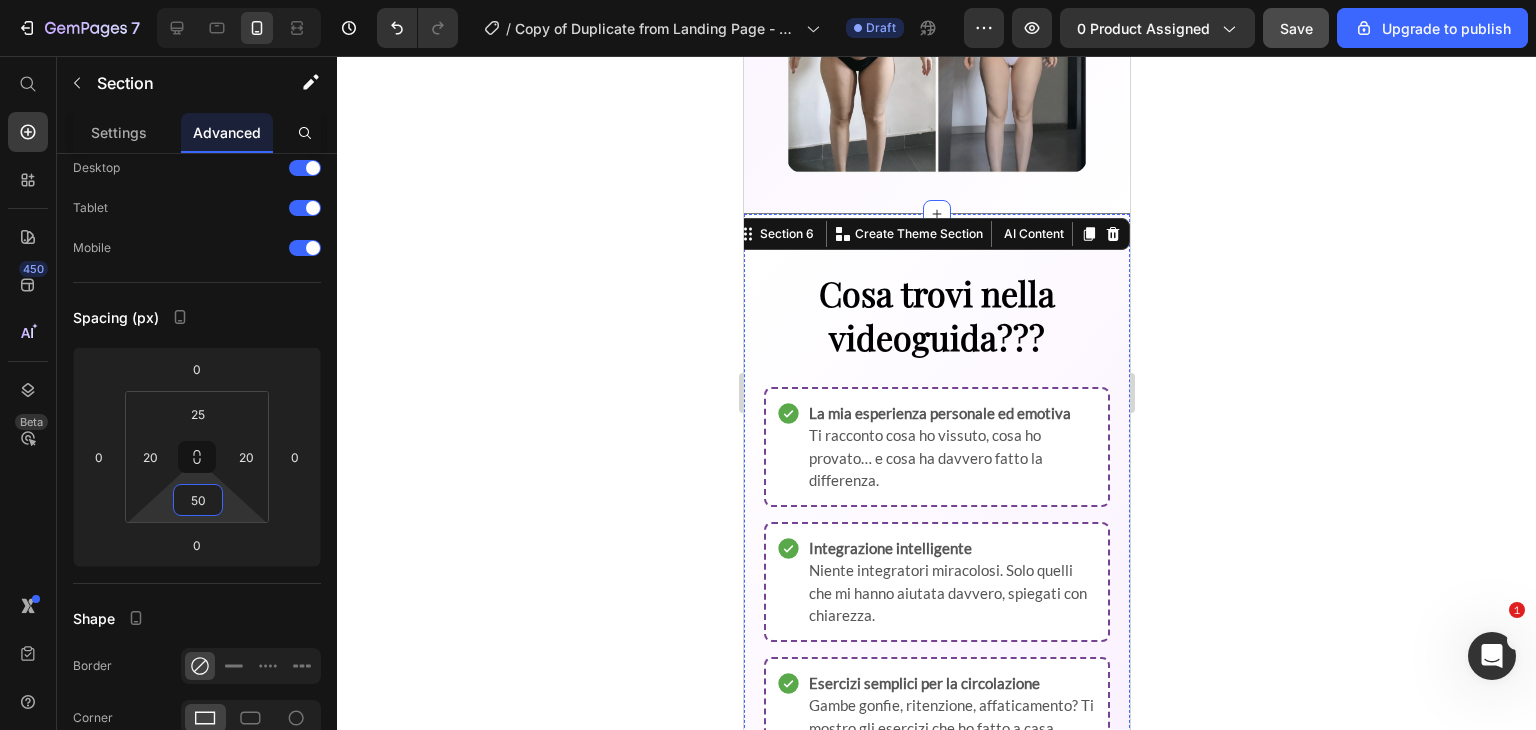 scroll, scrollTop: 1792, scrollLeft: 0, axis: vertical 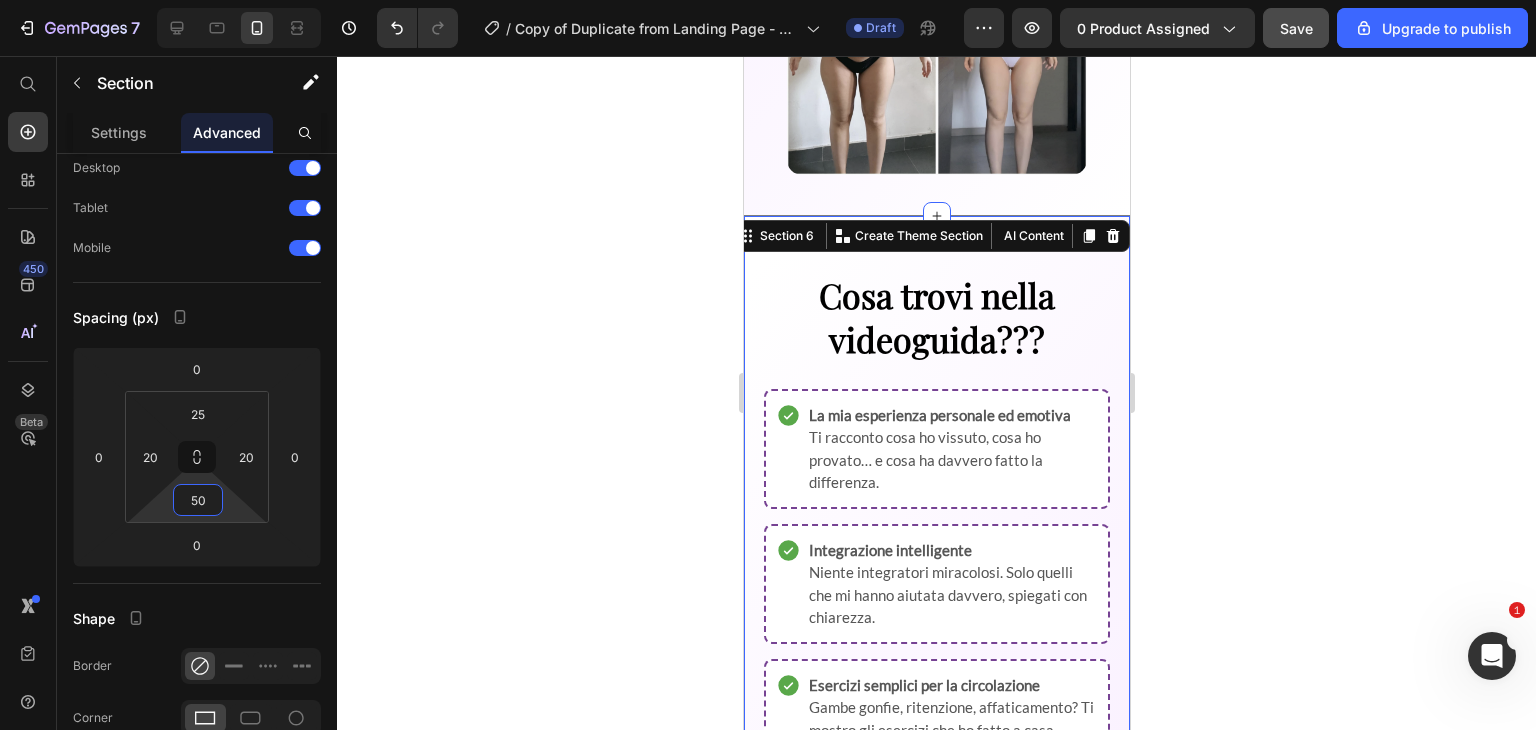 type on "50" 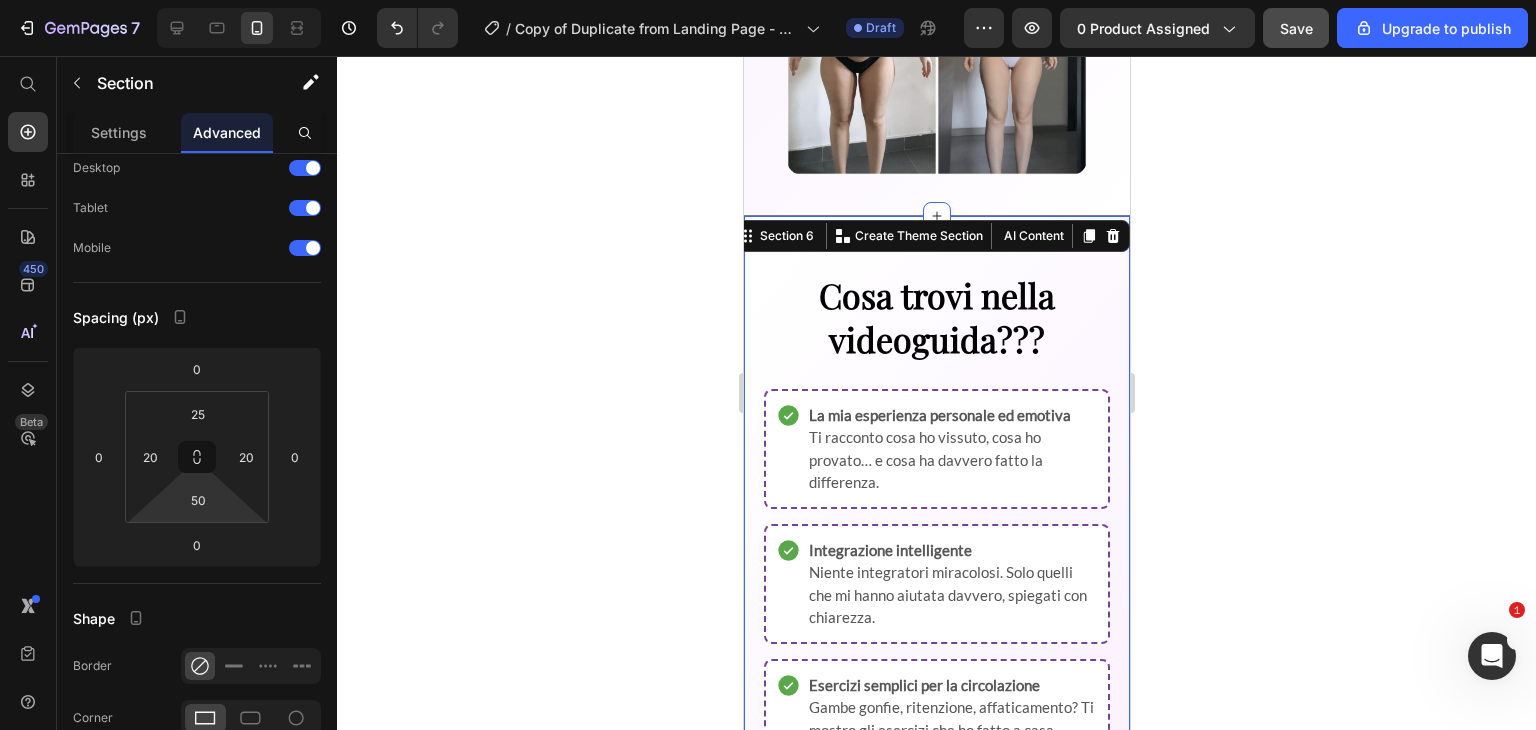 click 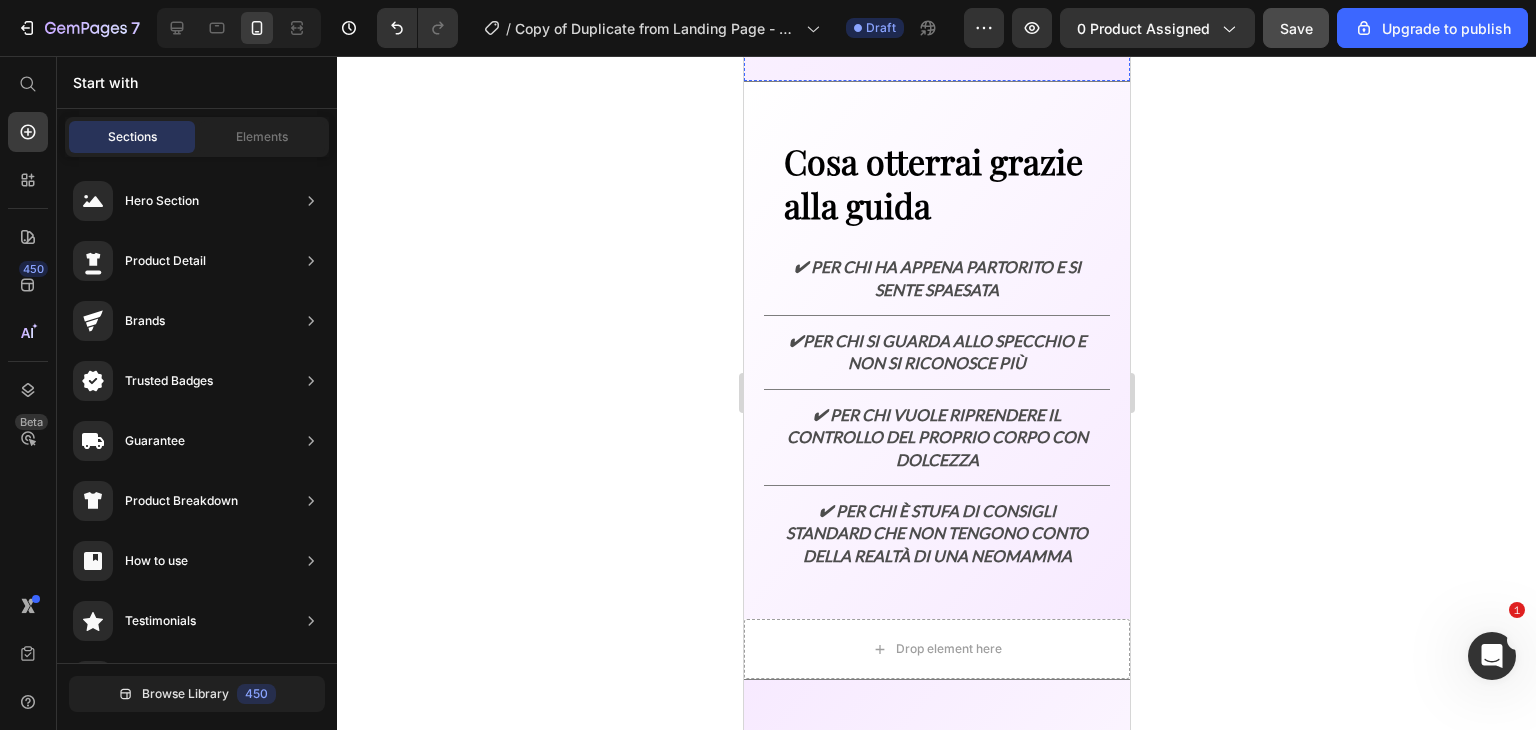 scroll, scrollTop: 3073, scrollLeft: 0, axis: vertical 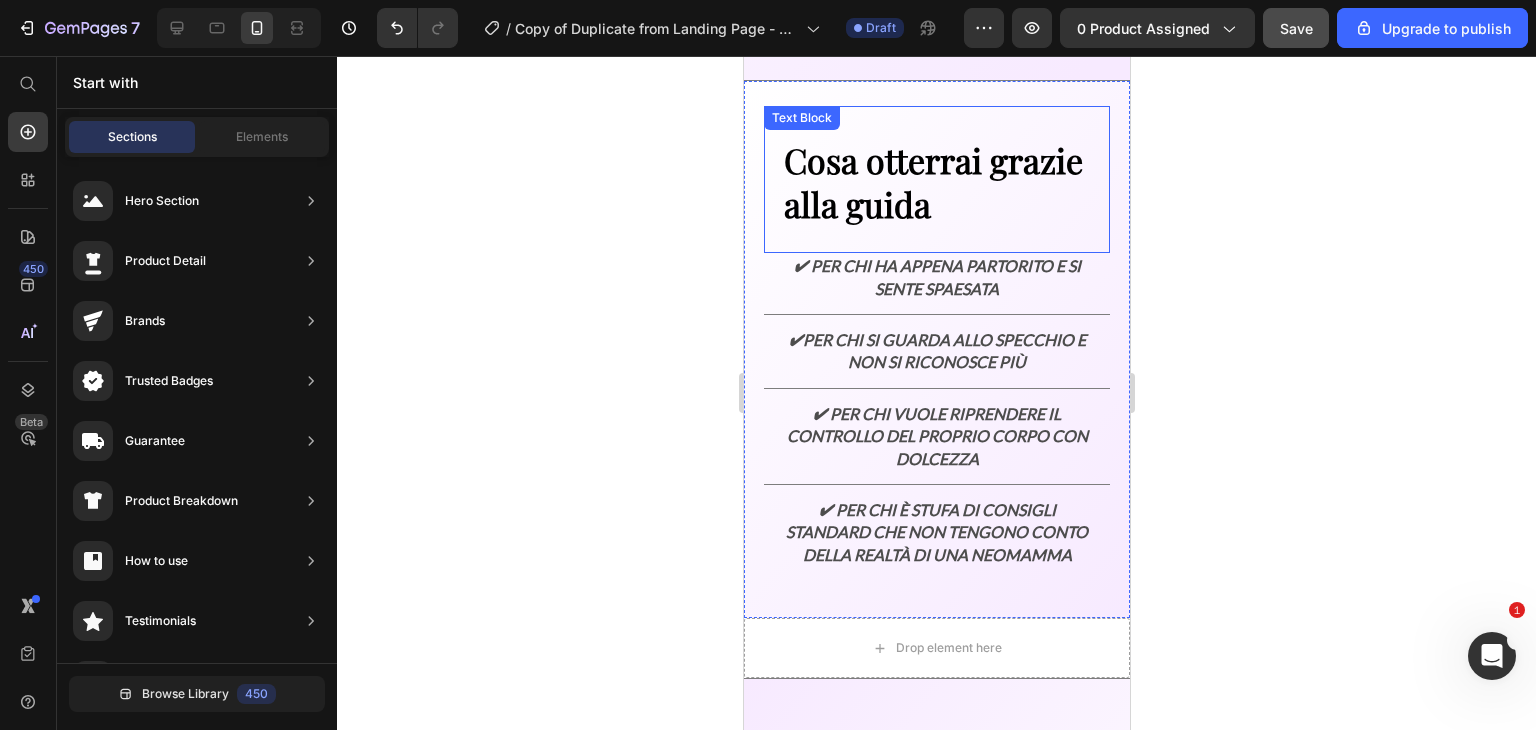 click on "Cosa otterrai grazie alla guida" at bounding box center [936, 182] 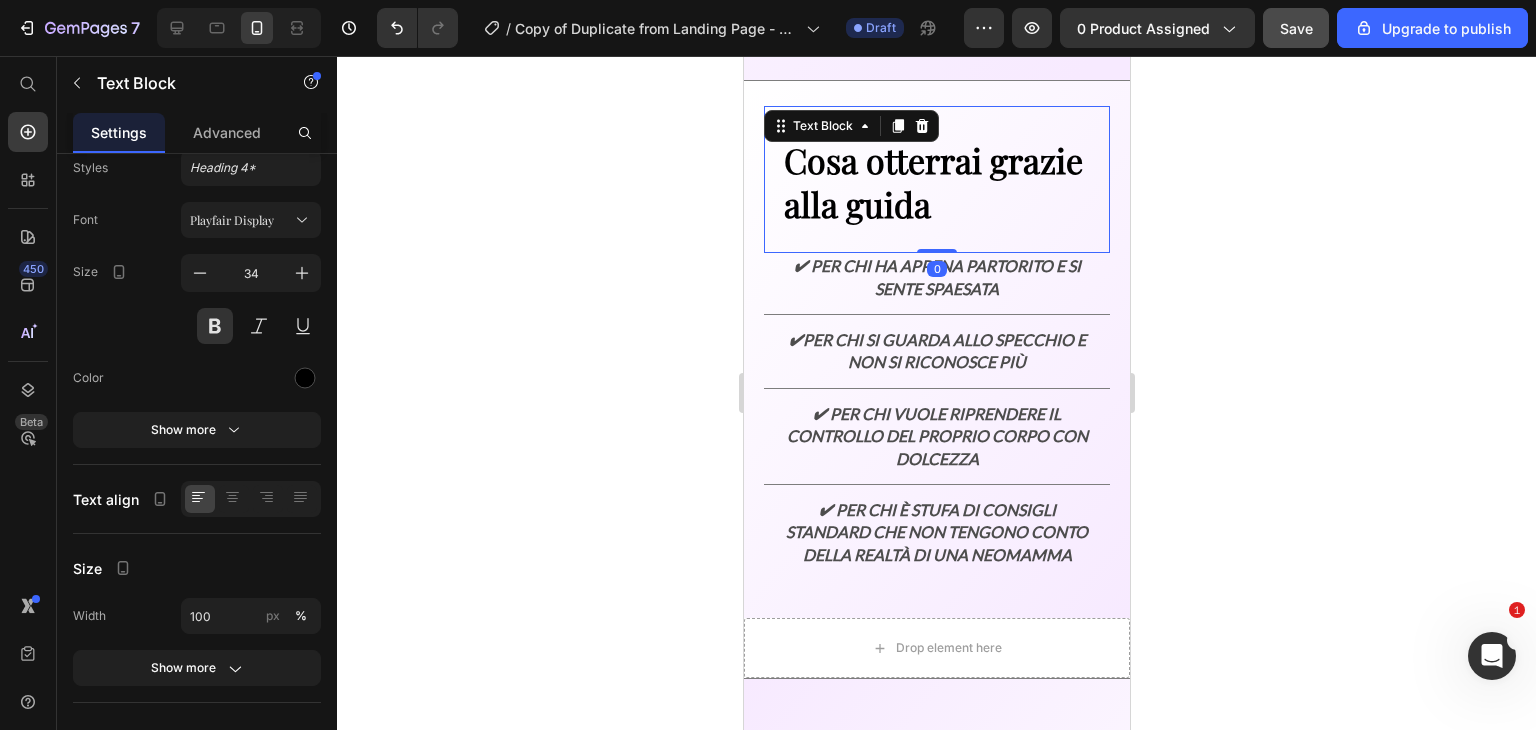 scroll, scrollTop: 0, scrollLeft: 0, axis: both 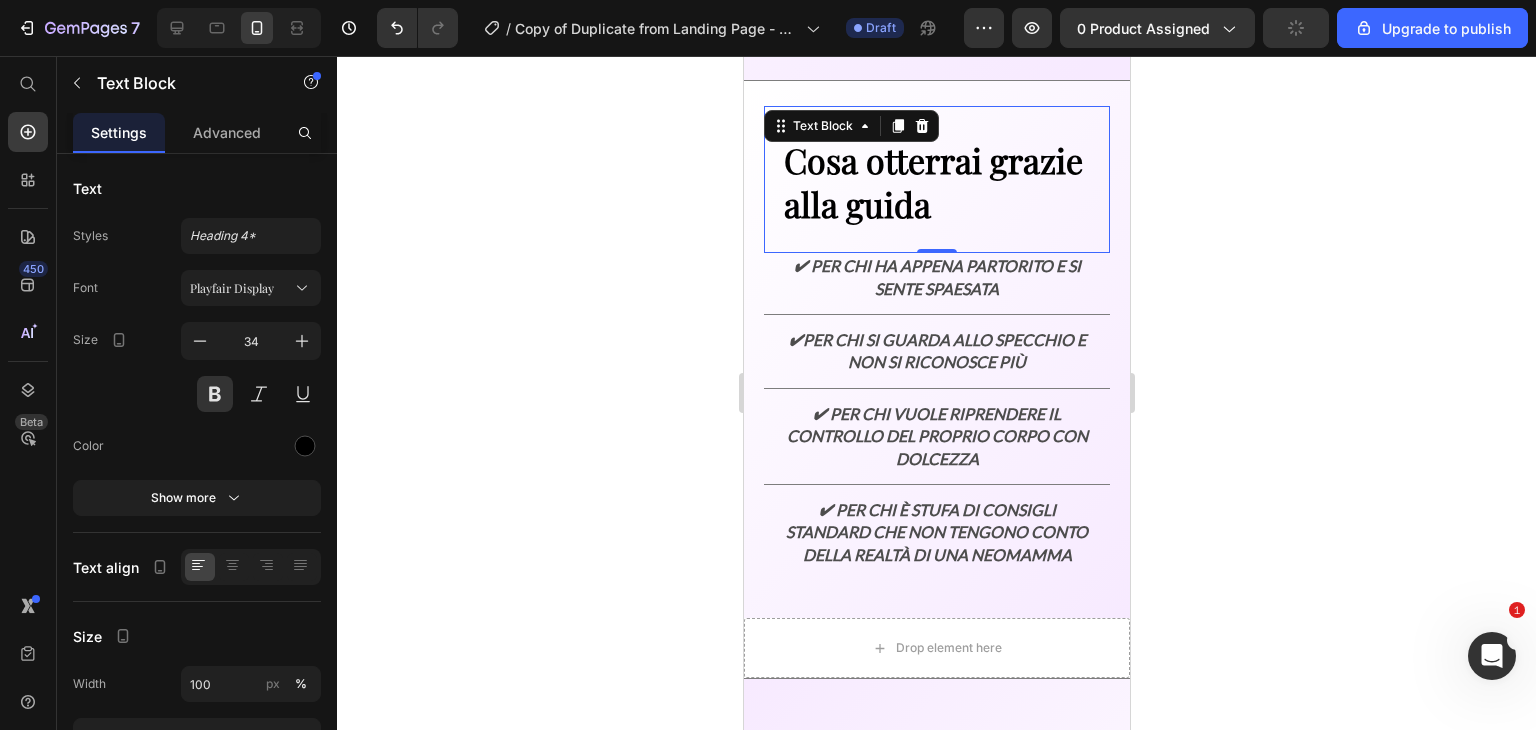 click on "Cosa otterrai grazie alla guida" at bounding box center (936, 182) 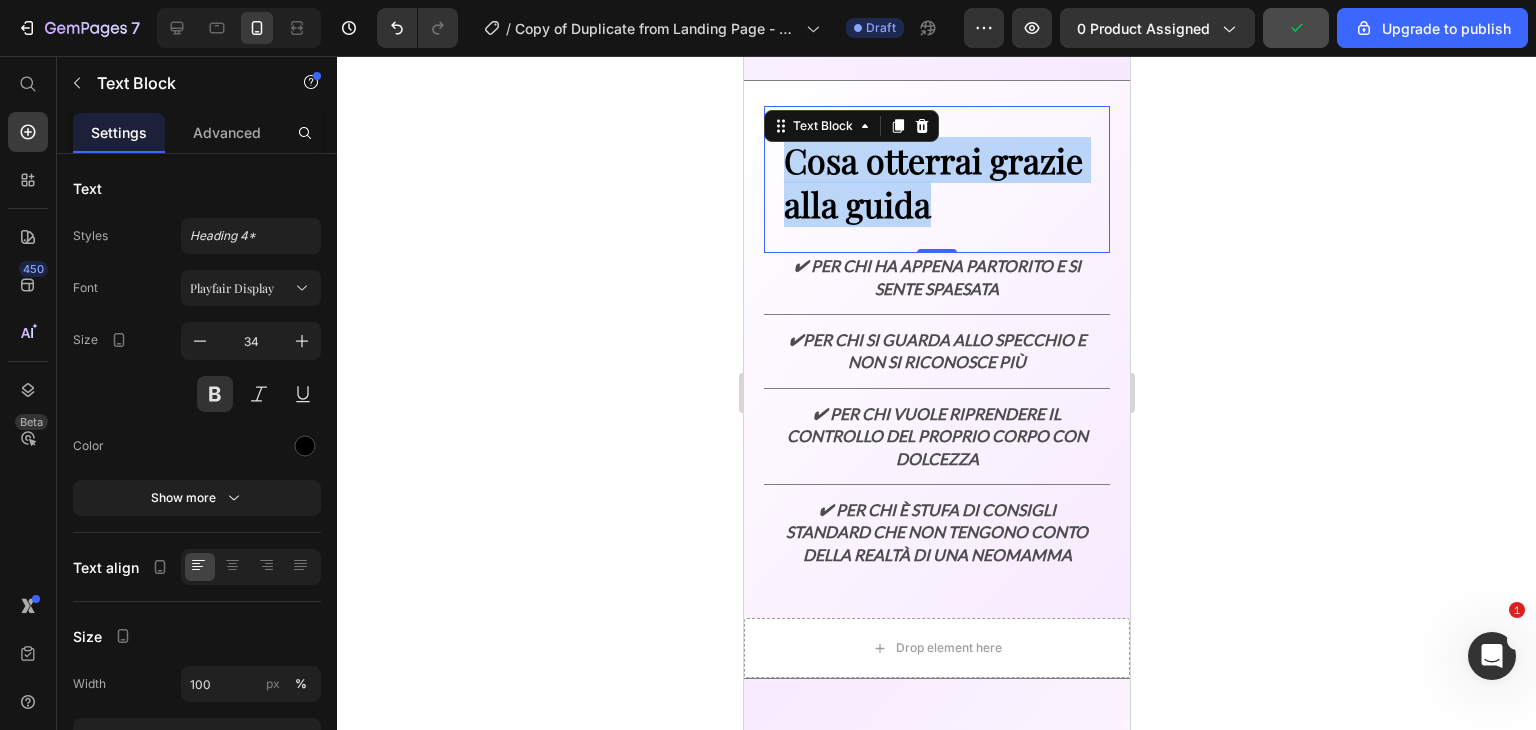 drag, startPoint x: 1030, startPoint y: 200, endPoint x: 785, endPoint y: 144, distance: 251.31853 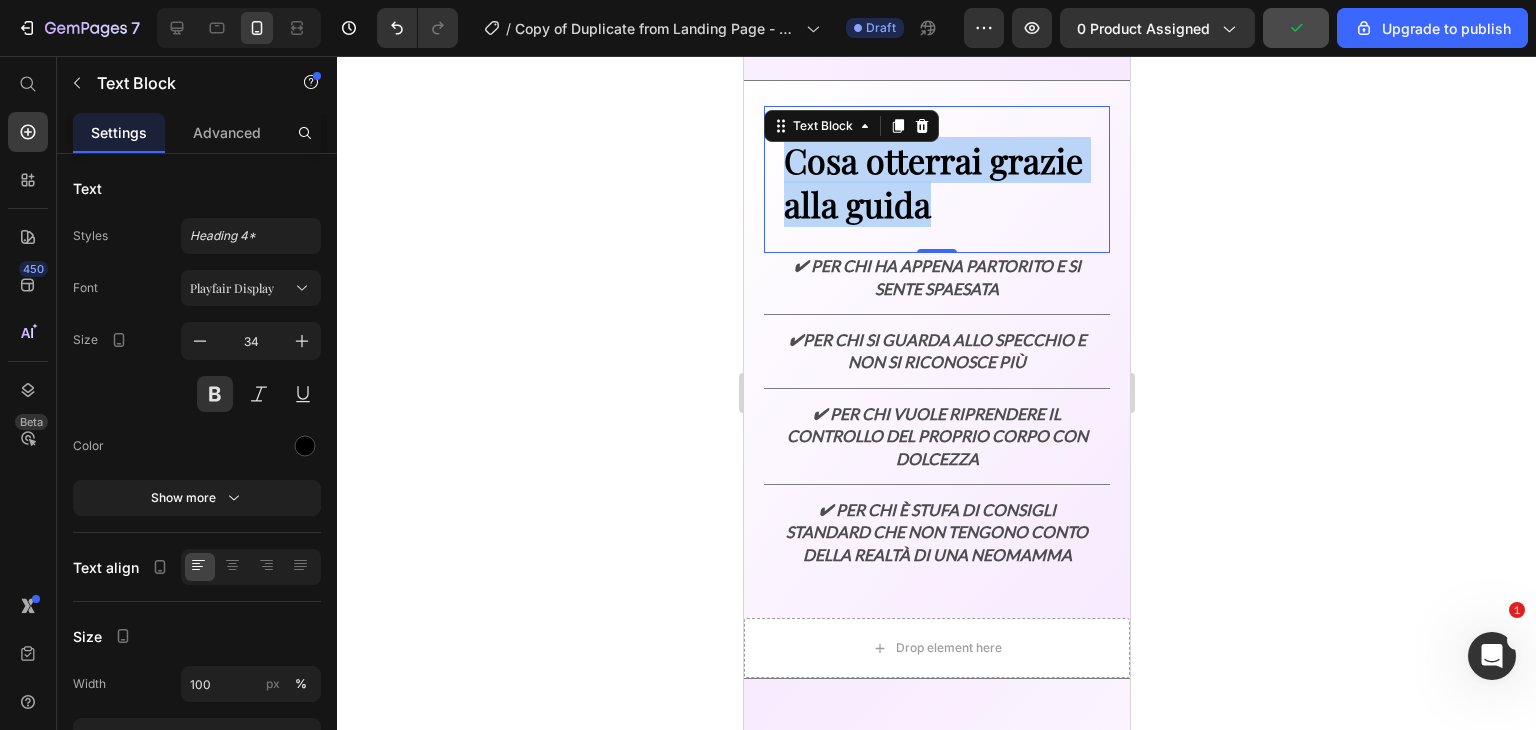 click on "Cosa otterrai grazie alla guida" at bounding box center (936, 182) 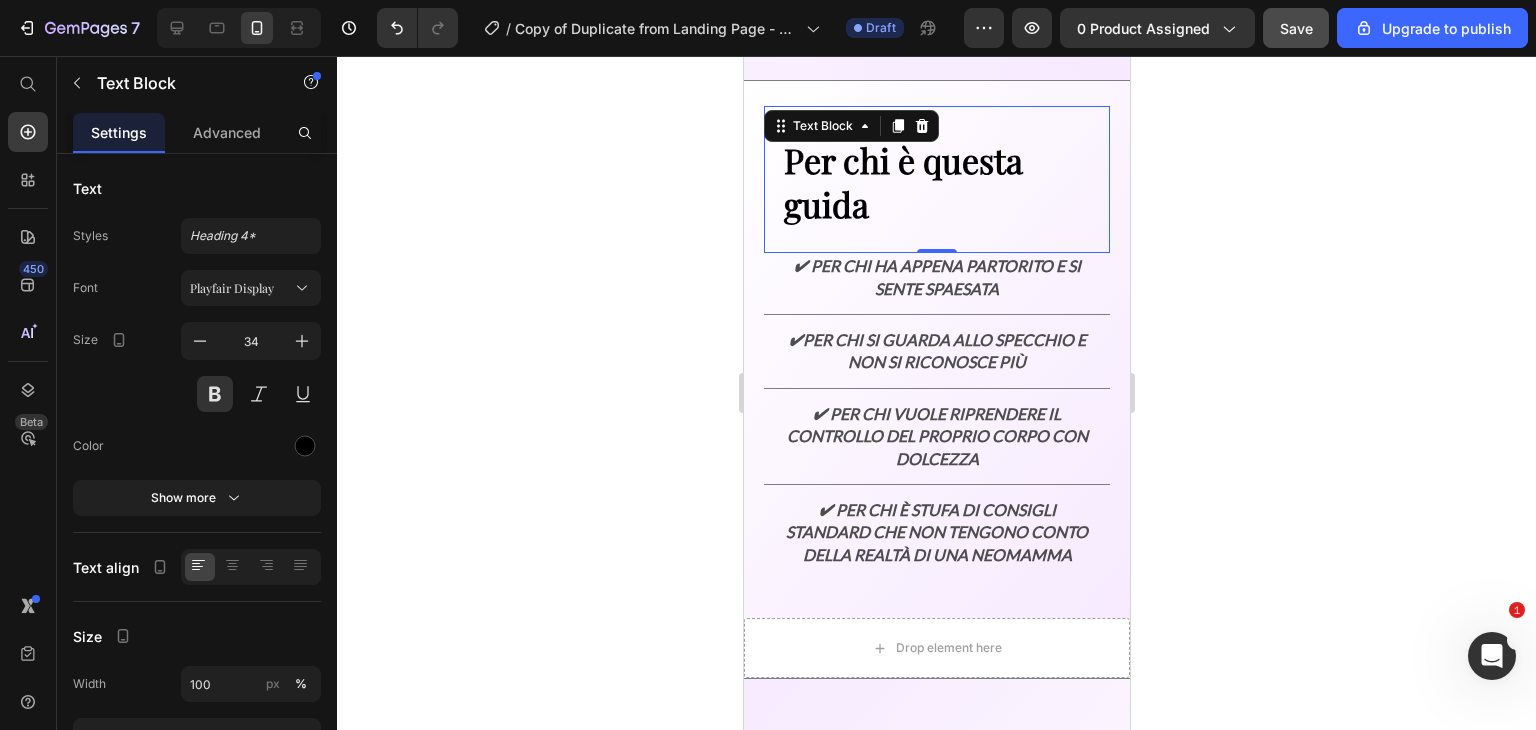 click on "Per chi è questa guida" at bounding box center (936, 182) 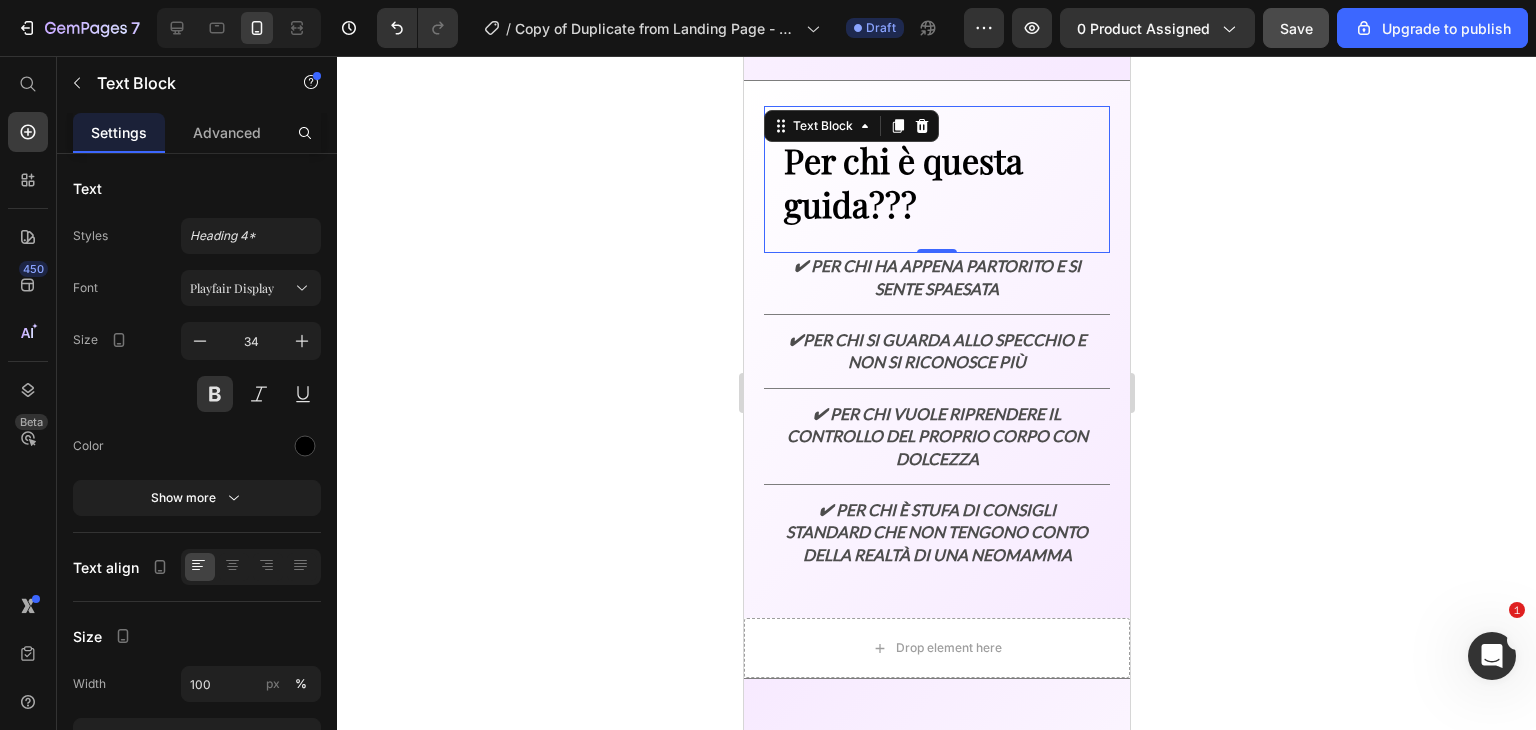 click 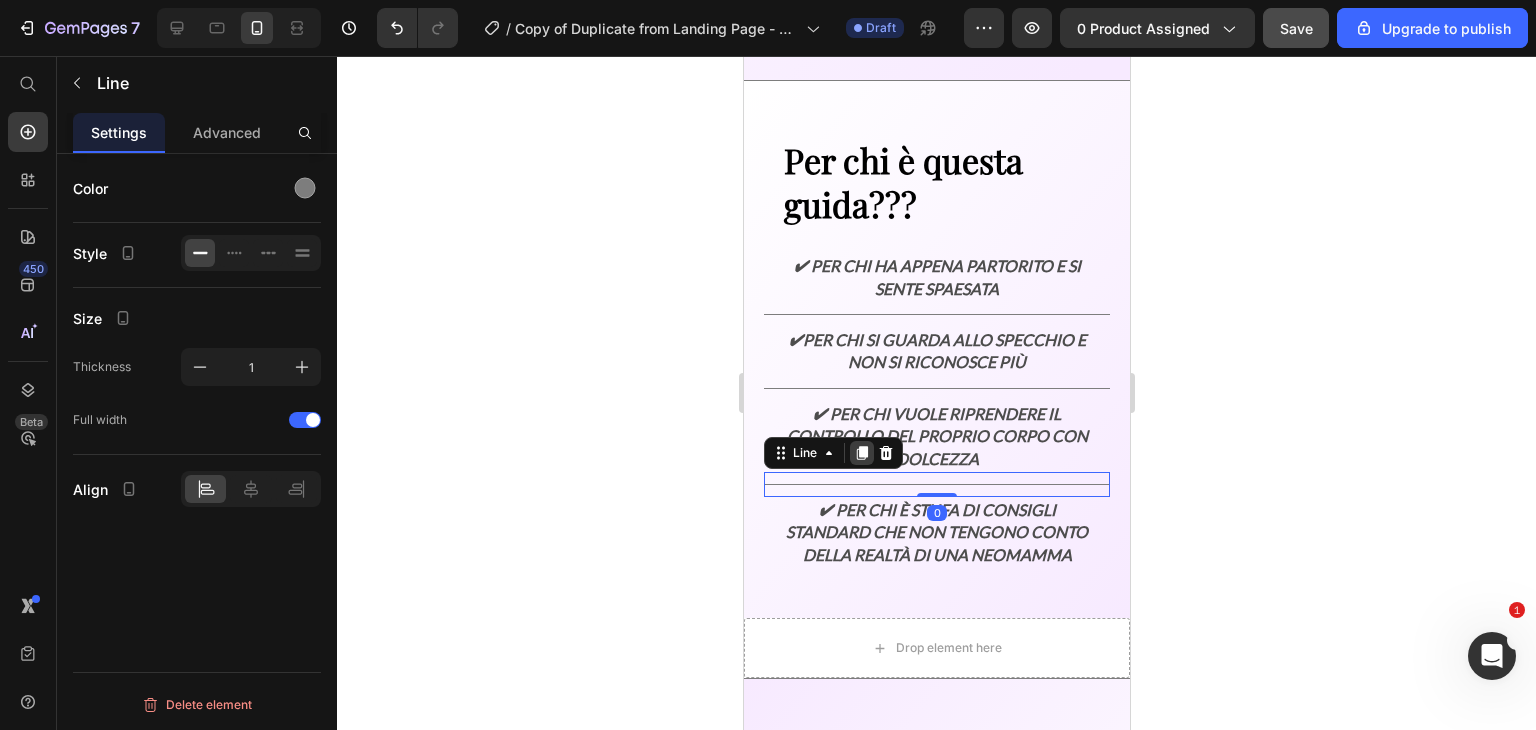 click 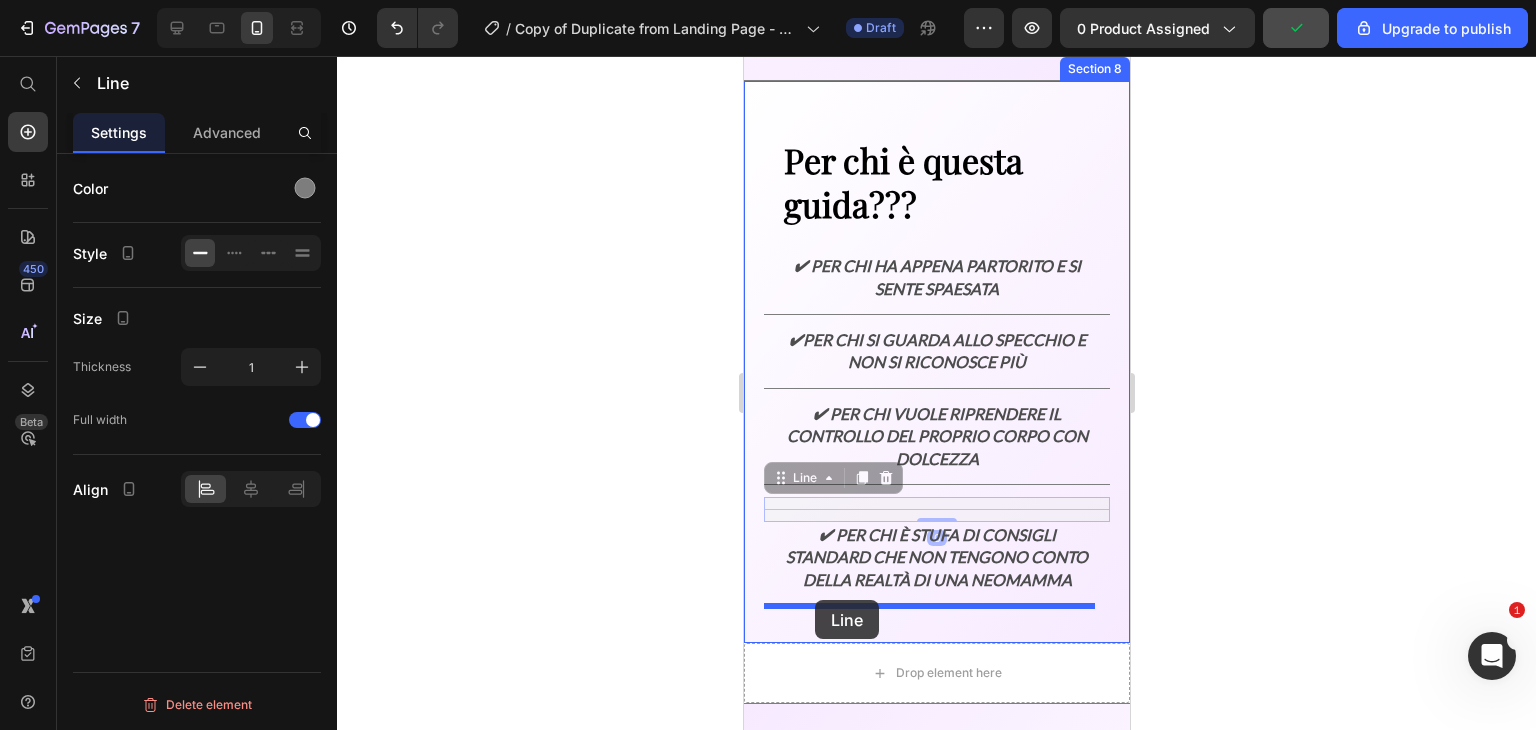 drag, startPoint x: 816, startPoint y: 476, endPoint x: 814, endPoint y: 600, distance: 124.01613 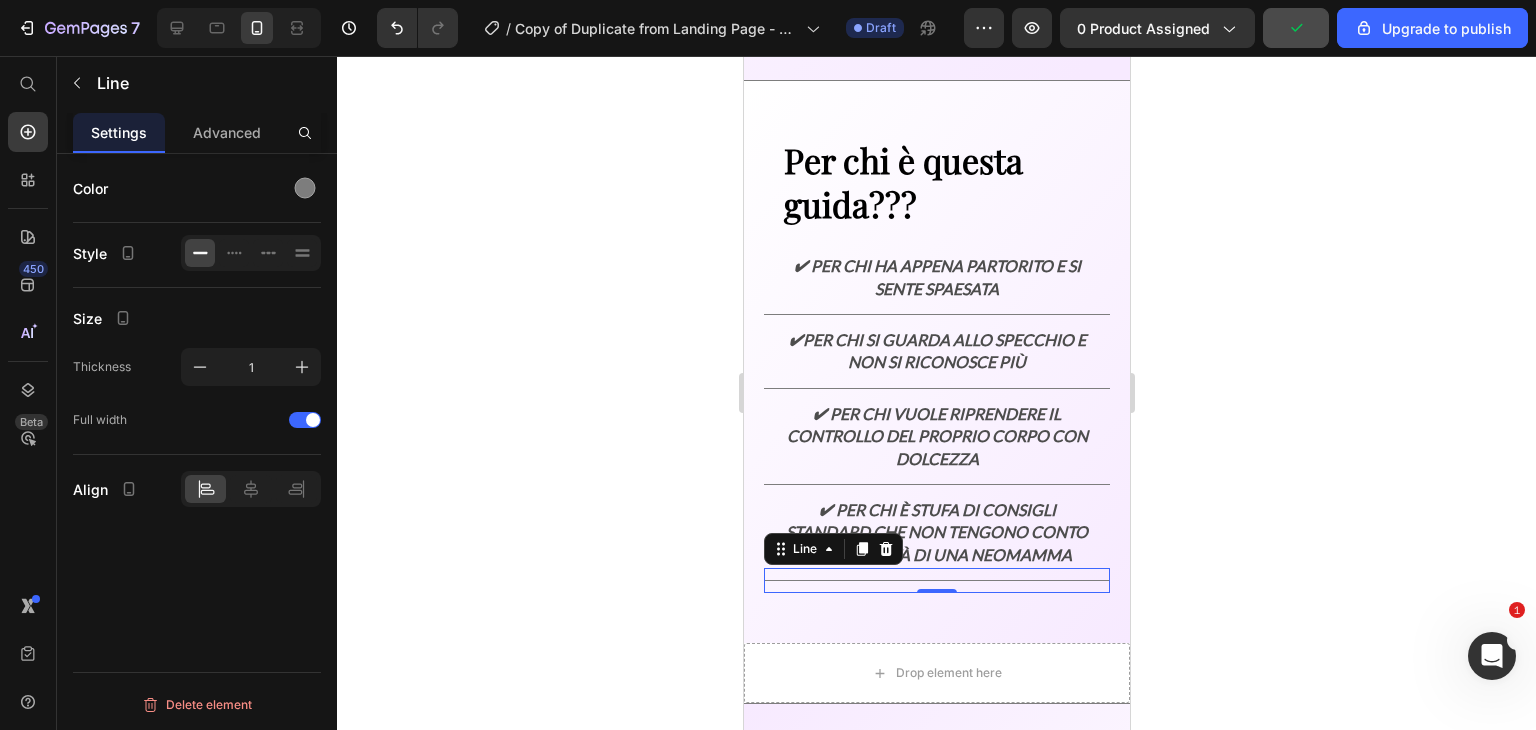 click 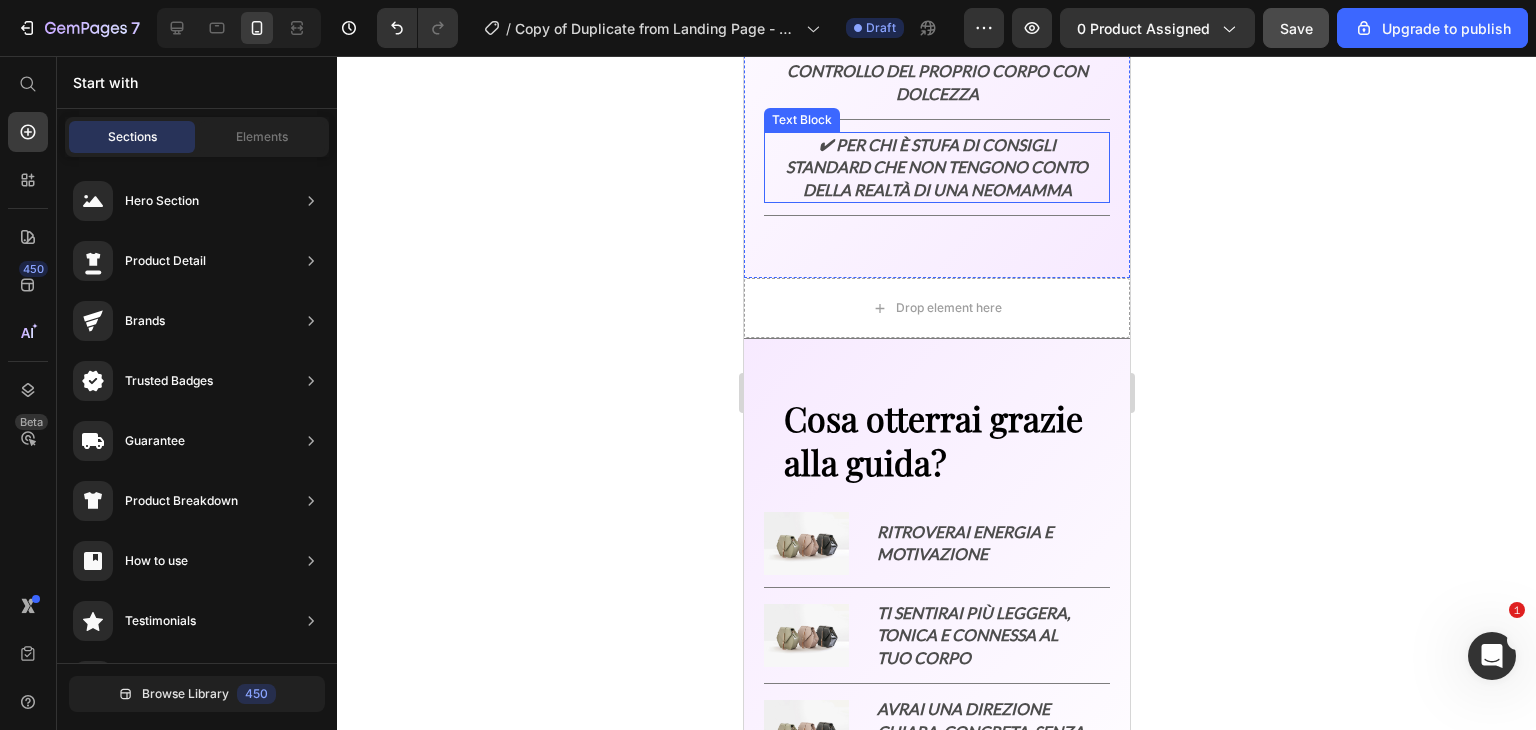 scroll, scrollTop: 3430, scrollLeft: 0, axis: vertical 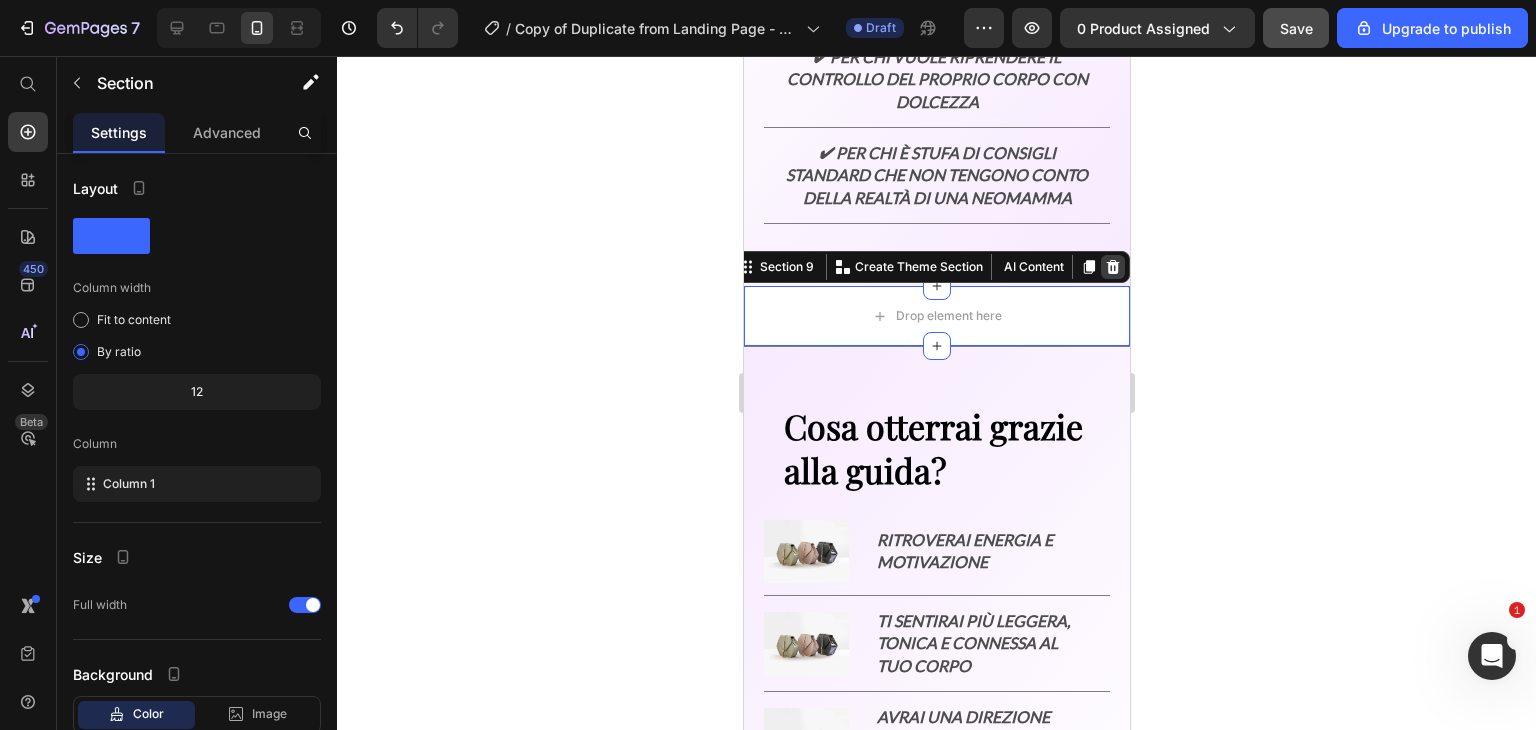 click 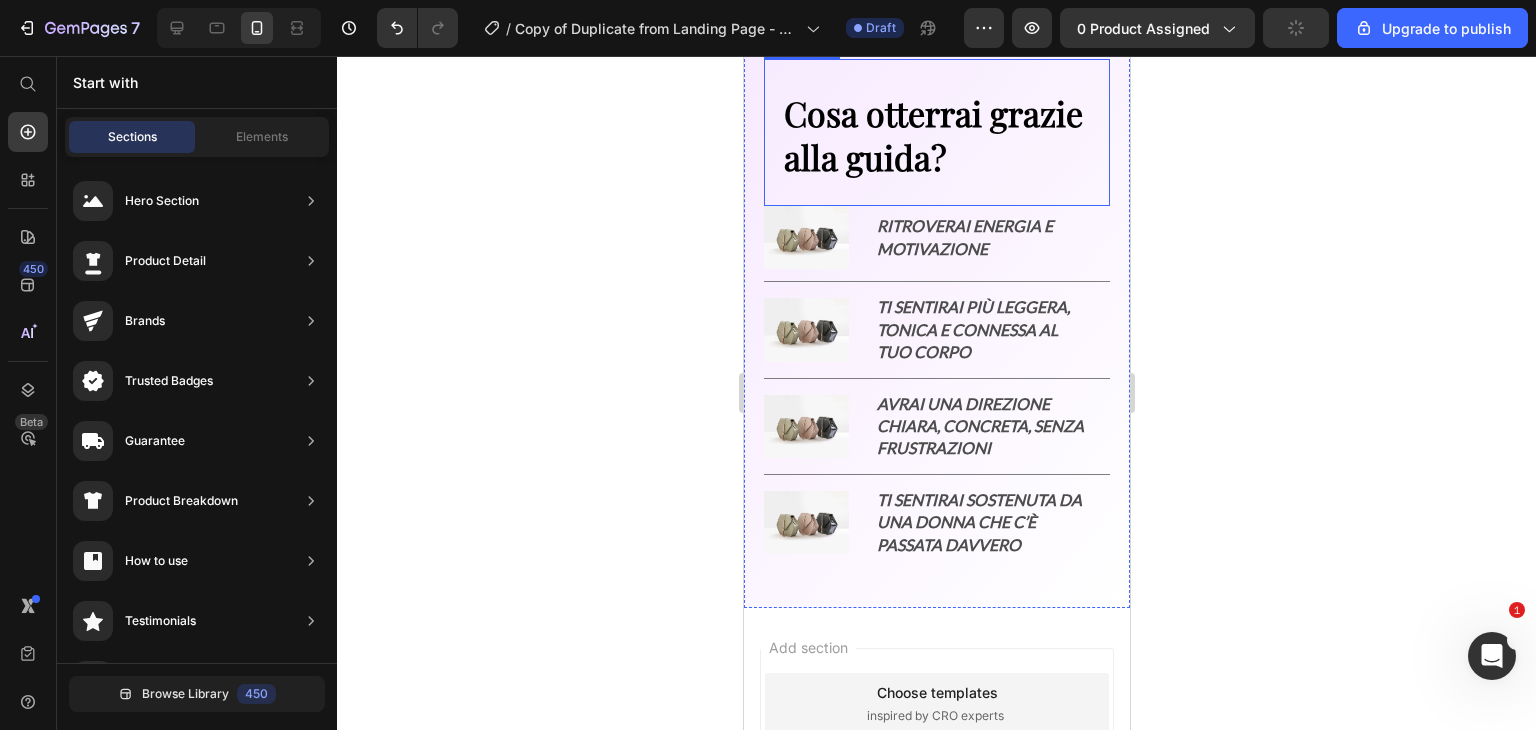 scroll, scrollTop: 3673, scrollLeft: 0, axis: vertical 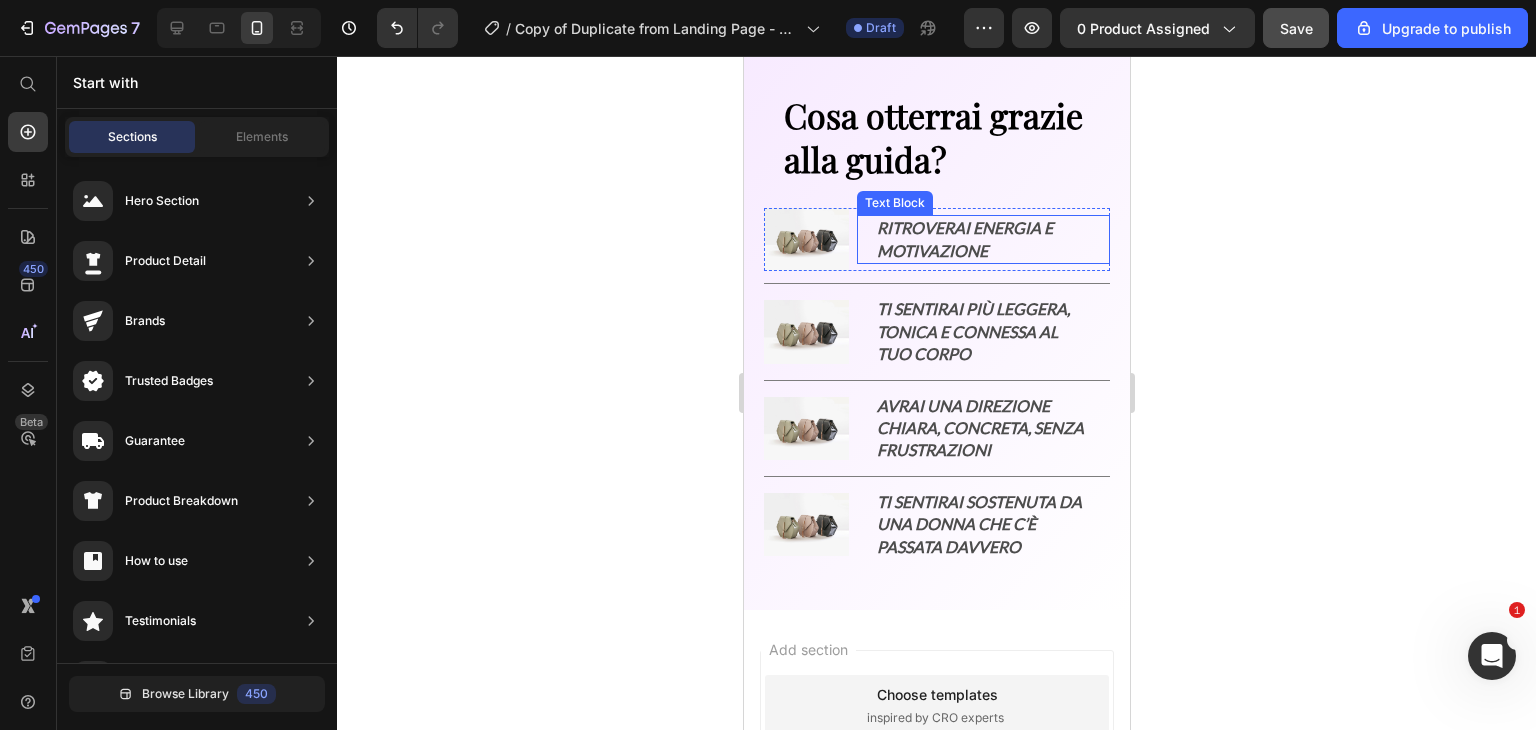 click on "Ritroverai energia e motivazione" at bounding box center [983, 239] 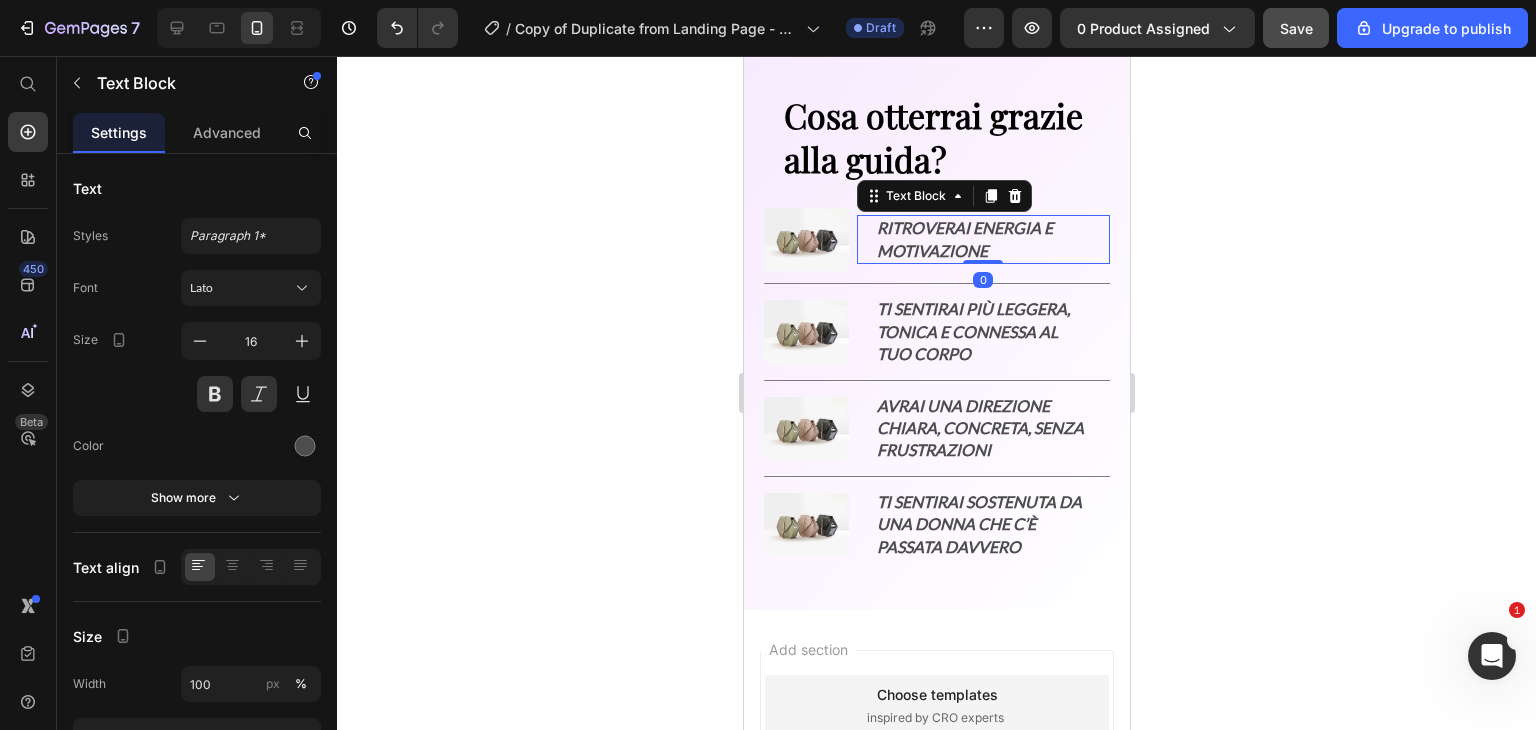 click on "Ritroverai energia e motivazione" at bounding box center (983, 239) 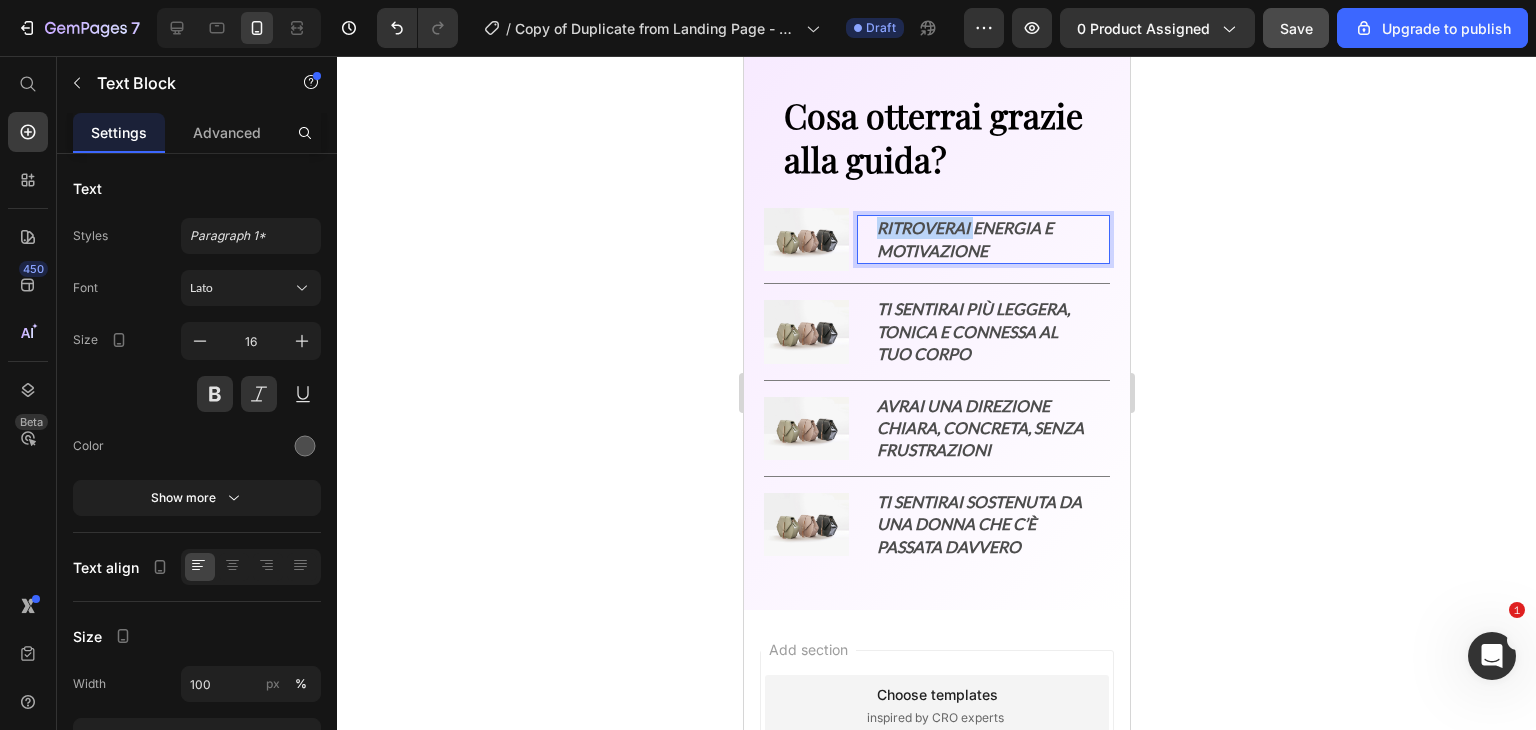 click on "Ritroverai energia e motivazione" at bounding box center [983, 239] 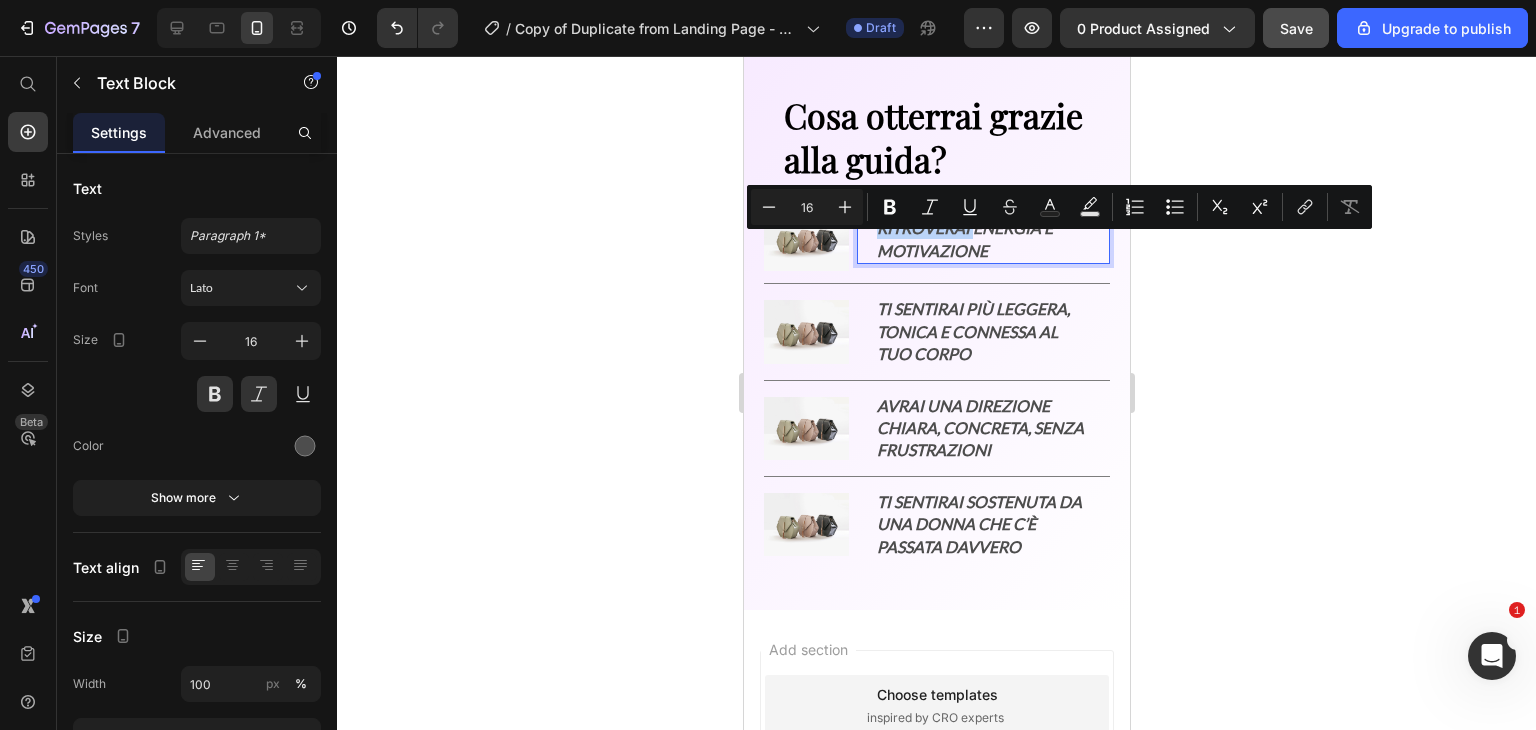 click on "Ritroverai energia e motivazione" at bounding box center (983, 239) 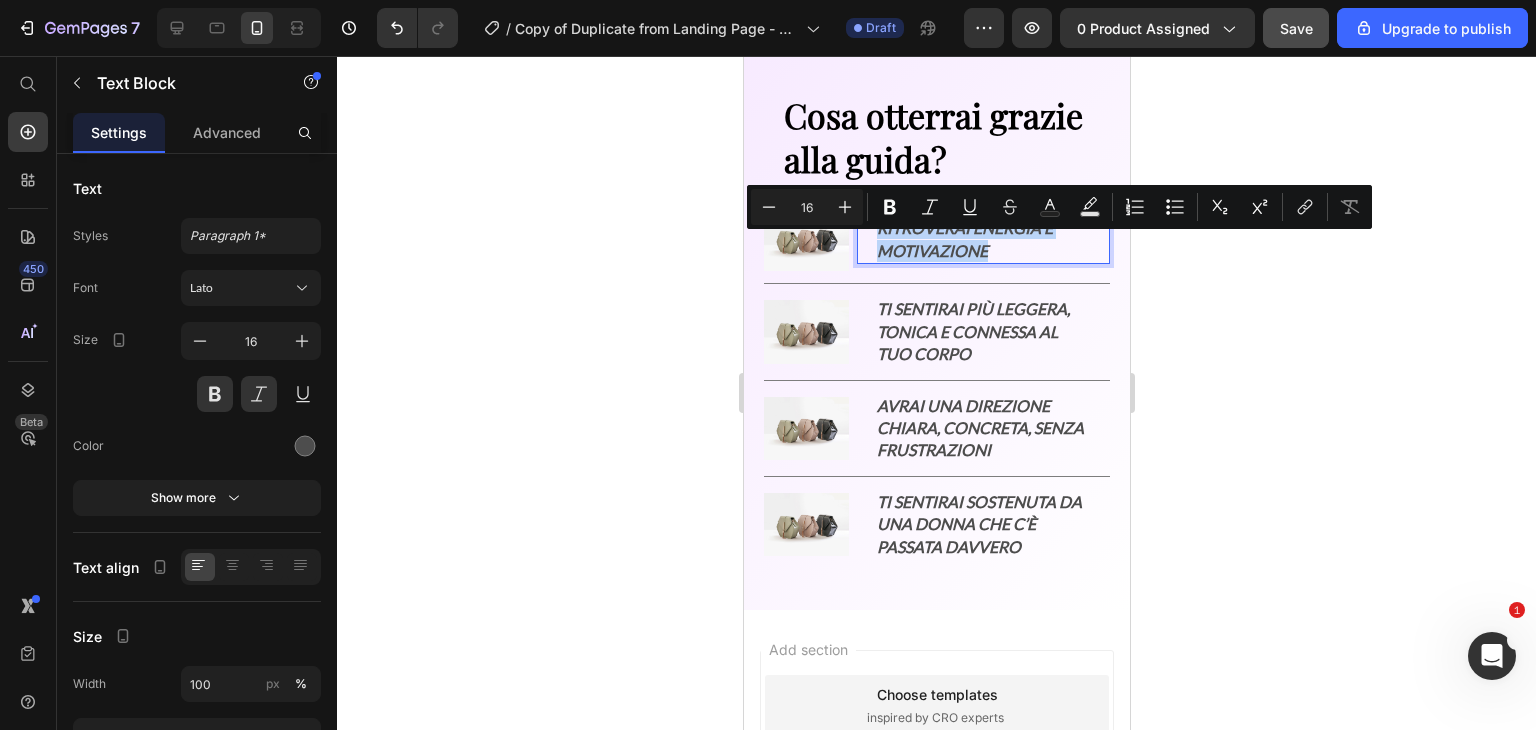 drag, startPoint x: 876, startPoint y: 252, endPoint x: 997, endPoint y: 277, distance: 123.55566 